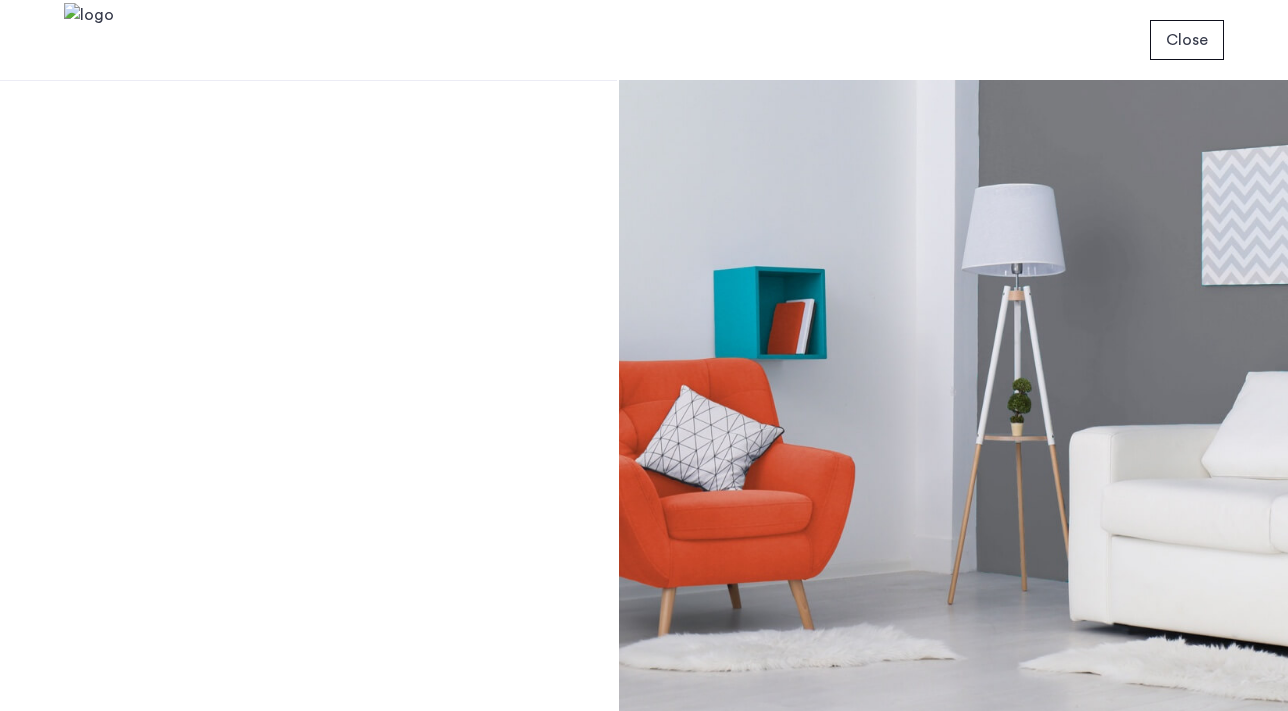 scroll, scrollTop: 0, scrollLeft: 0, axis: both 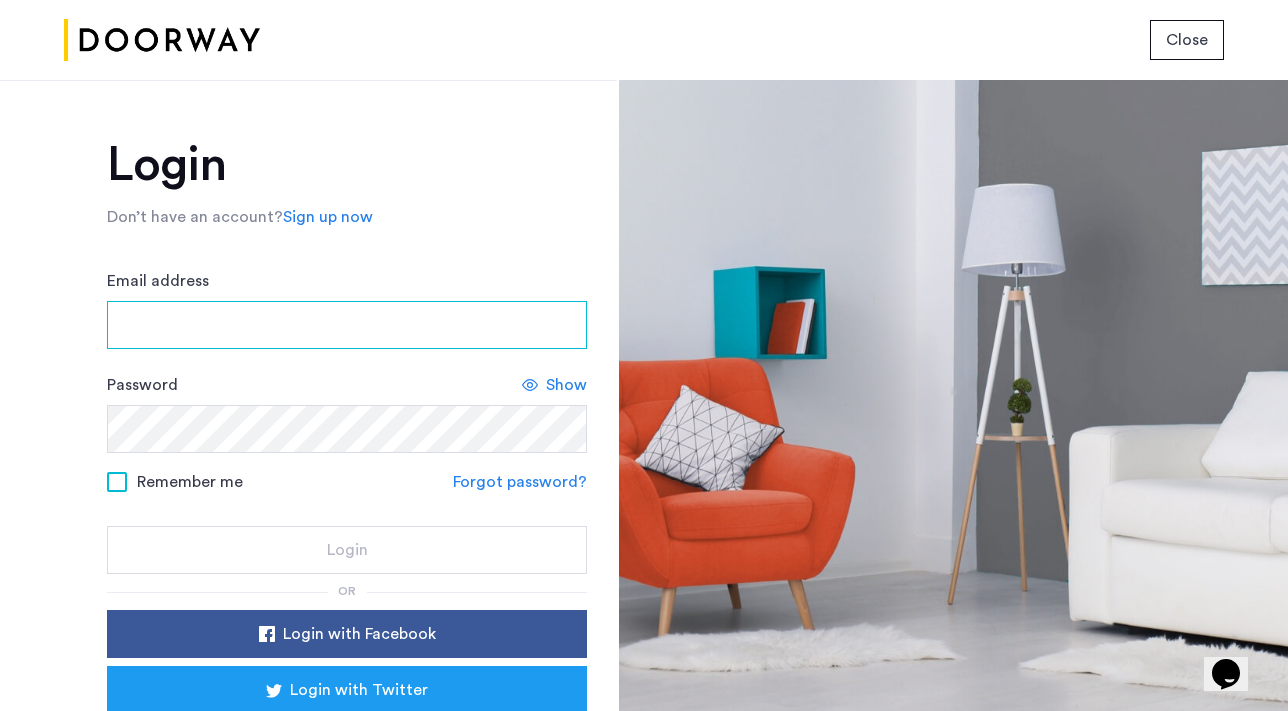 click on "Email address" at bounding box center [347, 325] 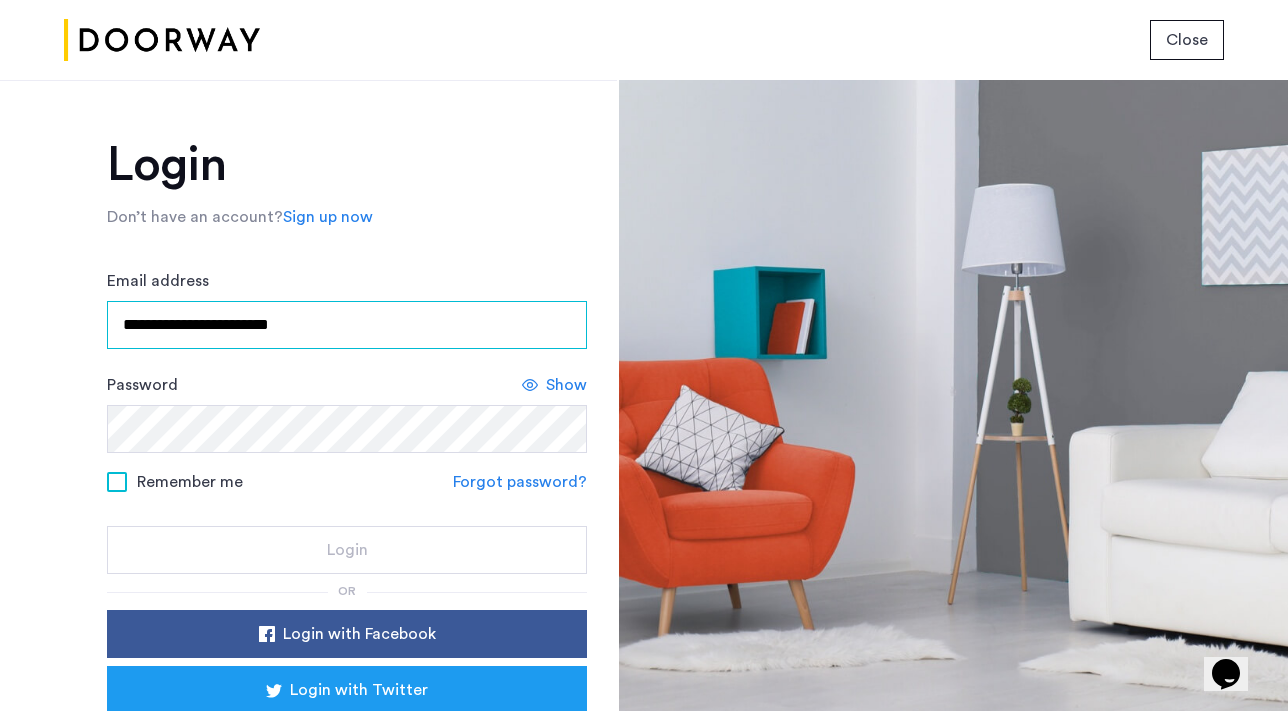 type on "**********" 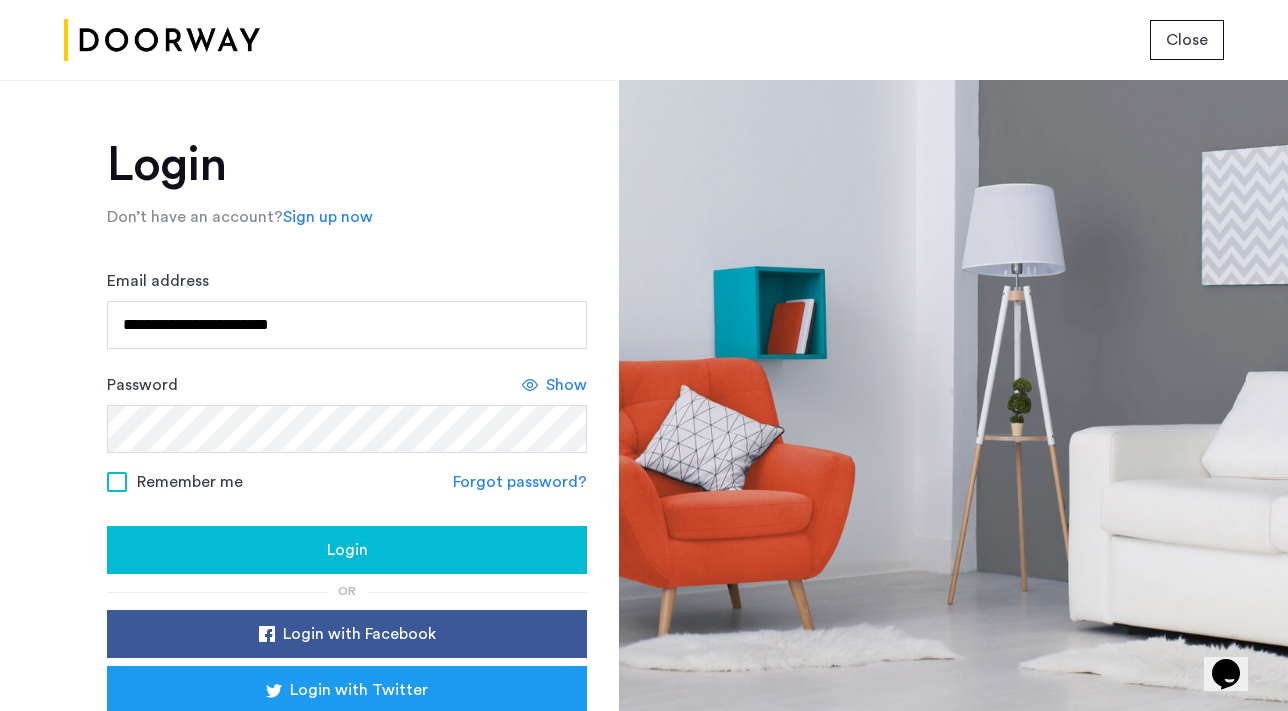 click on "Remember me" 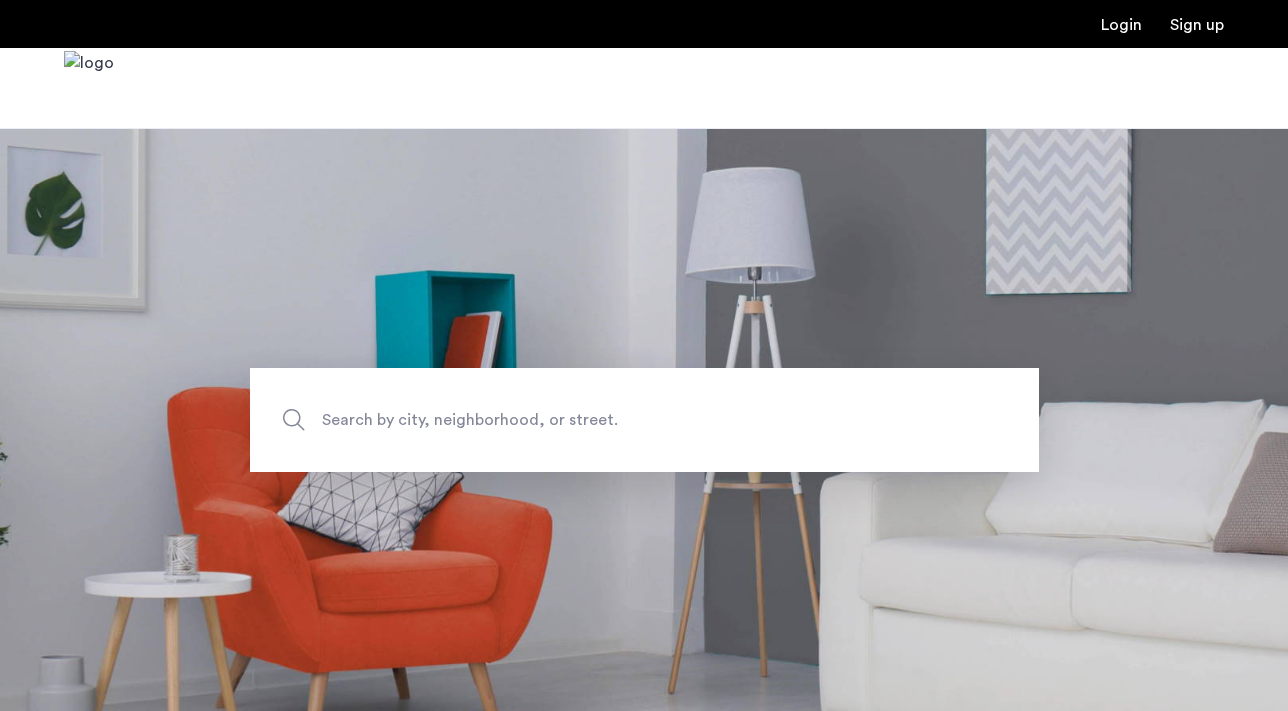 scroll, scrollTop: 0, scrollLeft: 0, axis: both 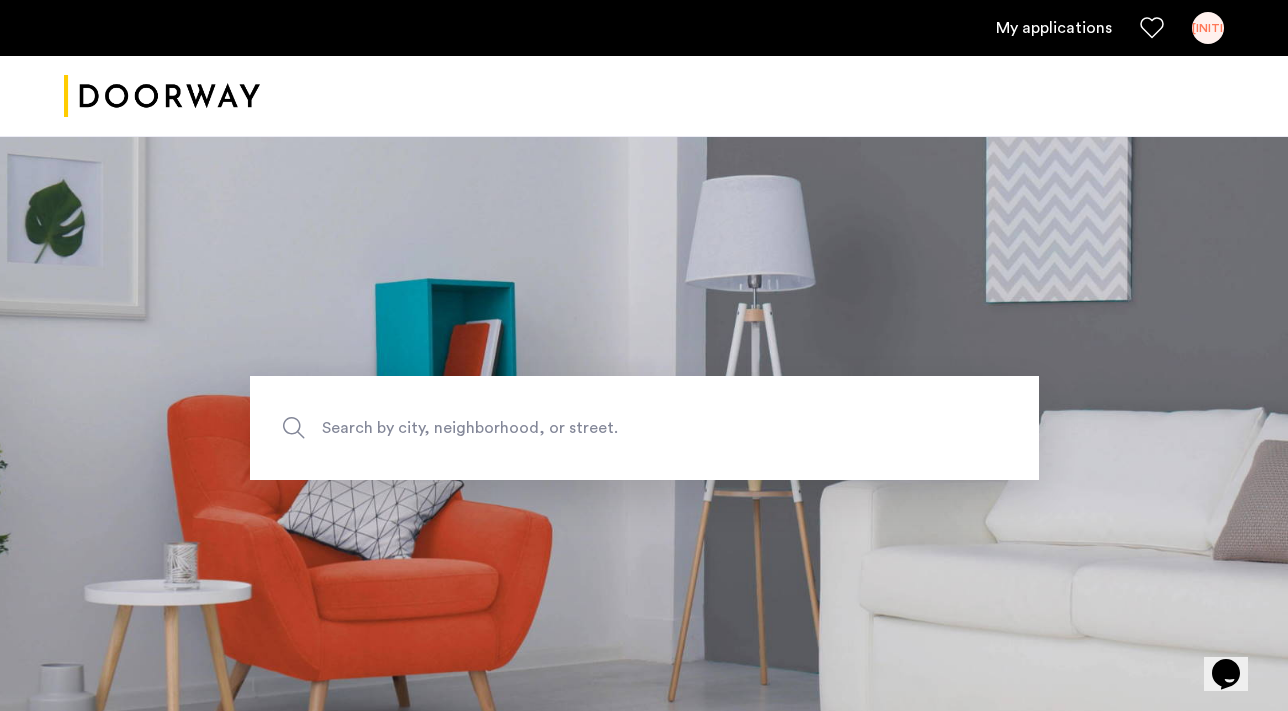 click on "My applications" at bounding box center [1054, 28] 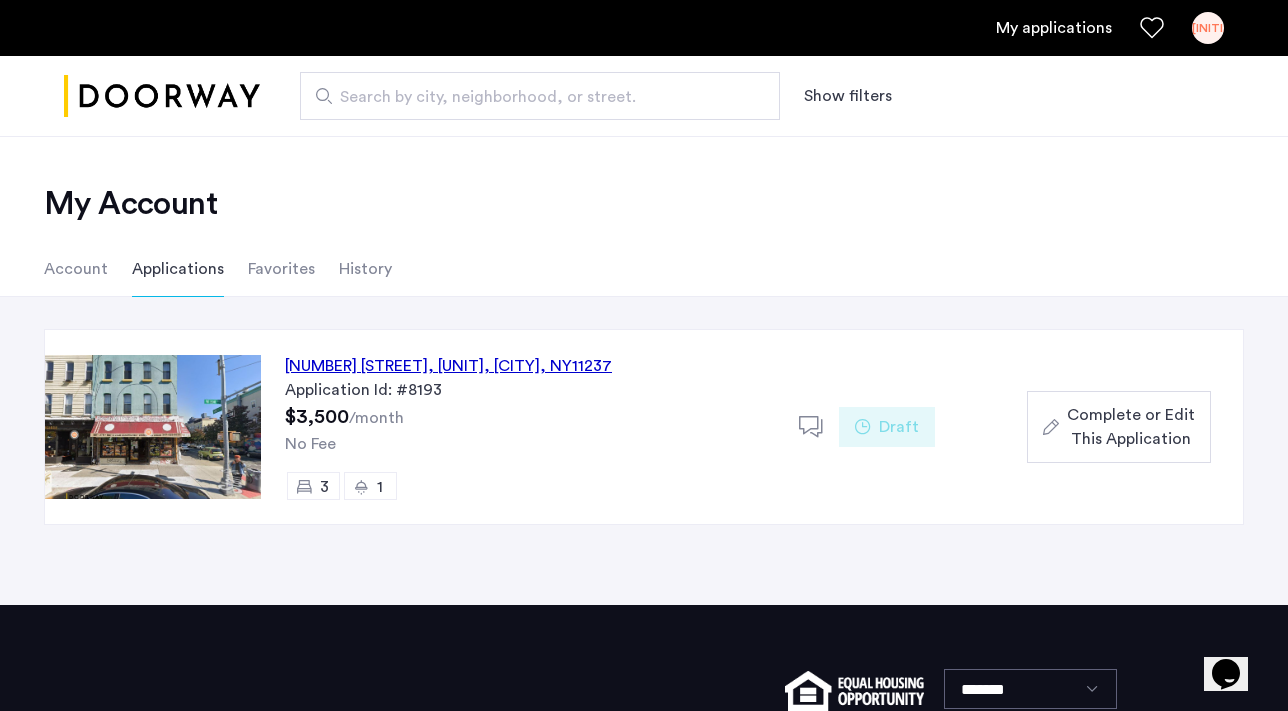 click on "[NUMBER] [STREET], [UNIT], [CITY] , [STATE] [POSTAL_CODE]" 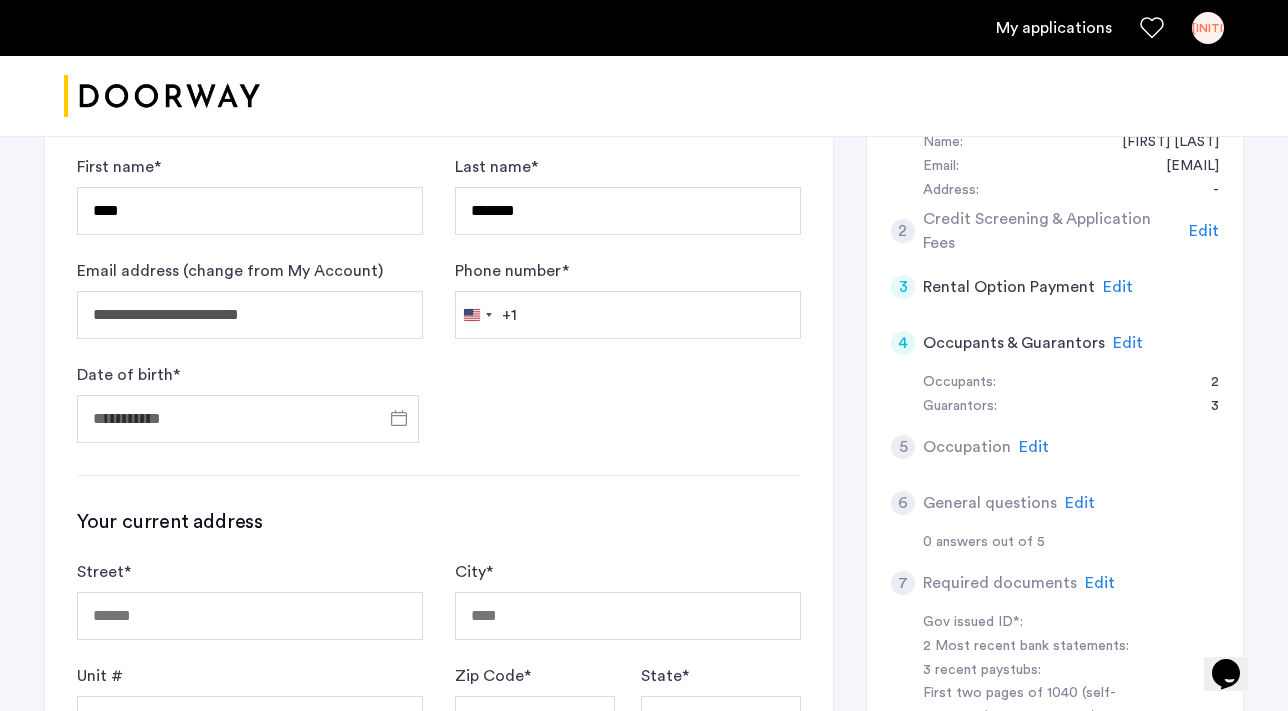 scroll, scrollTop: 397, scrollLeft: 0, axis: vertical 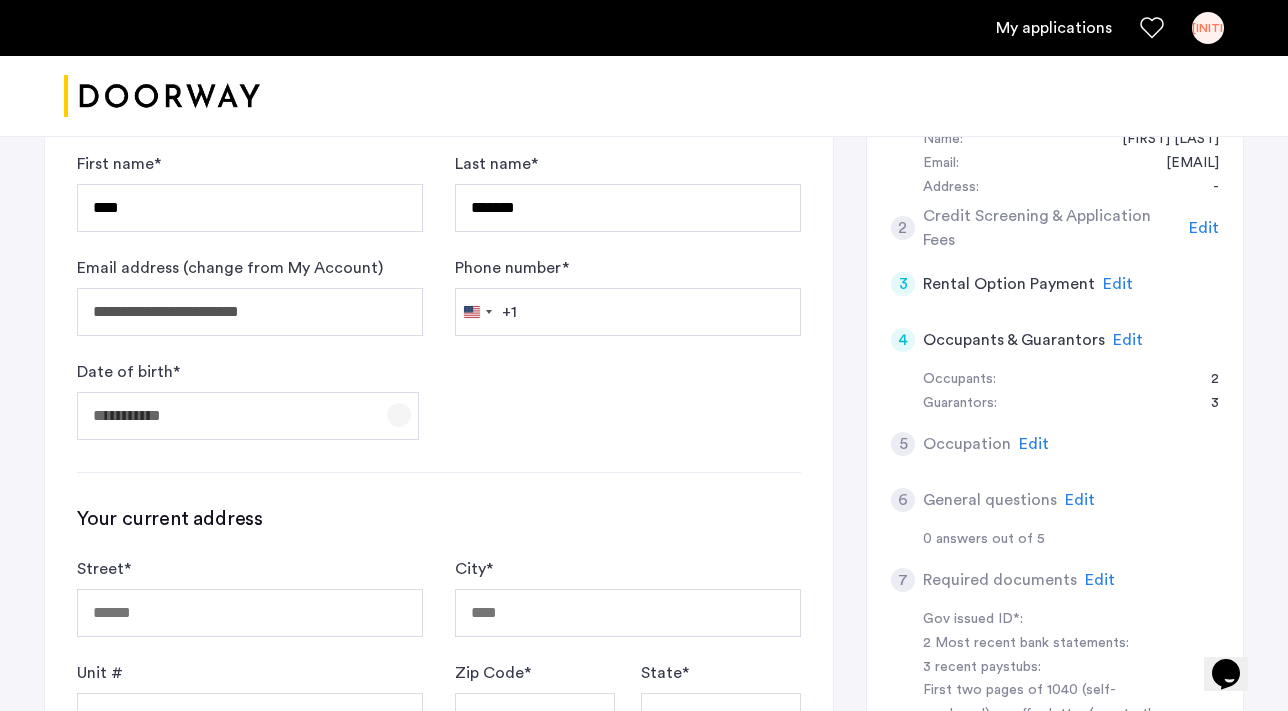 click 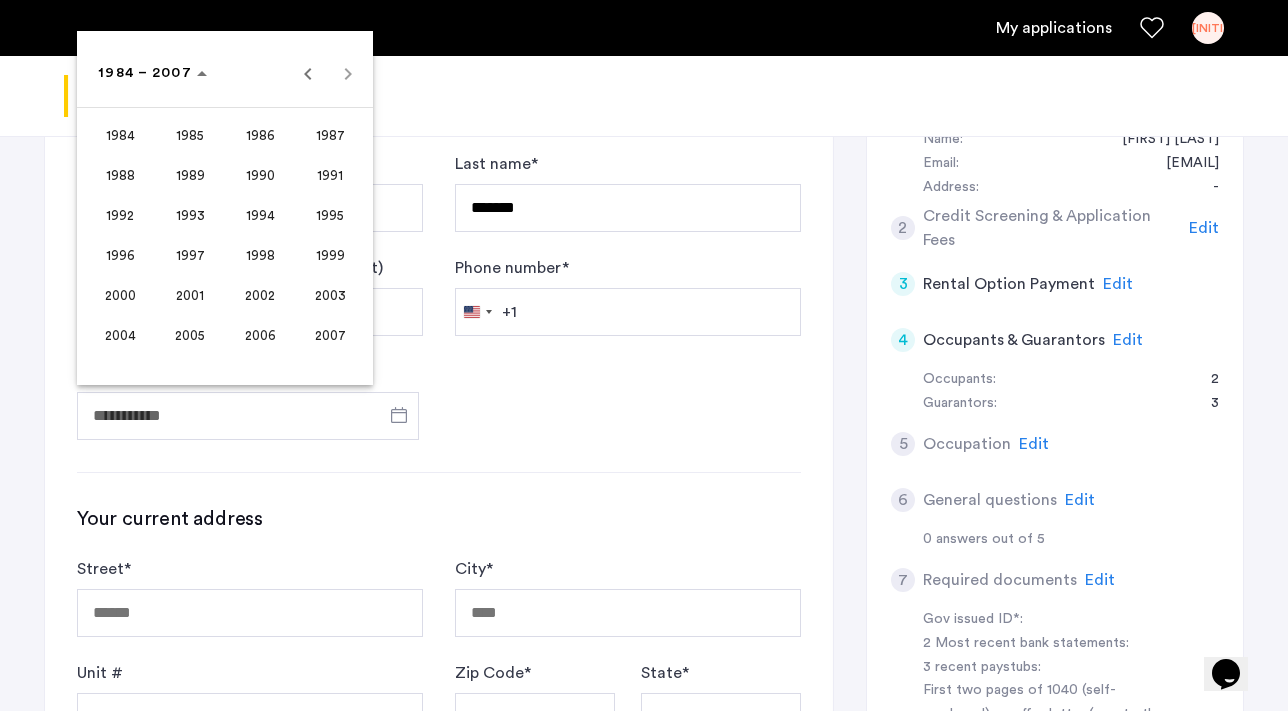 click on "2000" at bounding box center [120, 295] 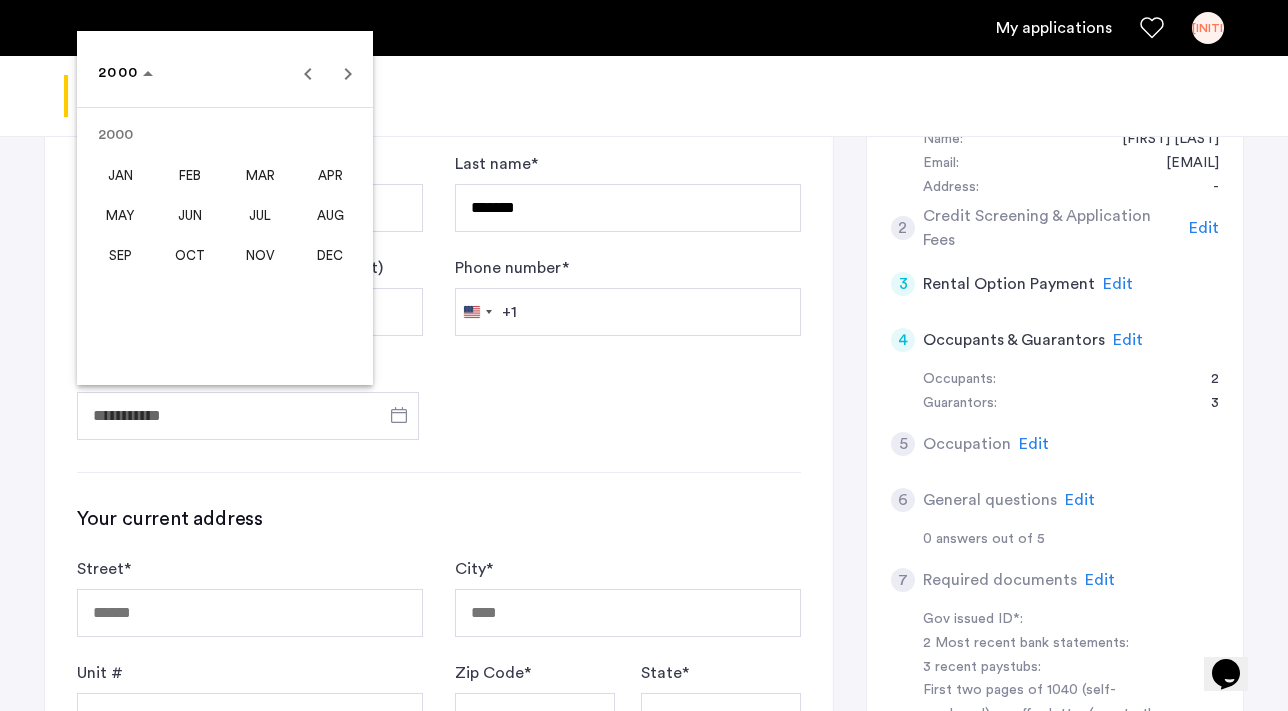 click on "JAN" at bounding box center (120, 175) 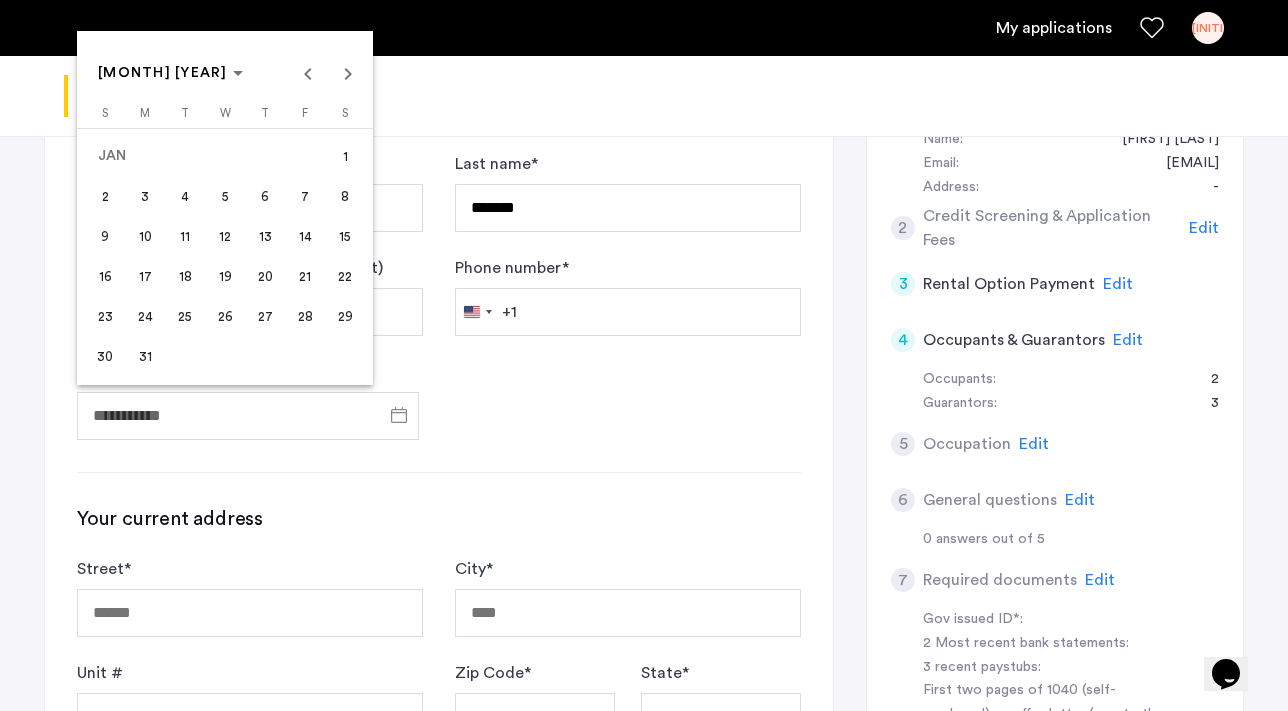click on "28" at bounding box center (305, 316) 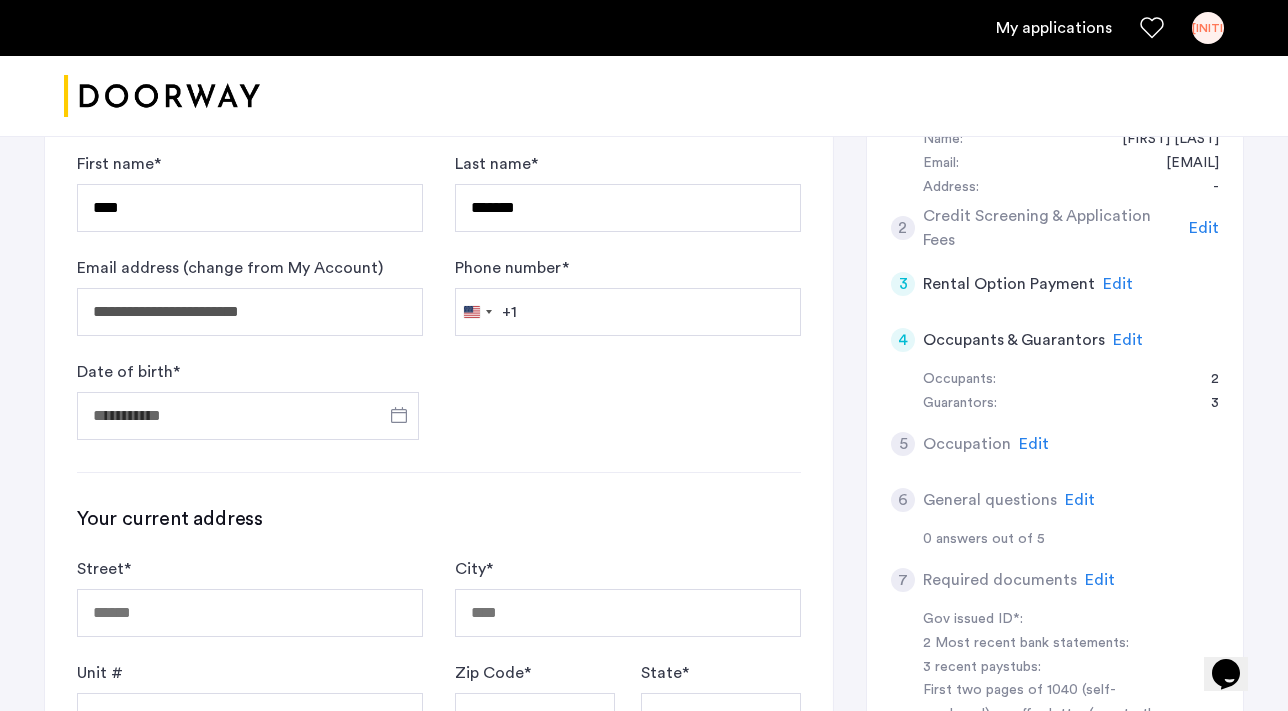 type on "**********" 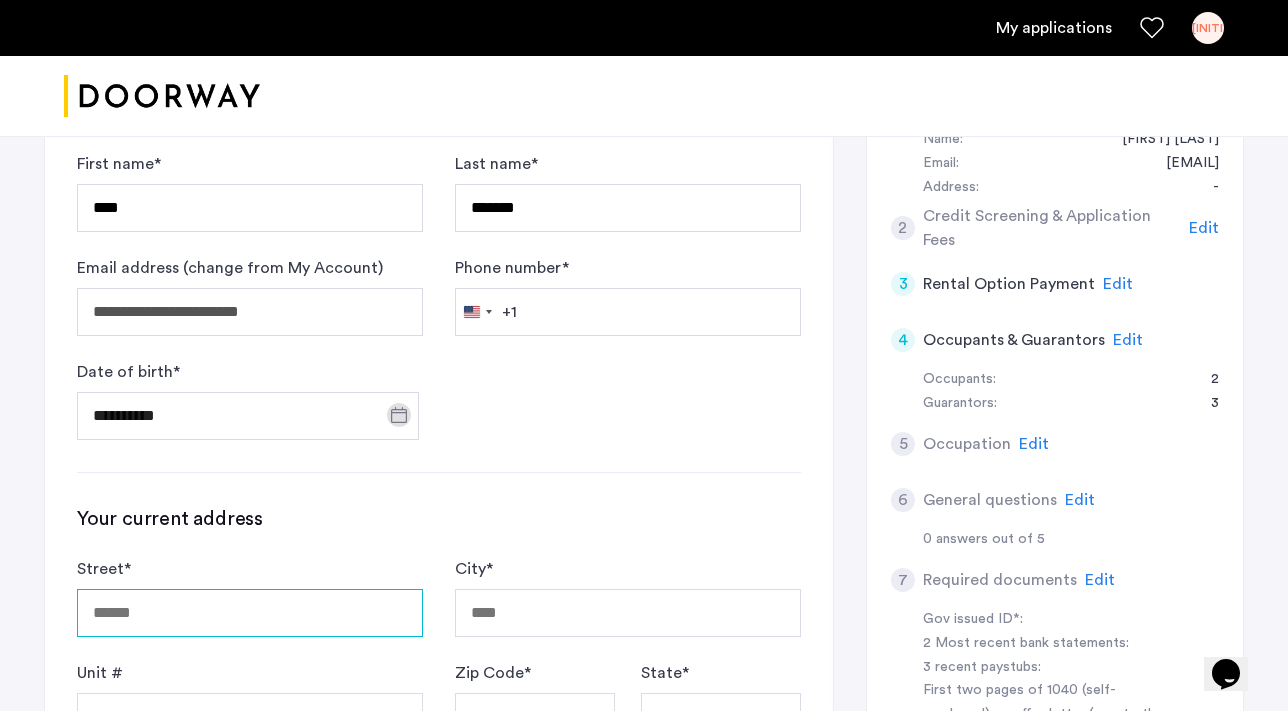 click on "Street  *" at bounding box center (250, 613) 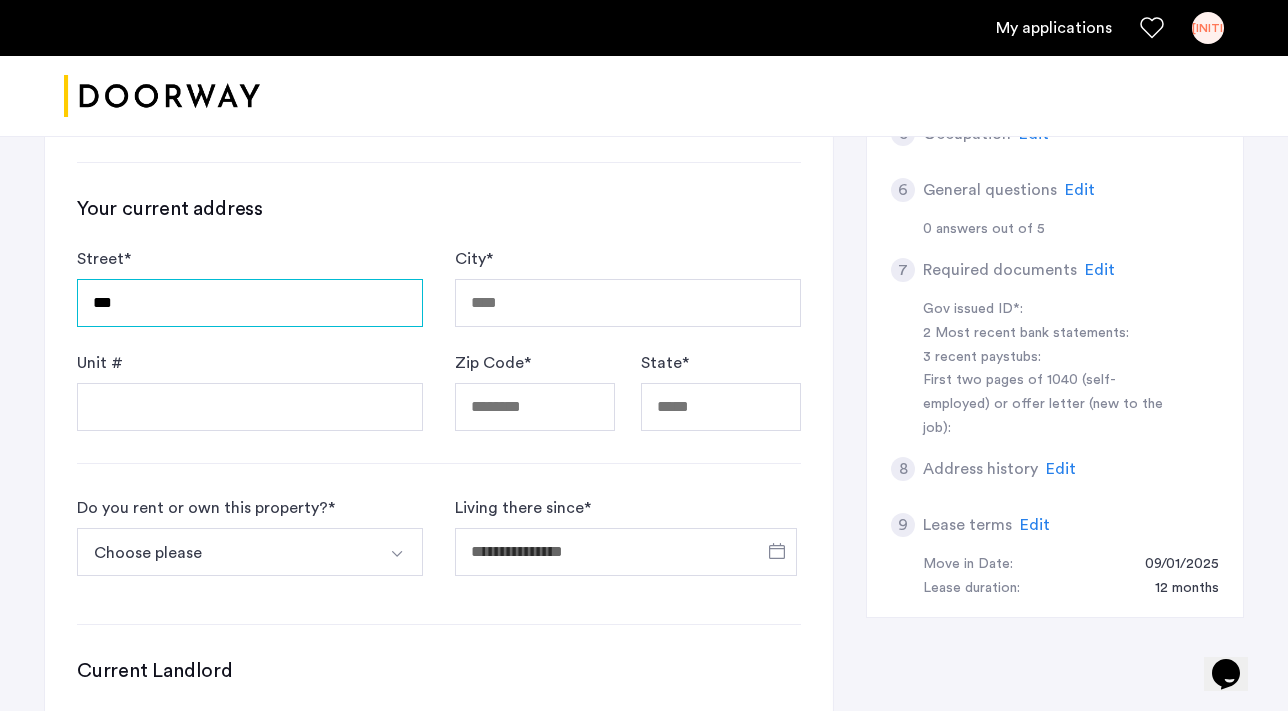 scroll, scrollTop: 705, scrollLeft: 0, axis: vertical 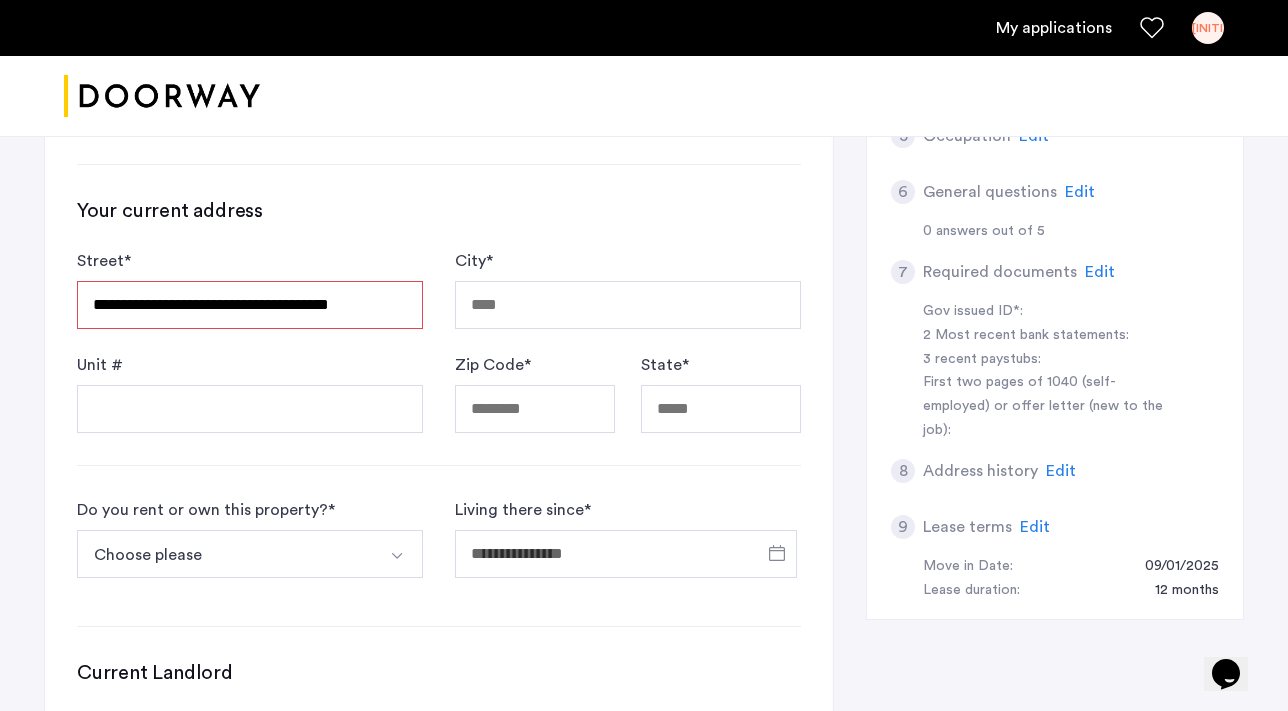 type on "**********" 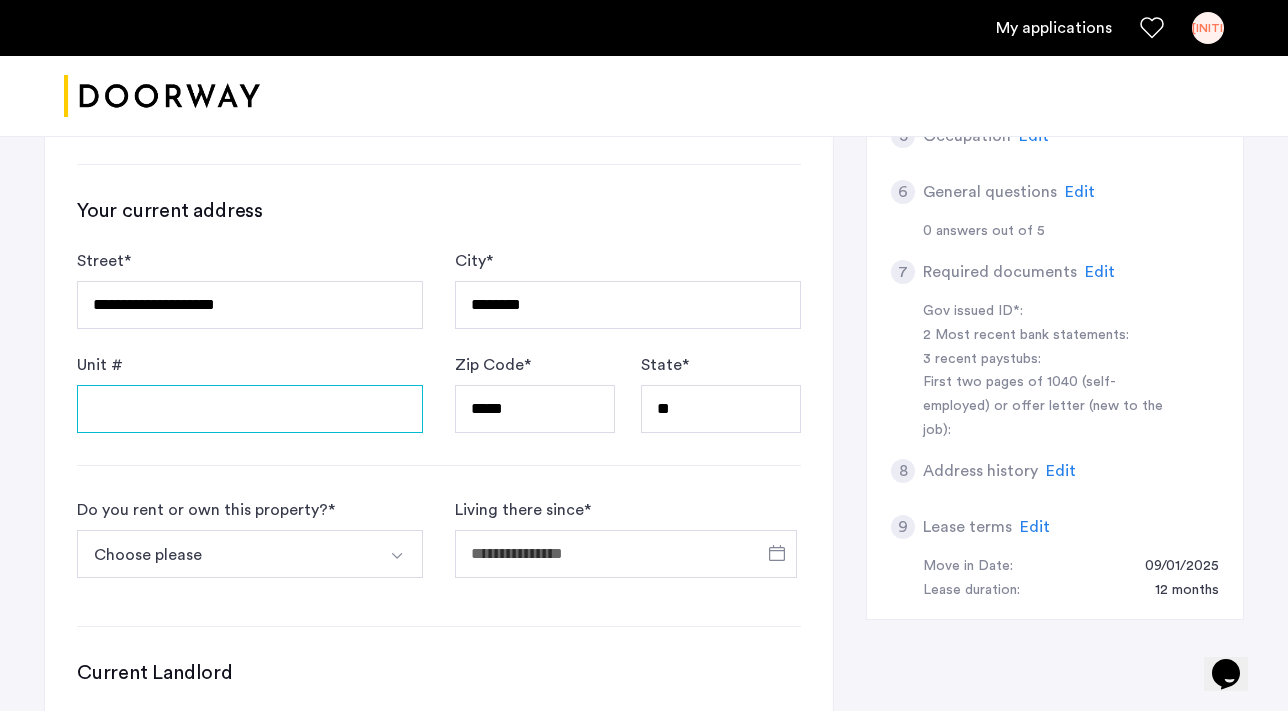 click on "Unit #" at bounding box center [250, 409] 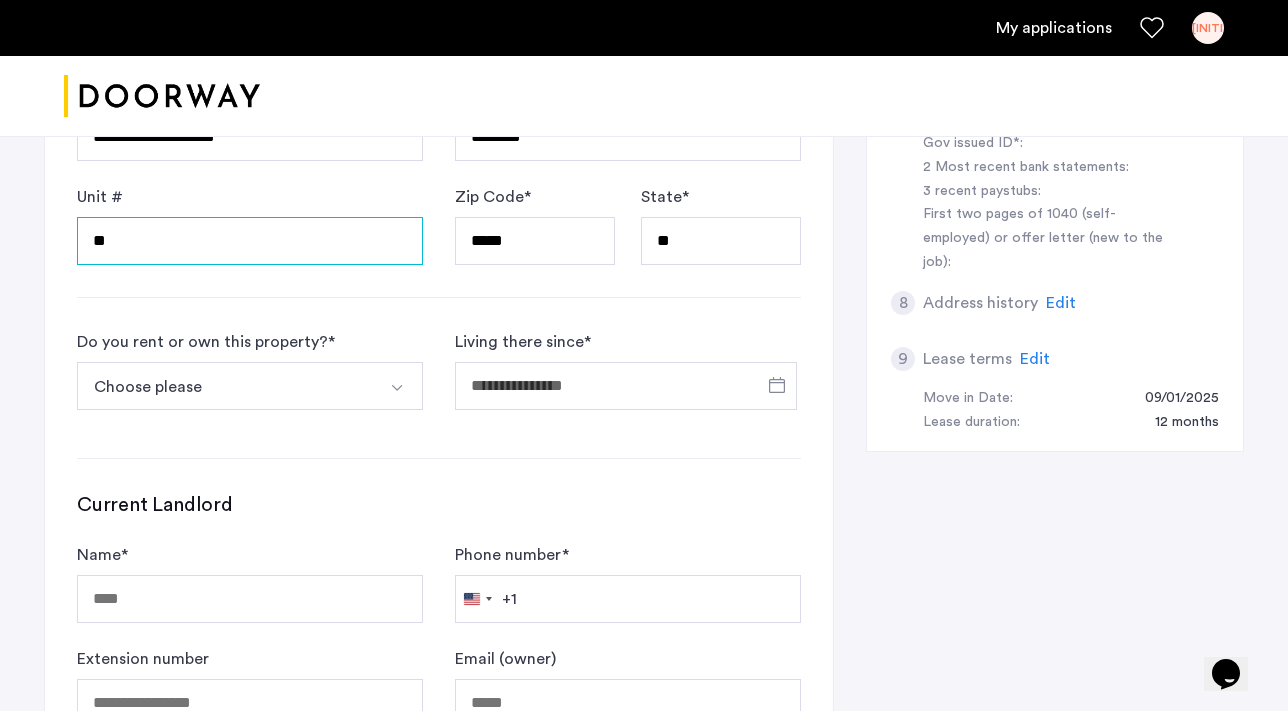scroll, scrollTop: 883, scrollLeft: 0, axis: vertical 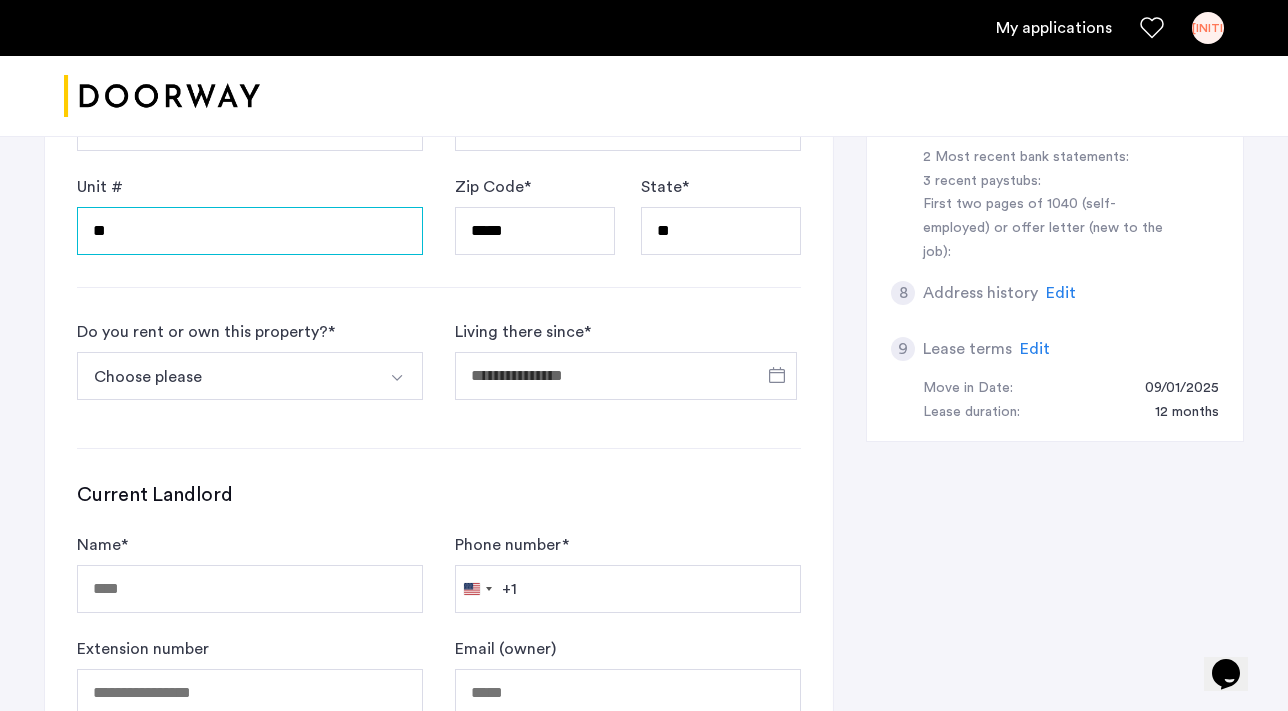 type on "**" 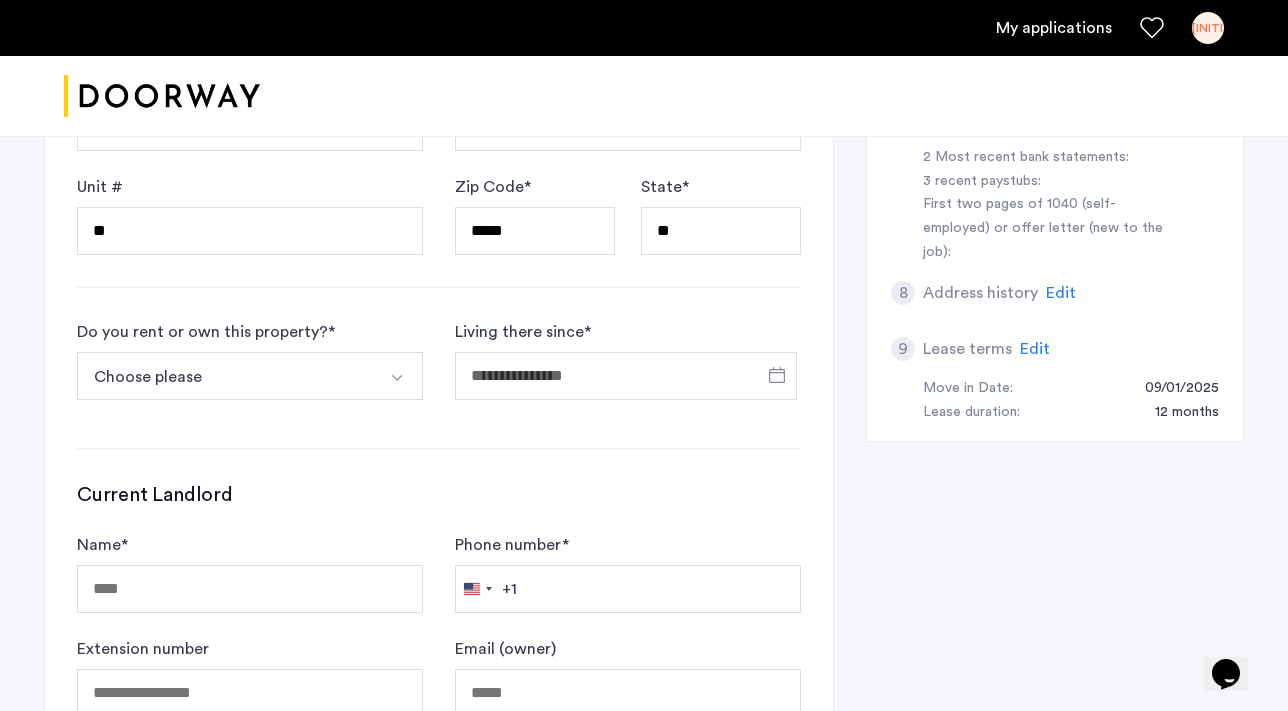click on "Choose please" at bounding box center (226, 376) 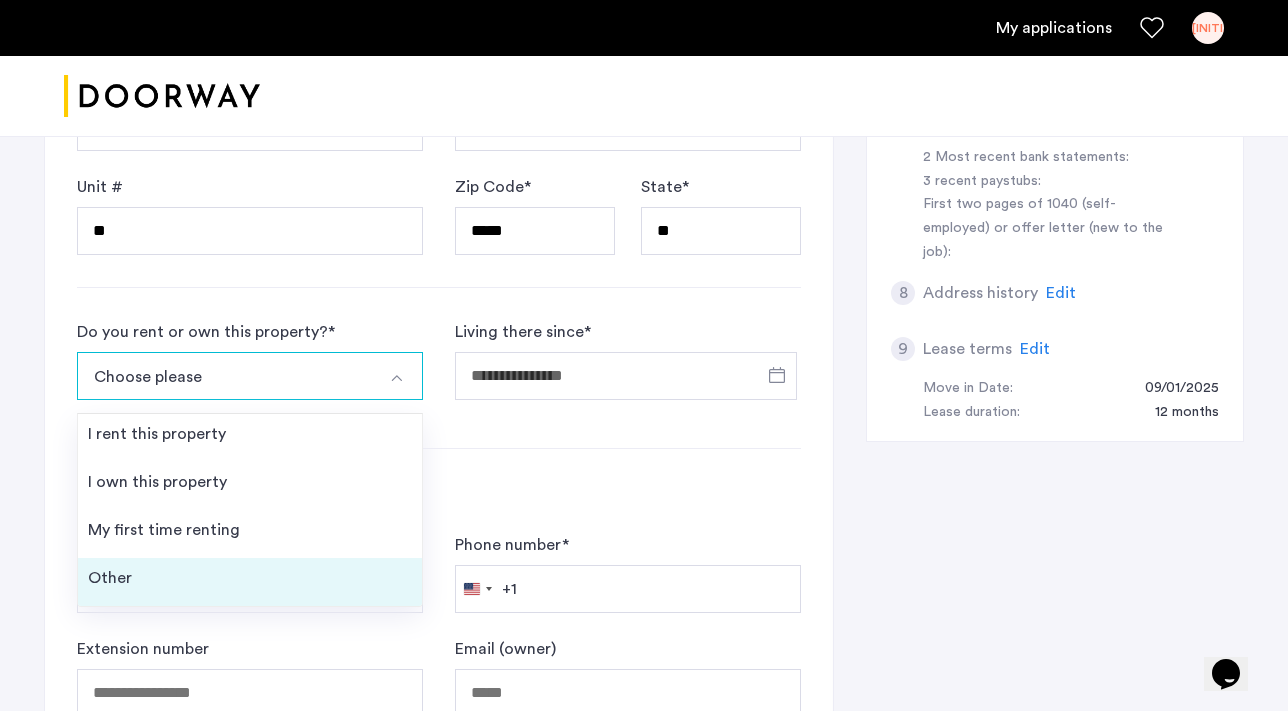 click on "Other" at bounding box center (250, 582) 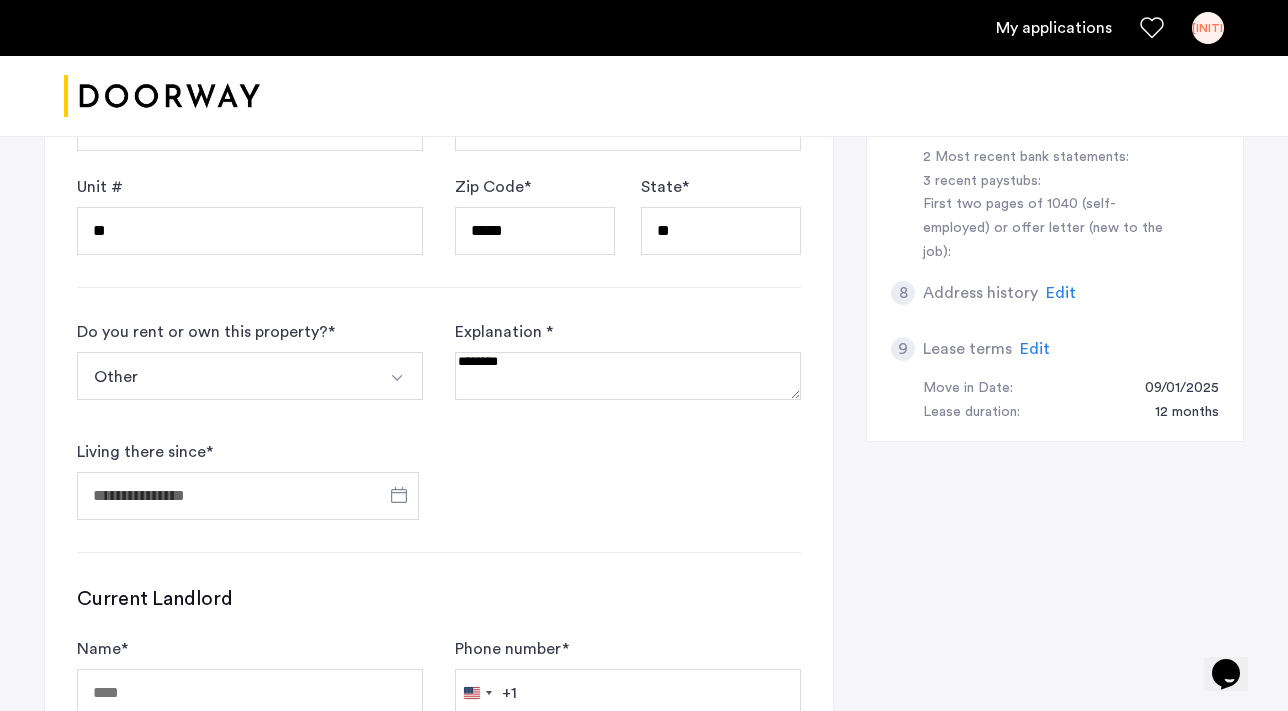 click at bounding box center [628, 376] 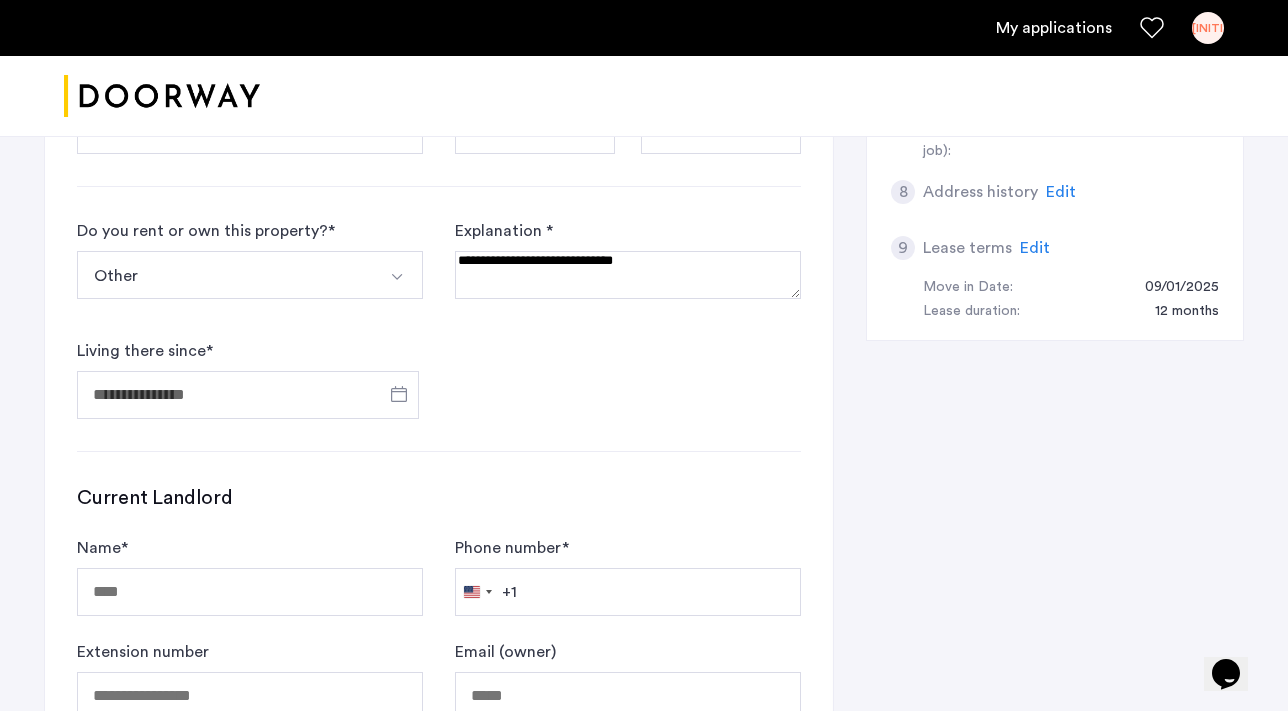 scroll, scrollTop: 959, scrollLeft: 0, axis: vertical 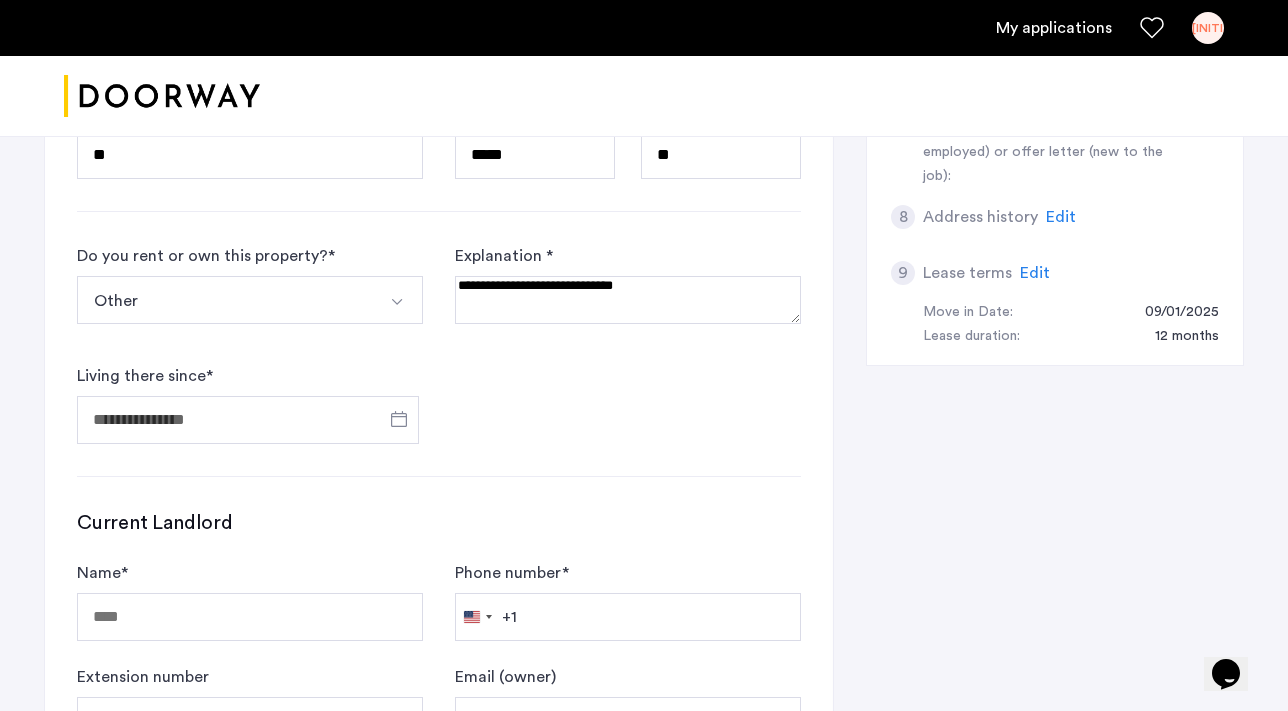 type on "**********" 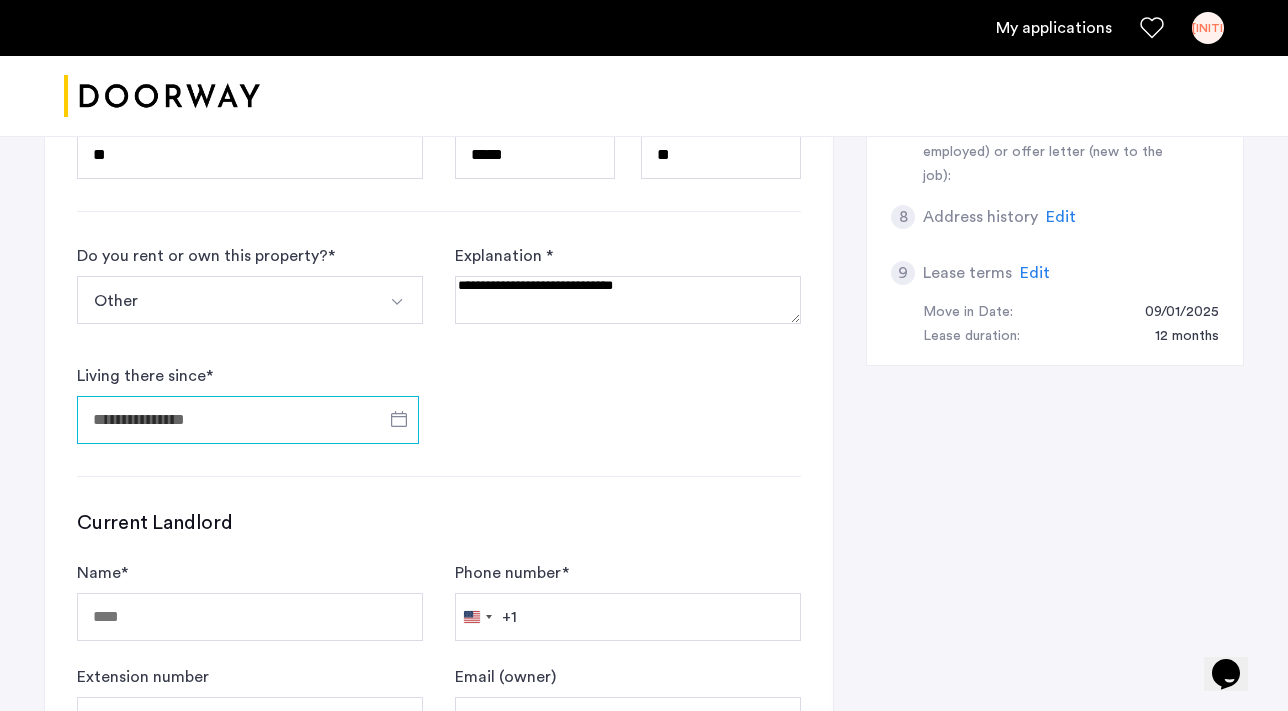 click on "Living there since  *" at bounding box center (248, 420) 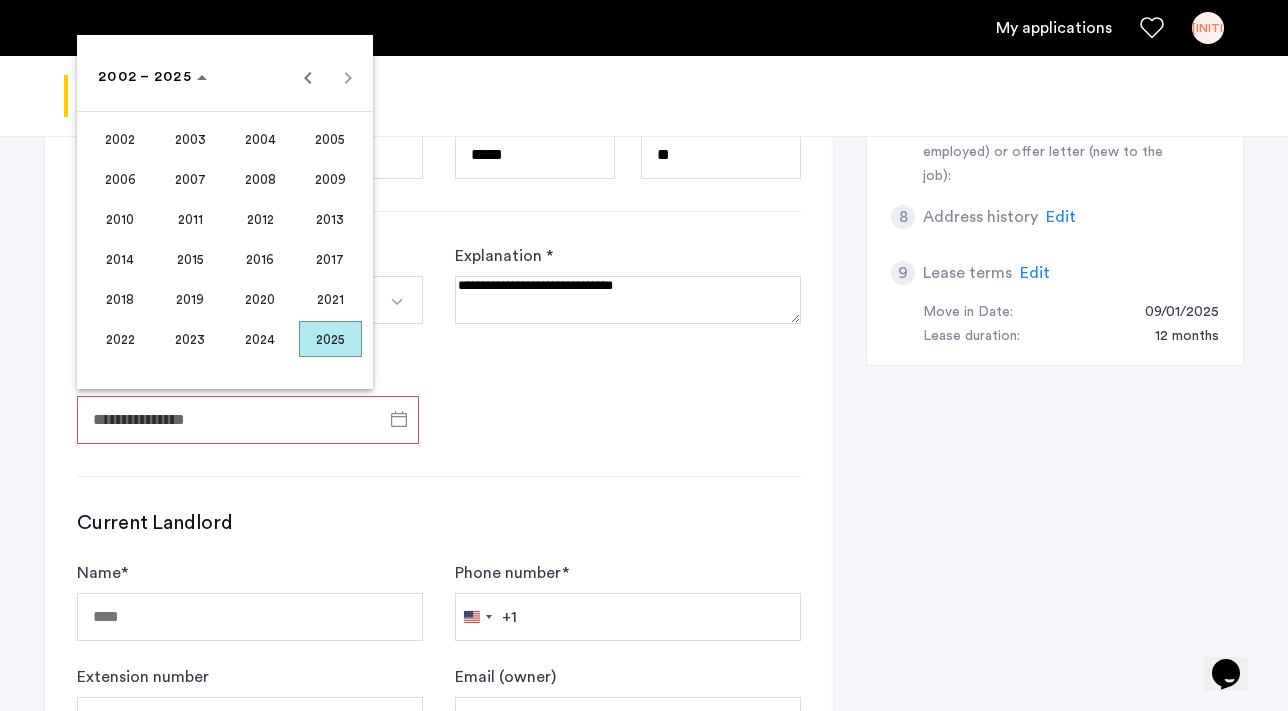 click on "2025" at bounding box center (330, 339) 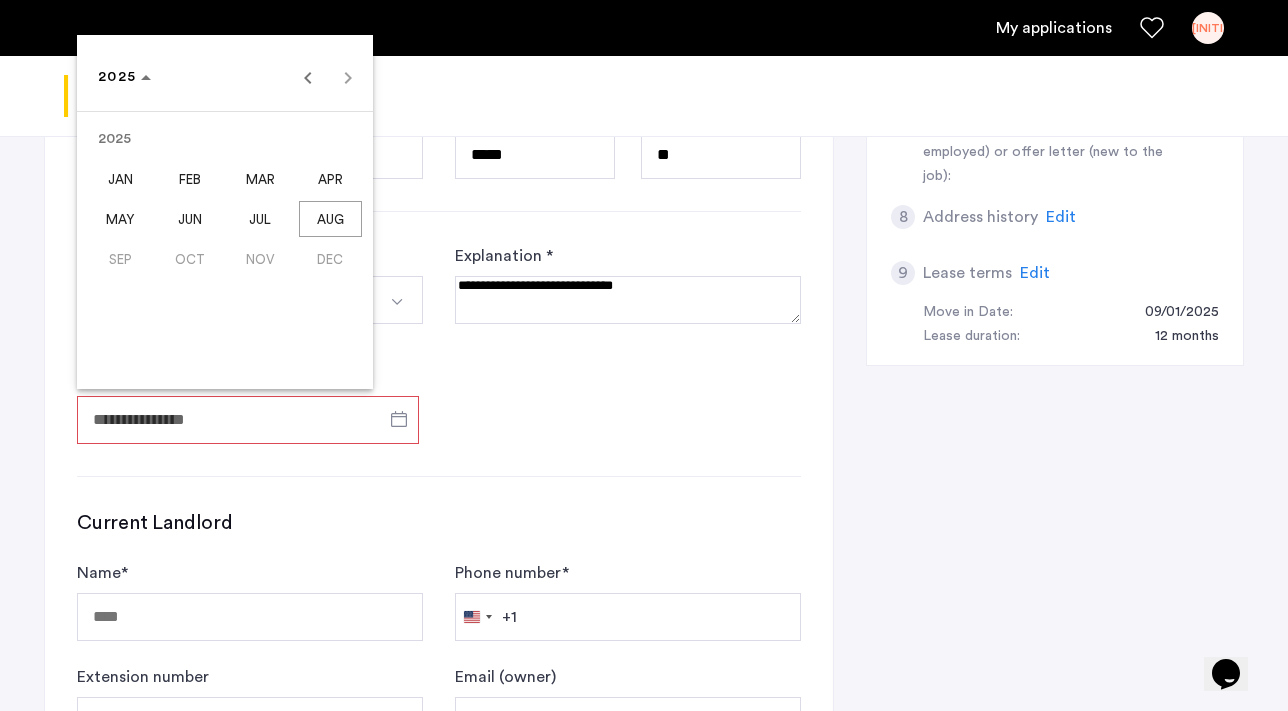 drag, startPoint x: 273, startPoint y: 219, endPoint x: 160, endPoint y: 218, distance: 113.004425 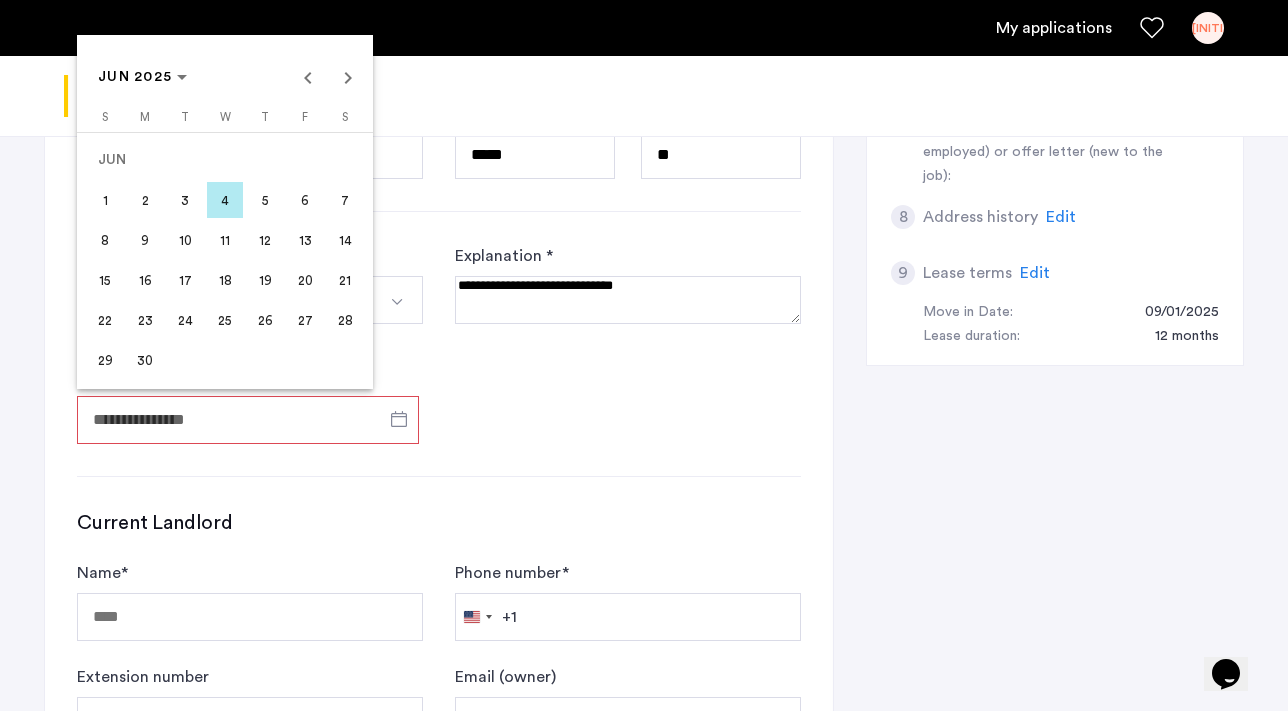 click on "1" at bounding box center (105, 200) 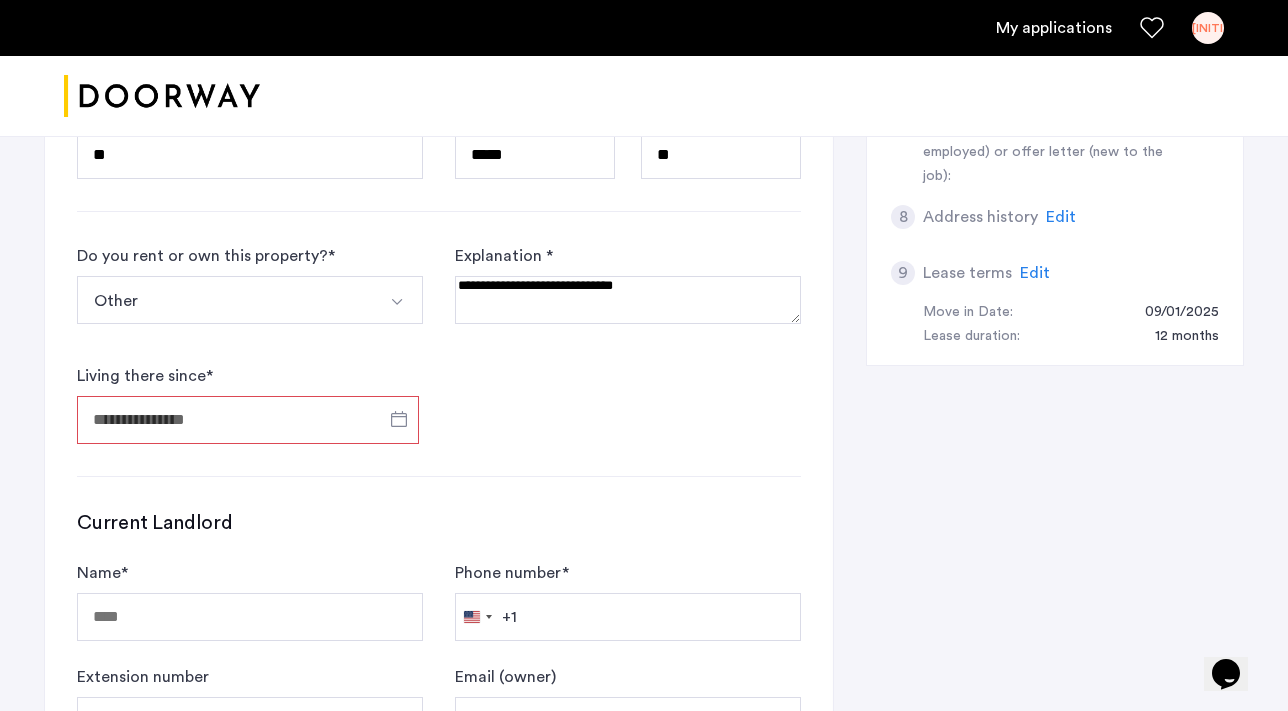 type on "**********" 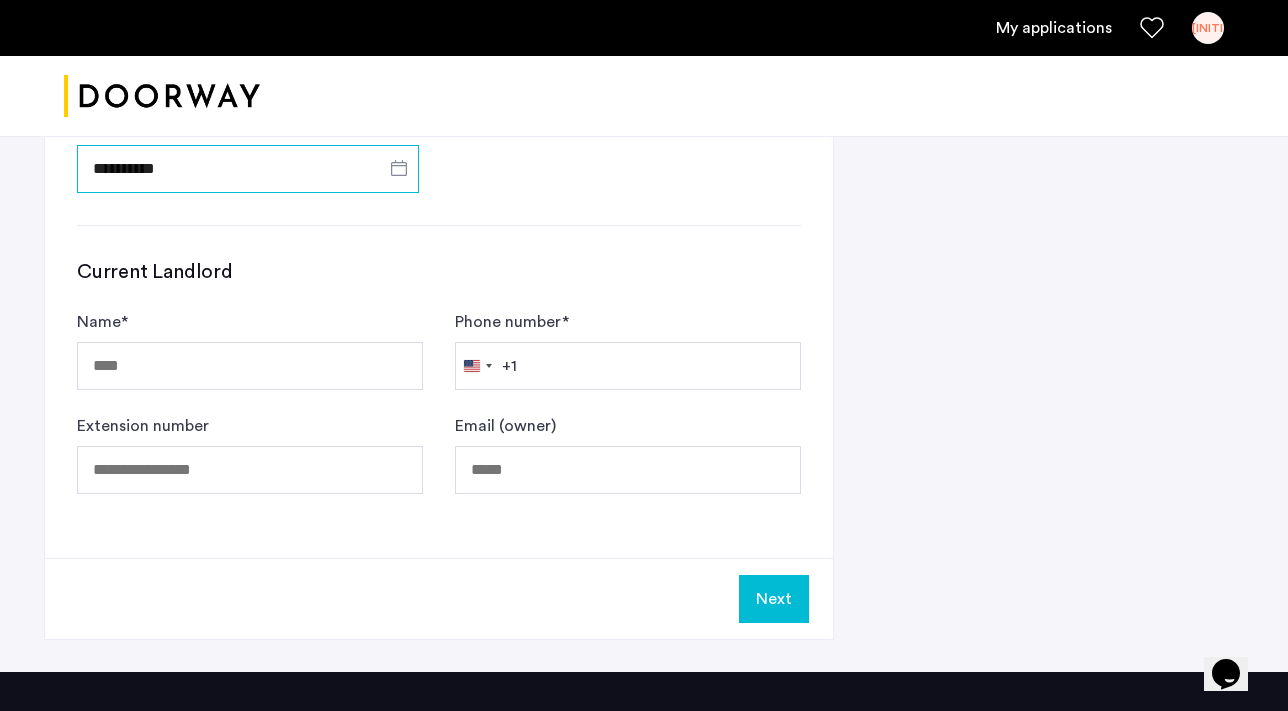 scroll, scrollTop: 1227, scrollLeft: 0, axis: vertical 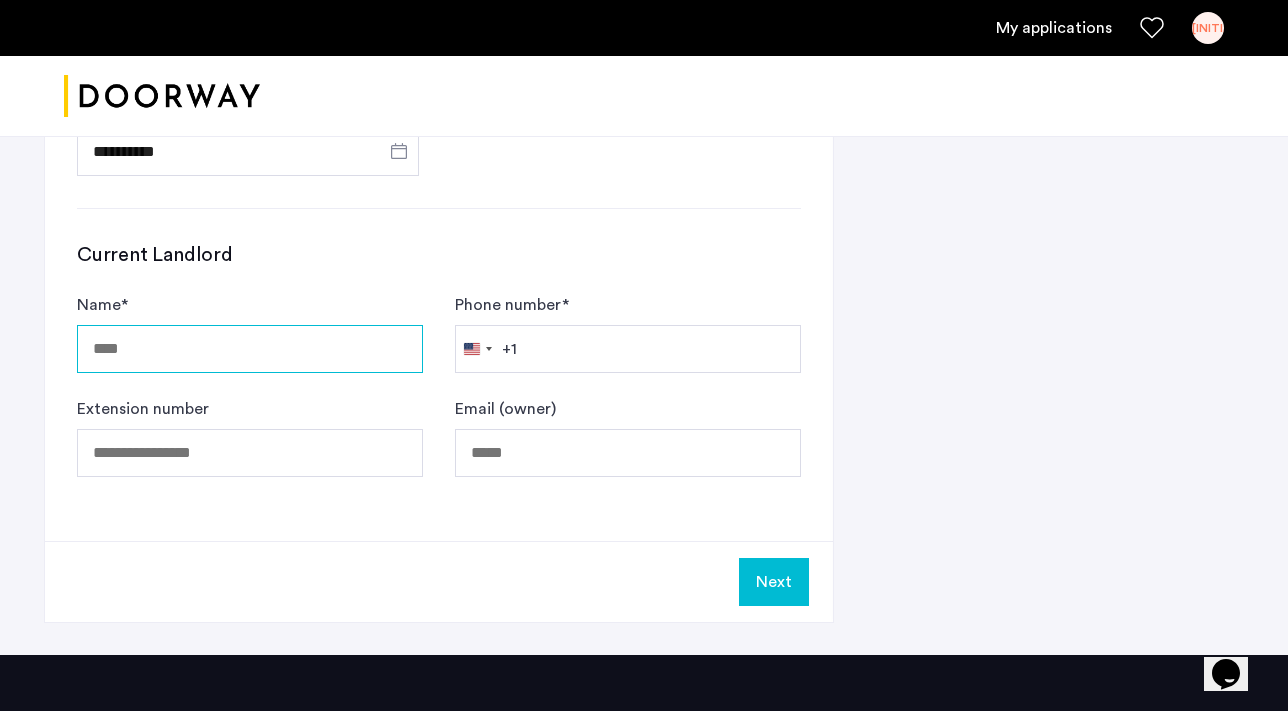 click on "Name  *" at bounding box center [250, 349] 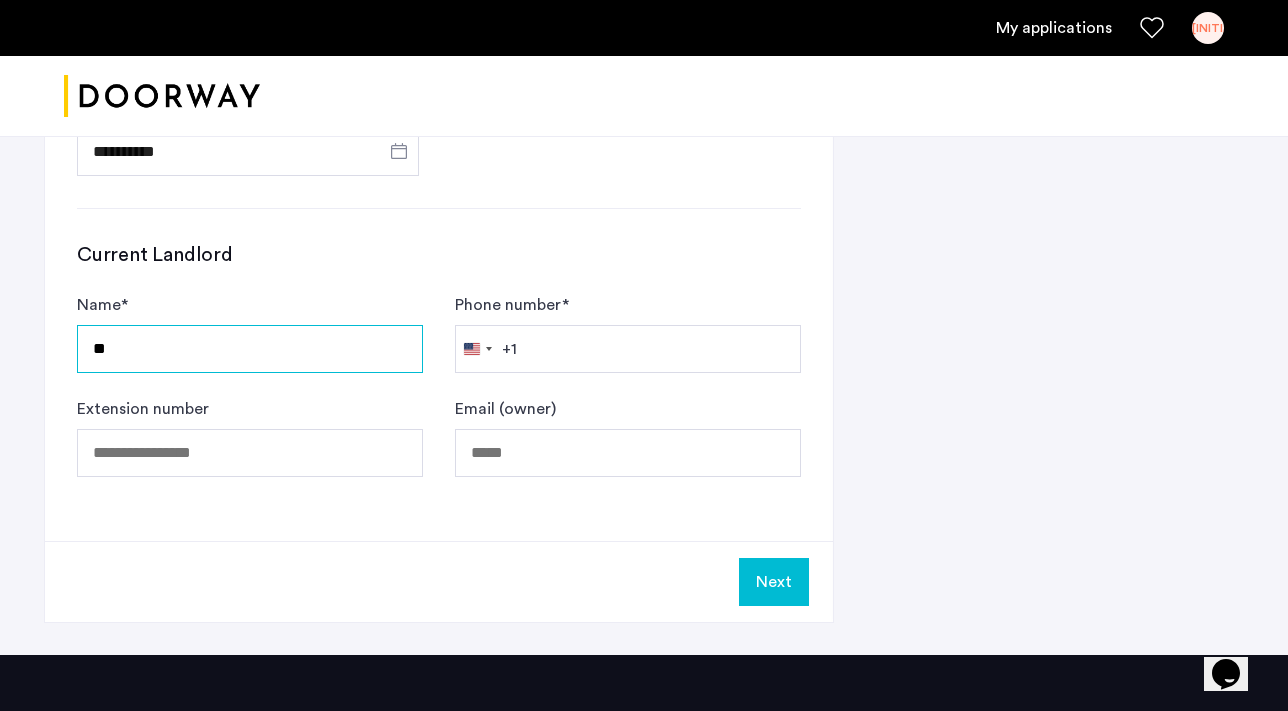 type on "*" 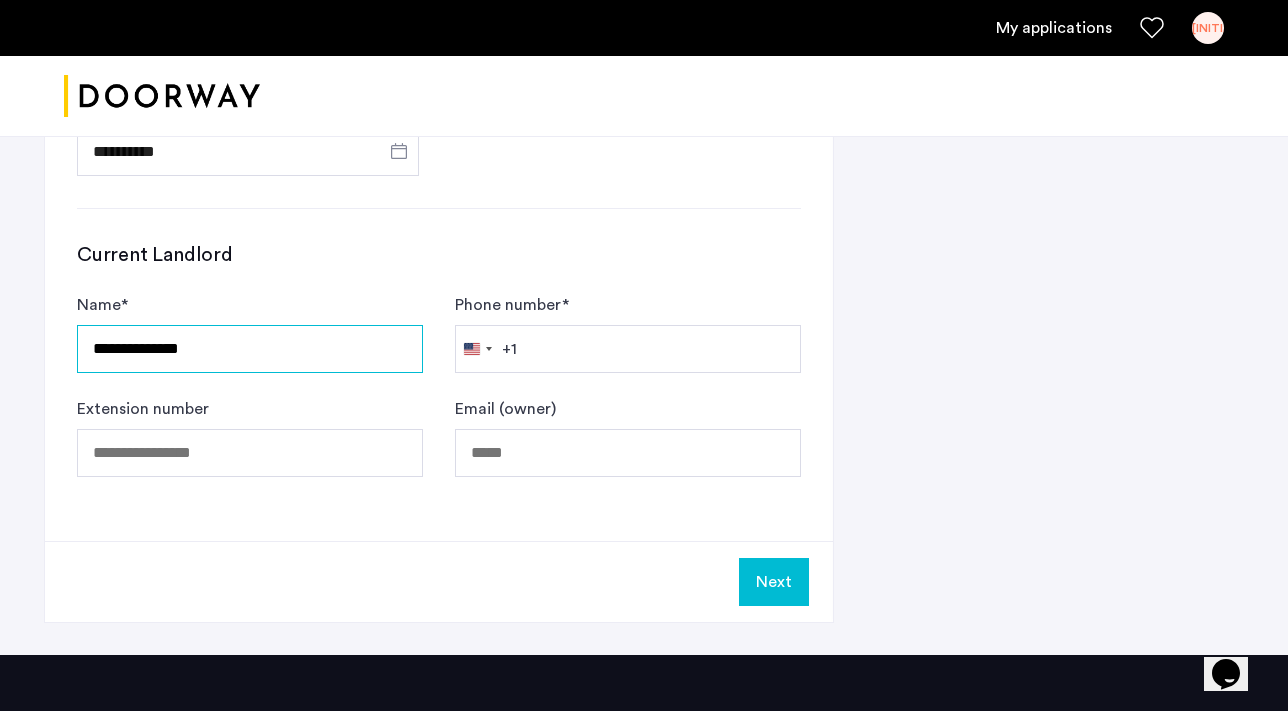 type on "**********" 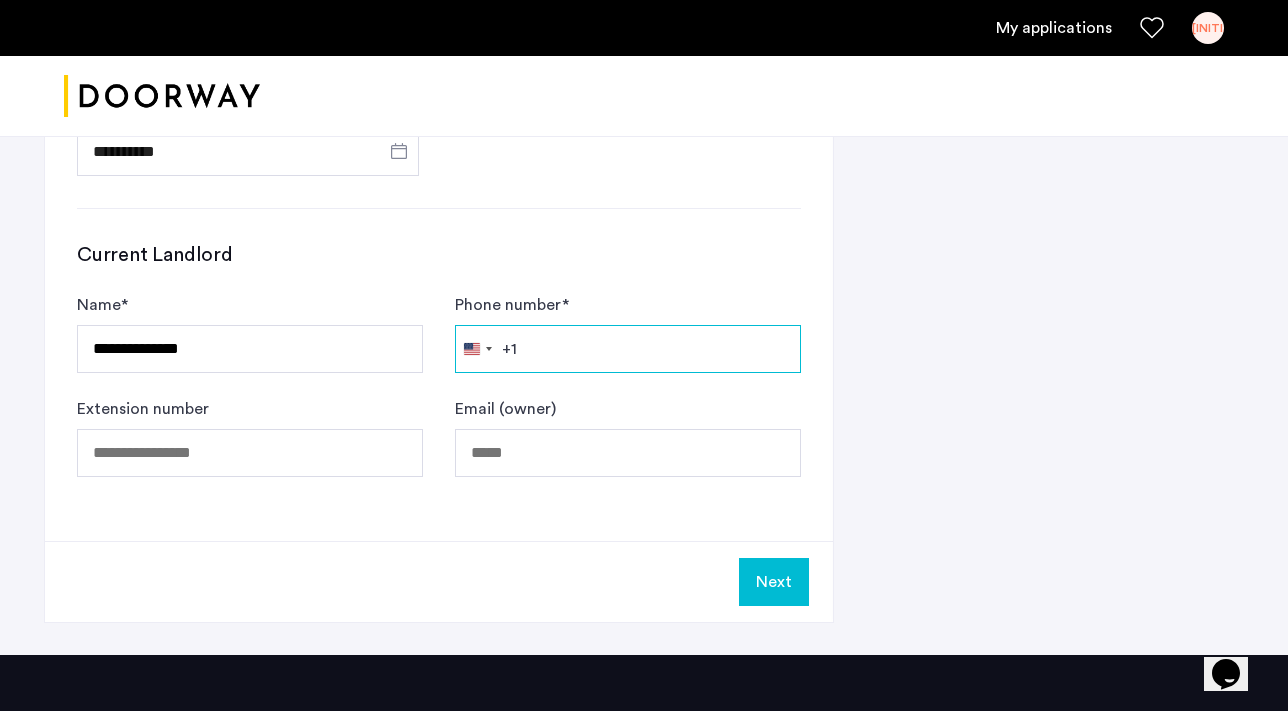 click on "Phone number  *" at bounding box center [628, 349] 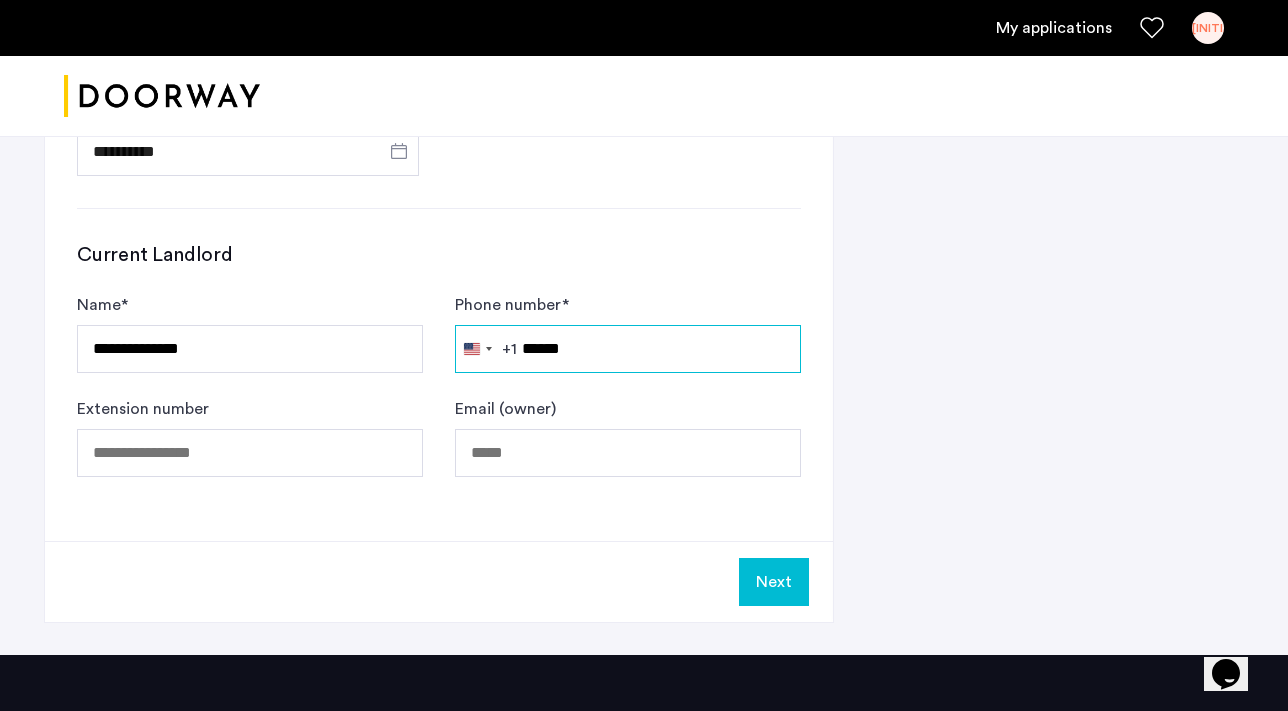 drag, startPoint x: 586, startPoint y: 349, endPoint x: 547, endPoint y: 350, distance: 39.012817 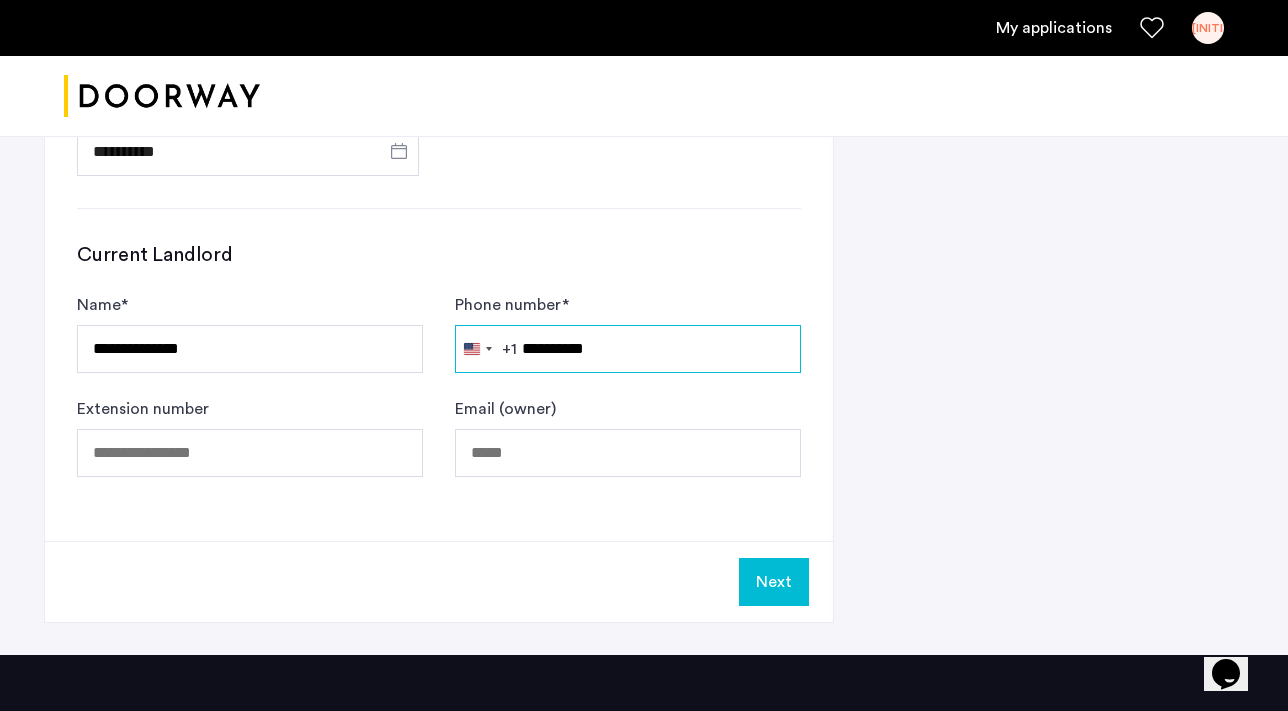 type on "**********" 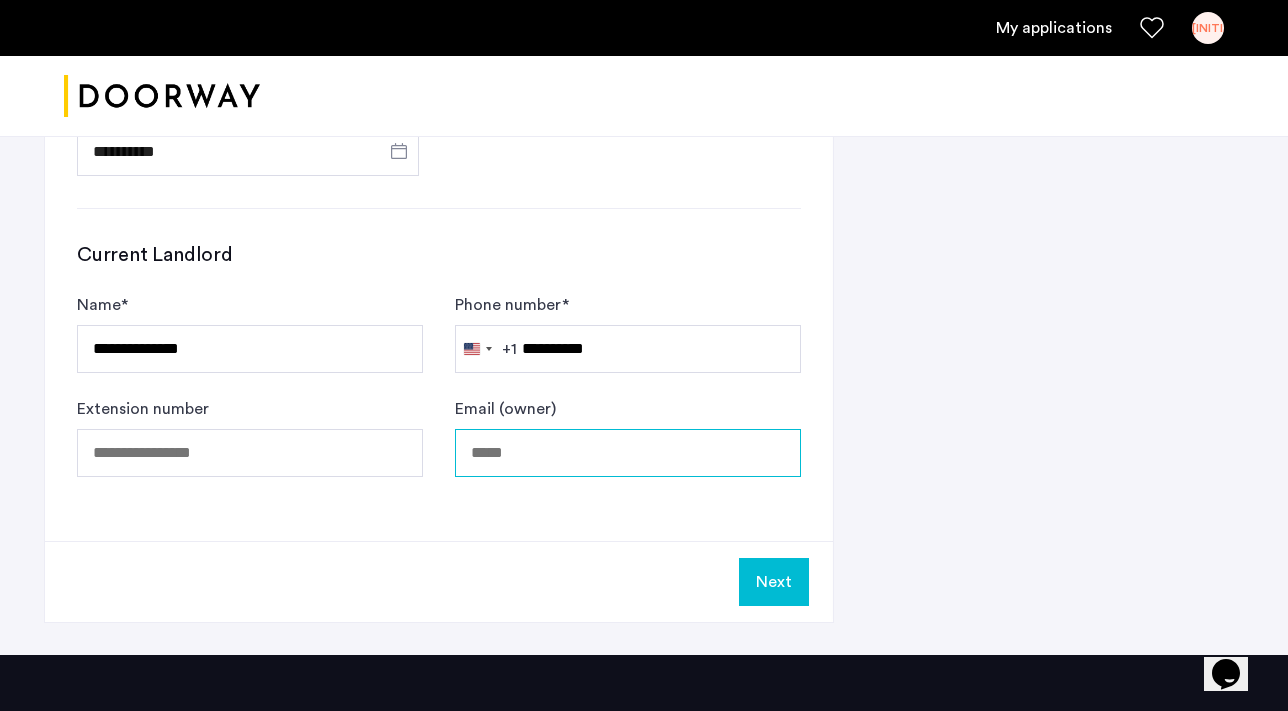 click on "Email (owner)" at bounding box center (628, 453) 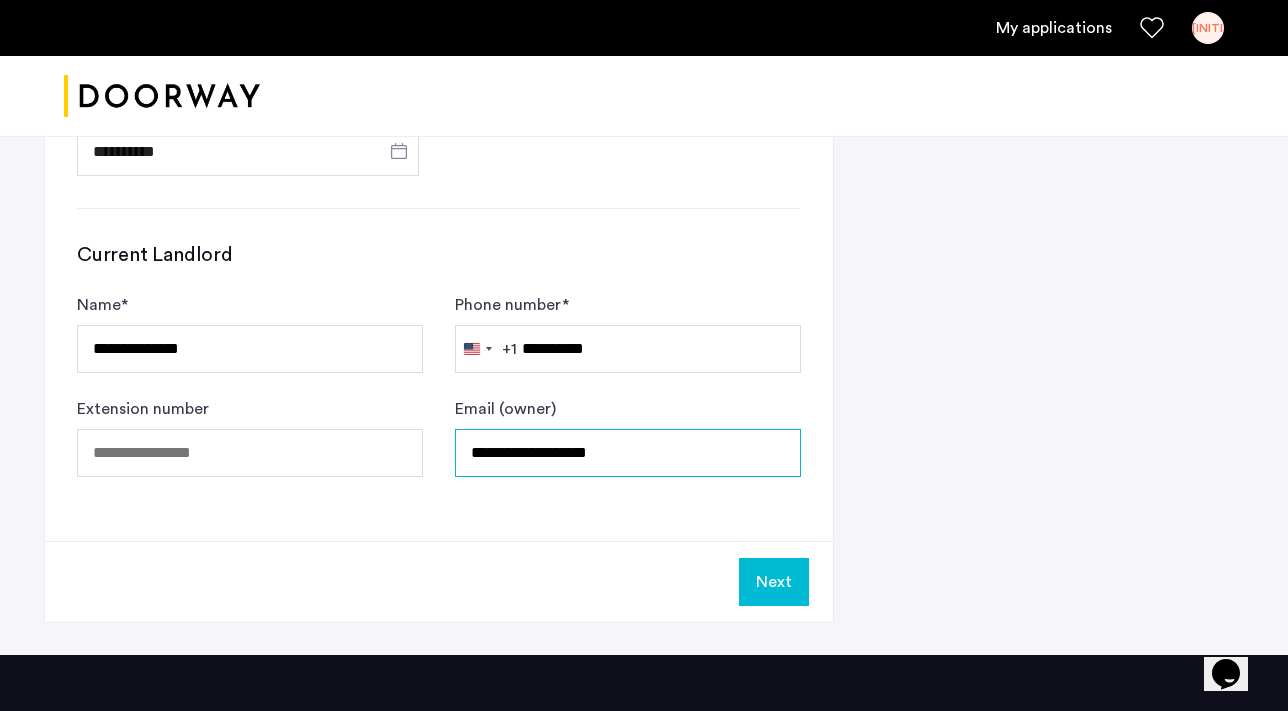 type on "**********" 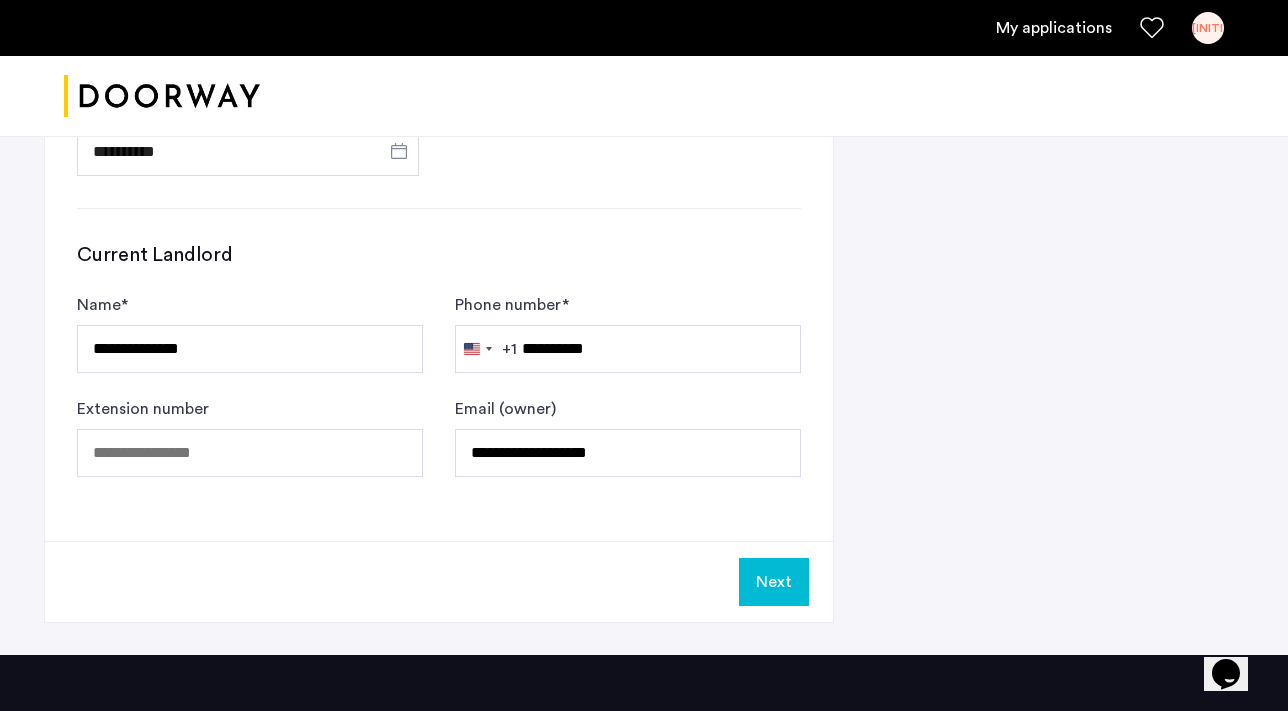 click on "Next" 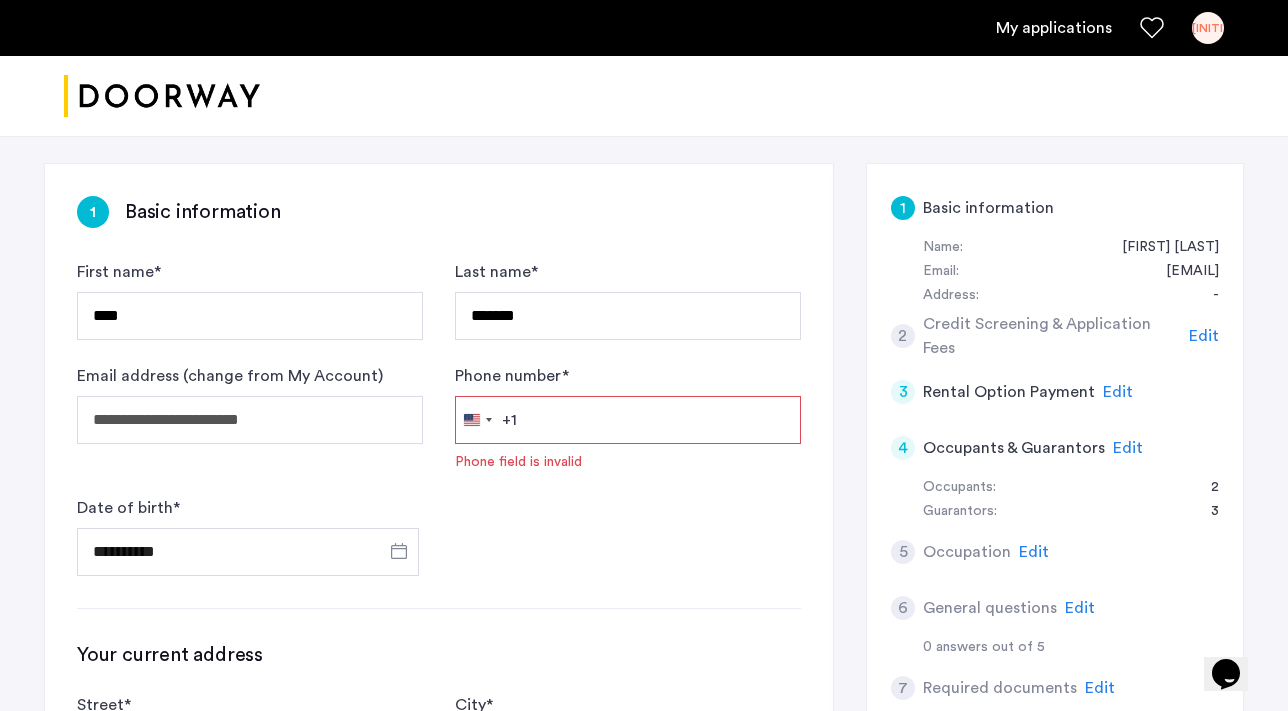 scroll, scrollTop: 264, scrollLeft: 0, axis: vertical 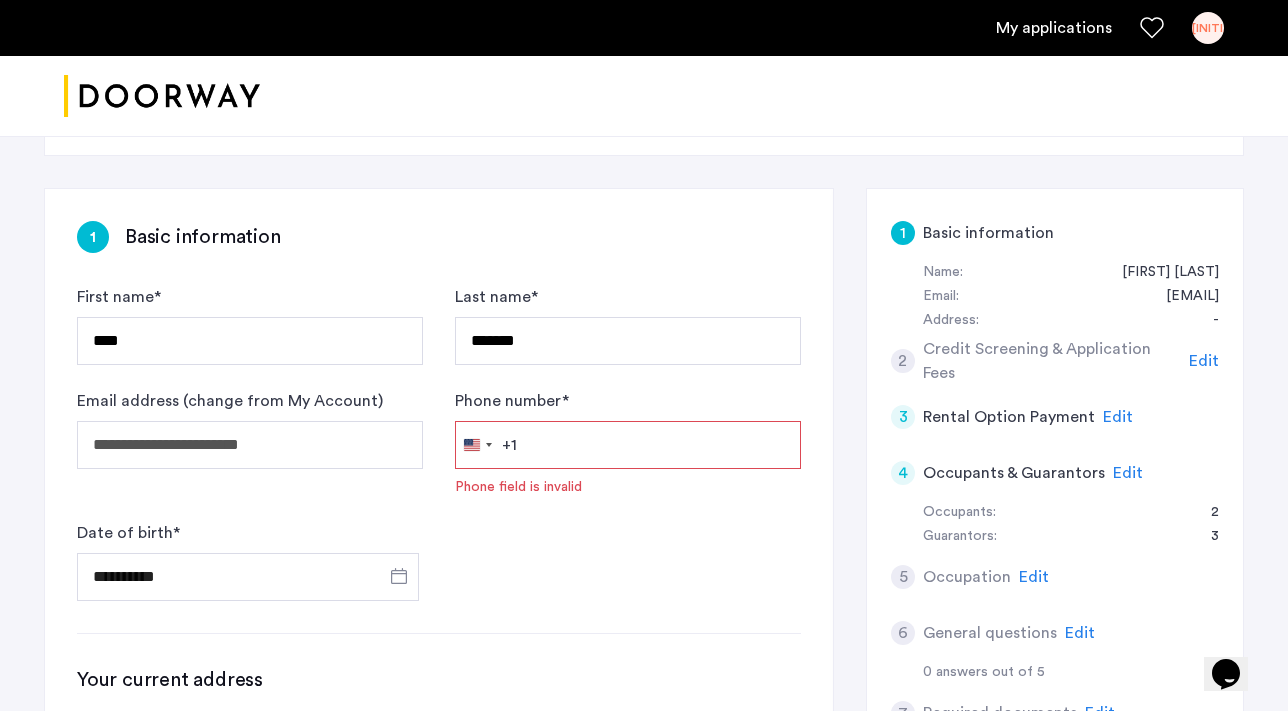 click on "Phone number  *" at bounding box center [628, 445] 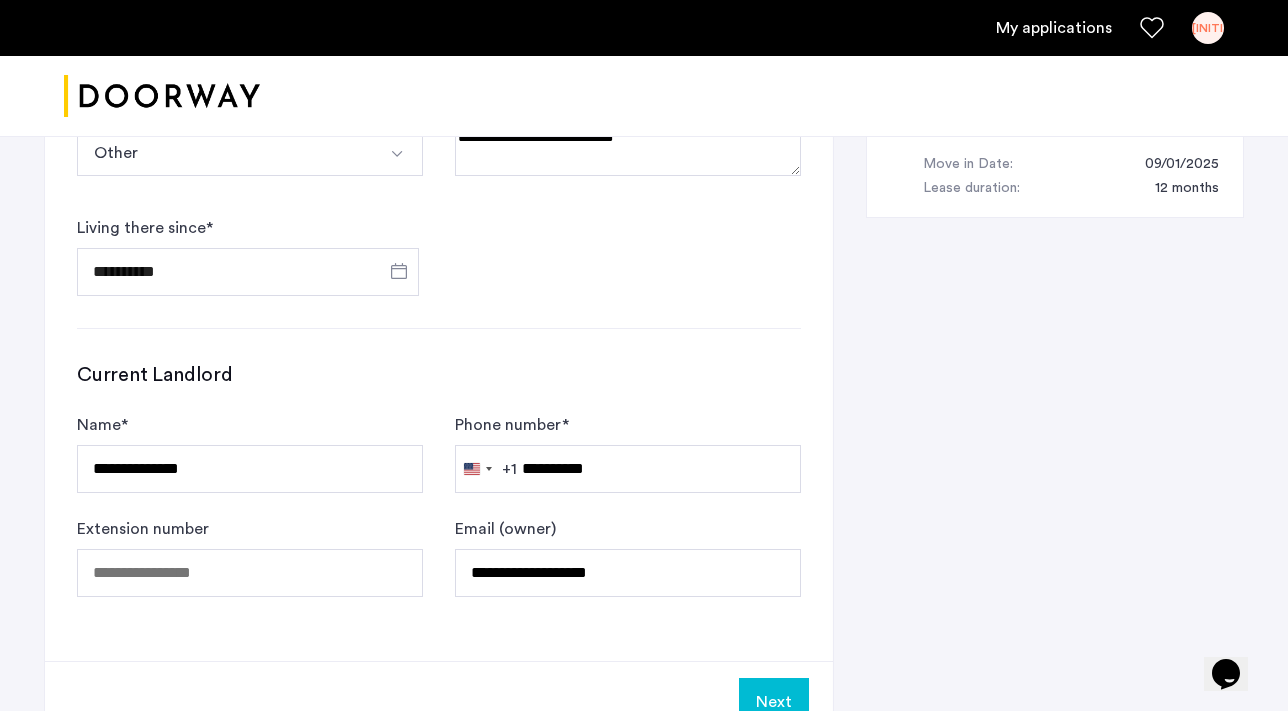 scroll, scrollTop: 1341, scrollLeft: 0, axis: vertical 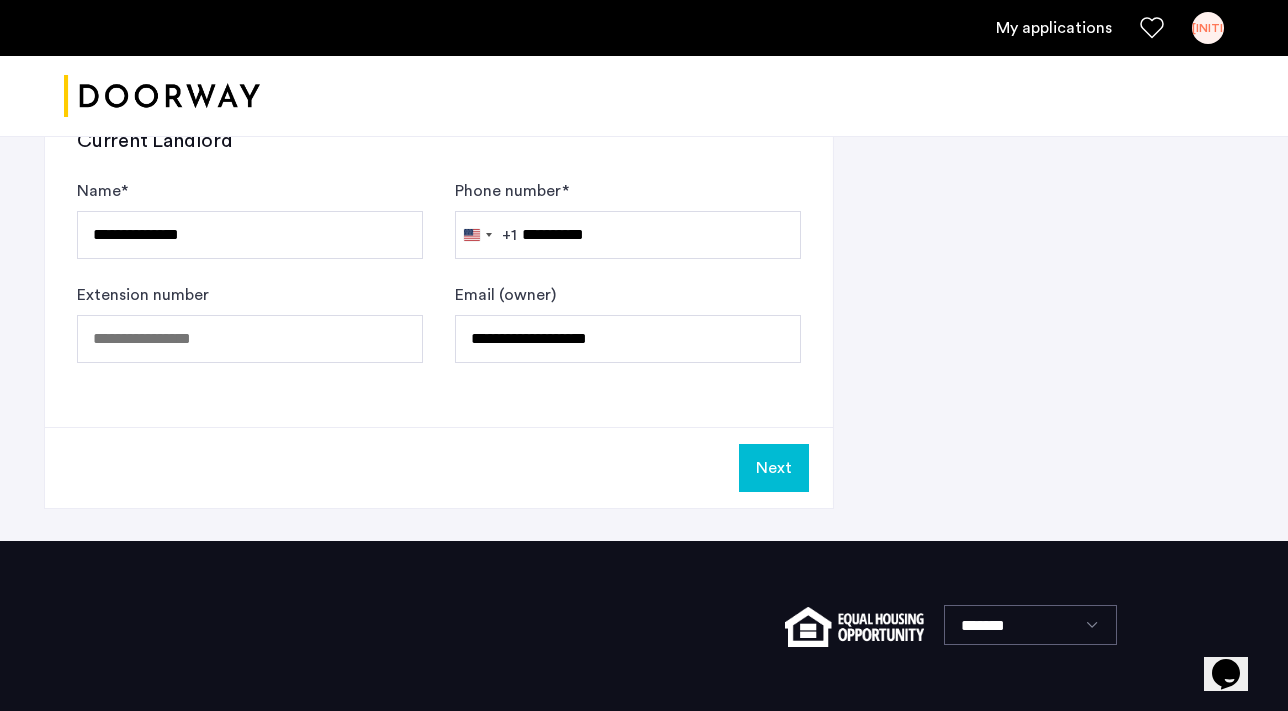 type on "**********" 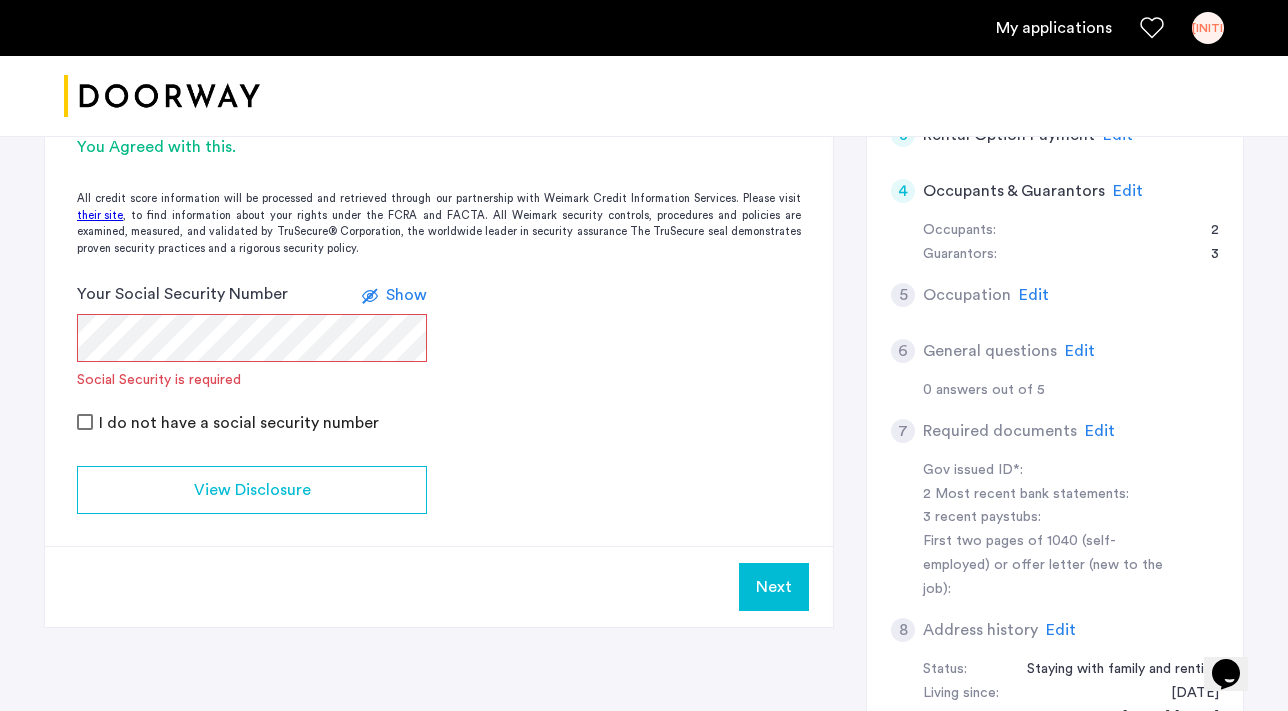 scroll, scrollTop: 607, scrollLeft: 0, axis: vertical 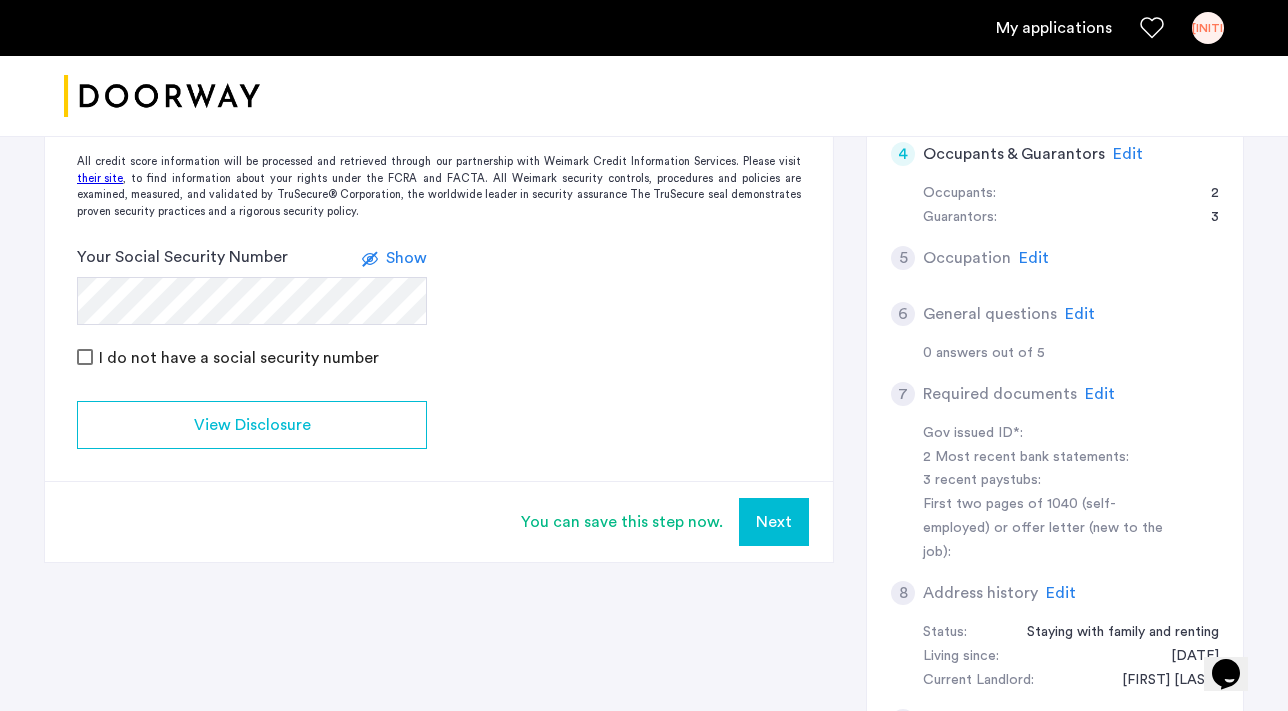 click on "Next" at bounding box center (774, 522) 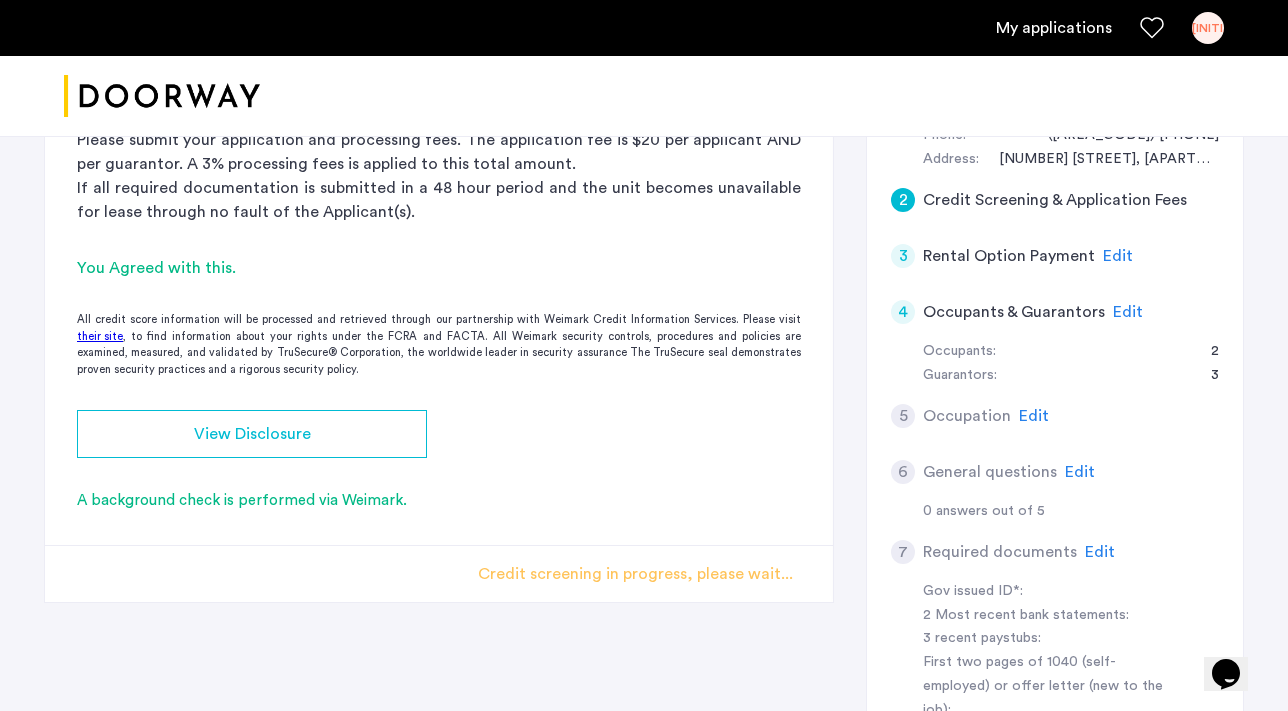 scroll, scrollTop: 461, scrollLeft: 0, axis: vertical 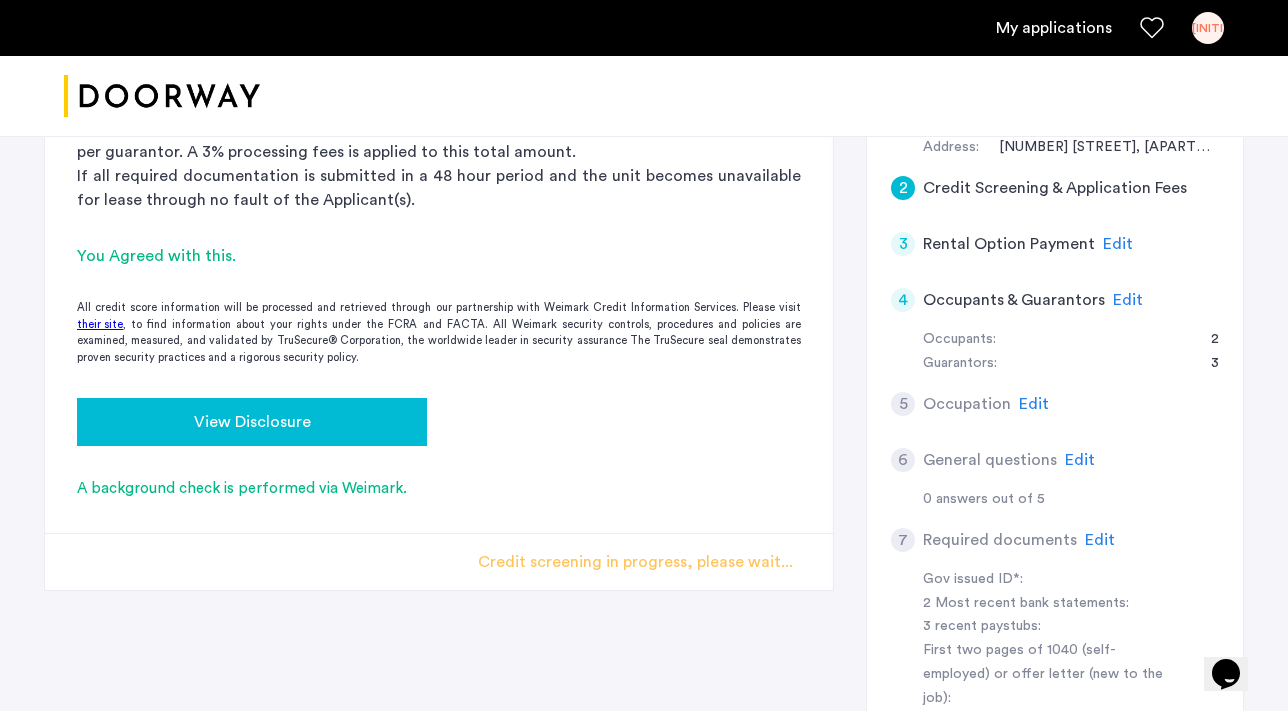 click on "View Disclosure" 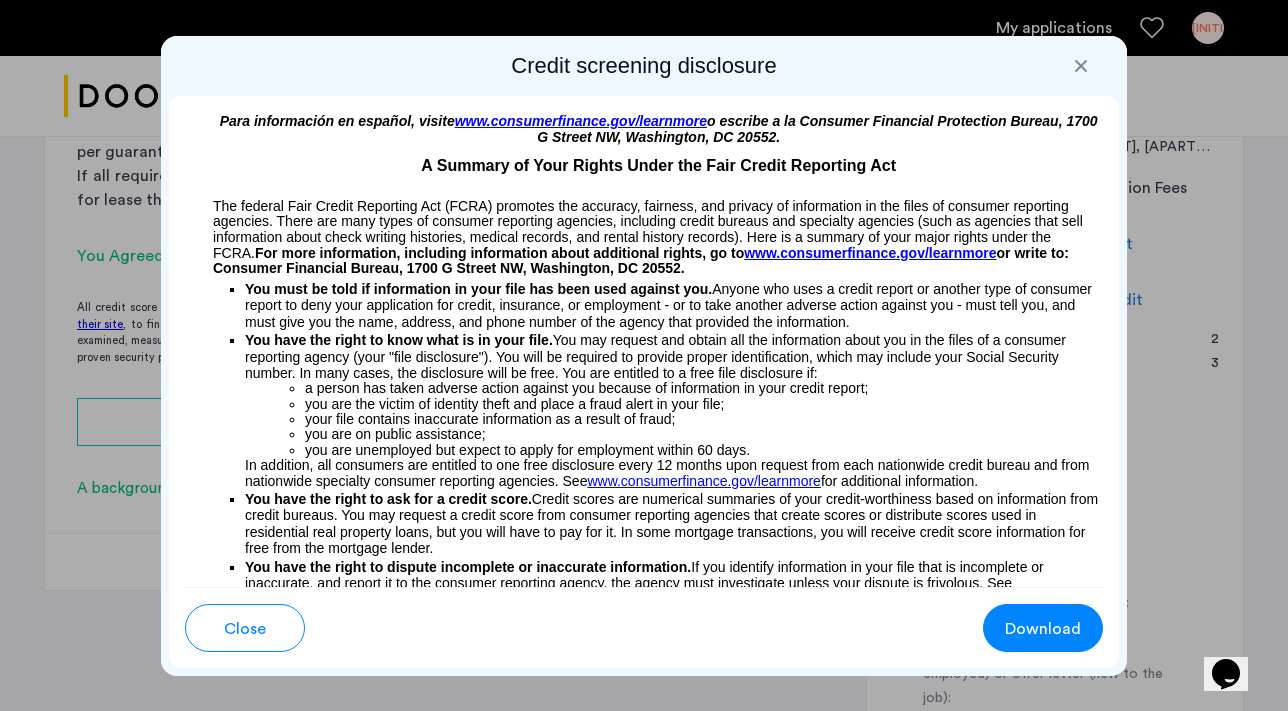 scroll, scrollTop: 0, scrollLeft: 0, axis: both 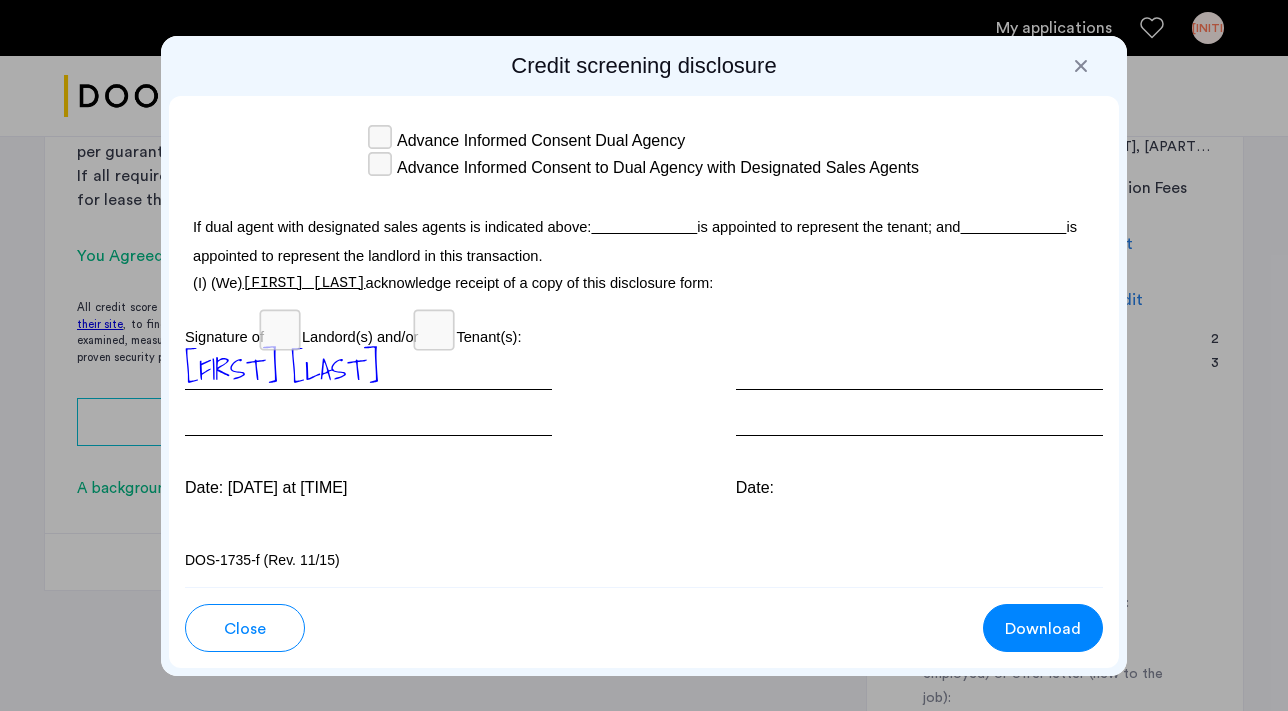 click on "Download" at bounding box center [1043, 629] 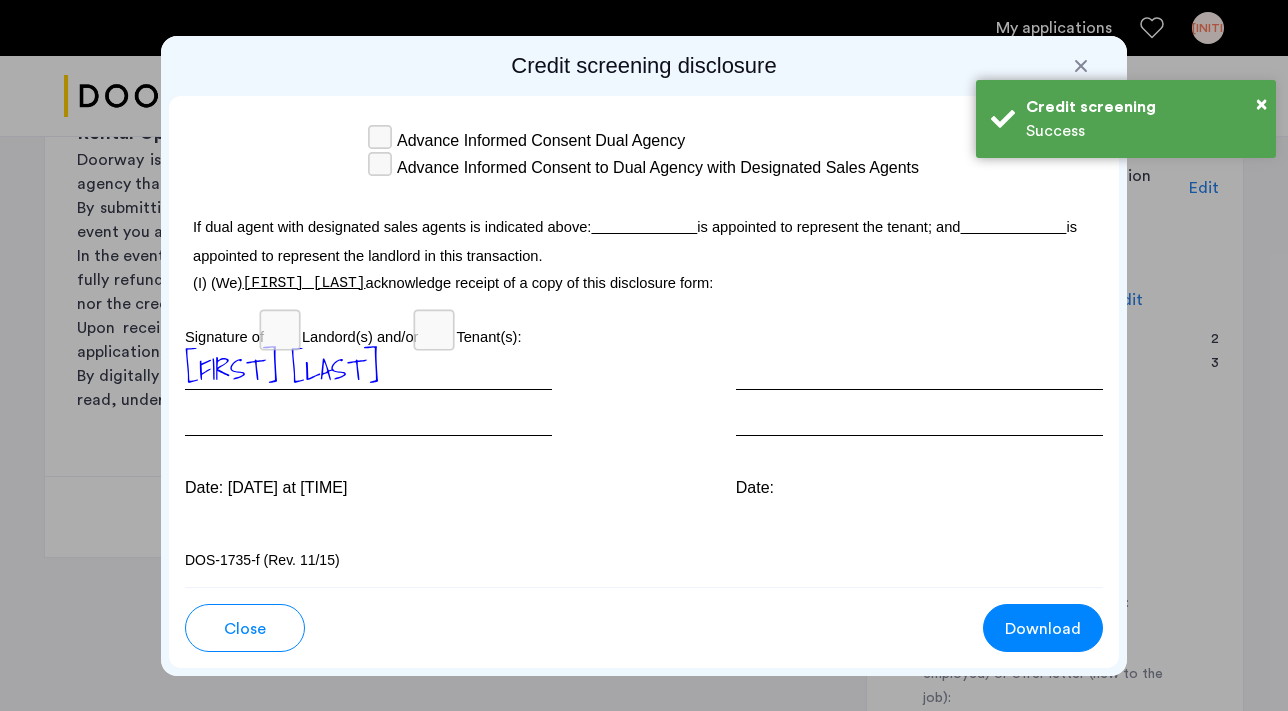 click on "Close" at bounding box center [245, 629] 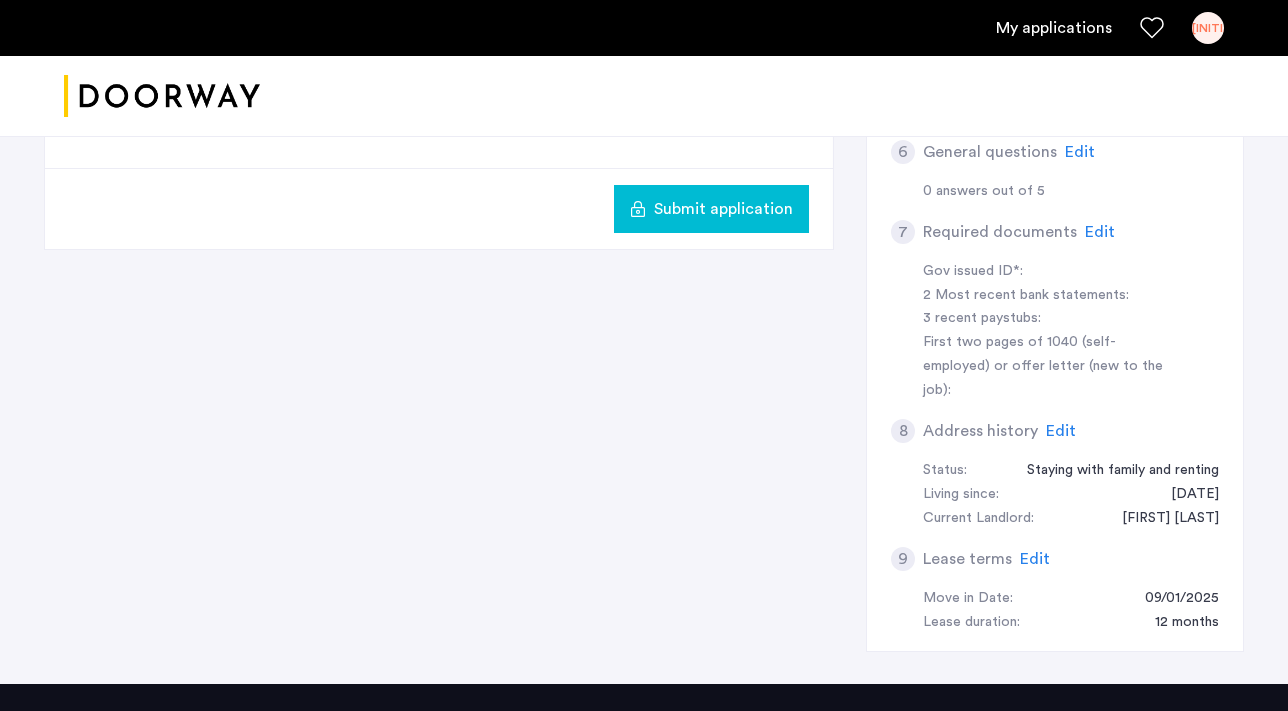 scroll, scrollTop: 771, scrollLeft: 0, axis: vertical 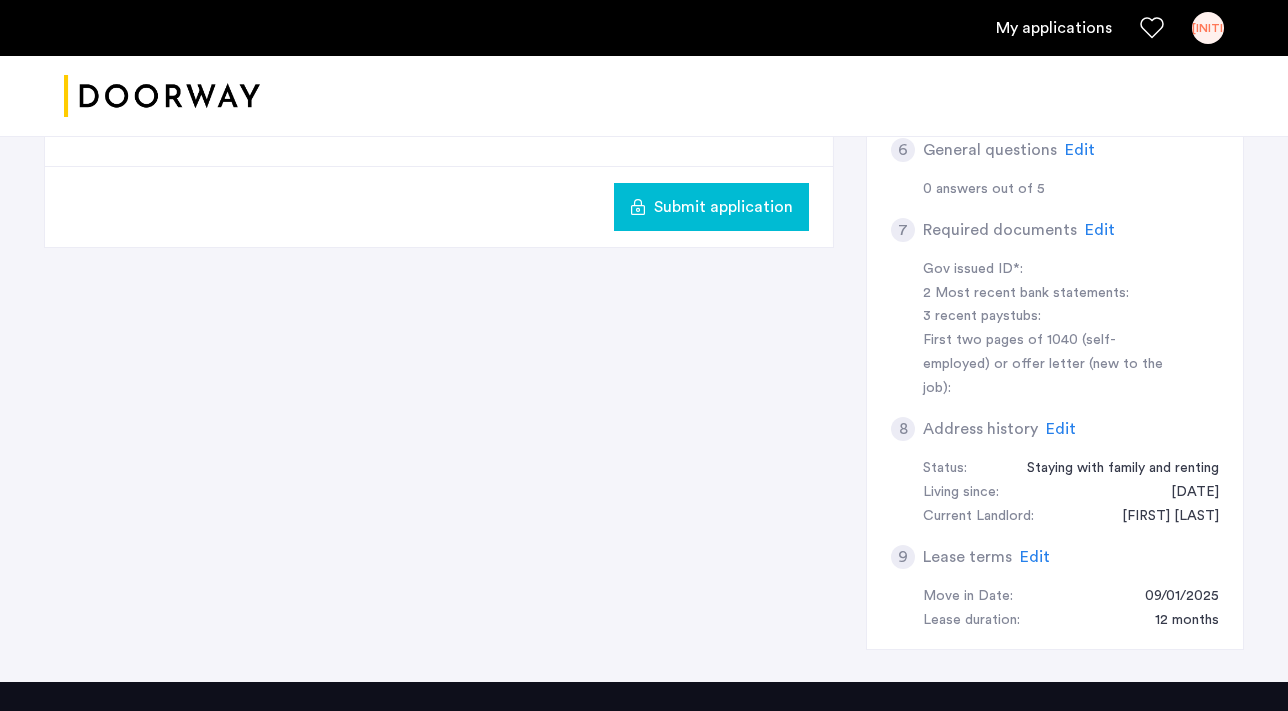 click on "Submit application" 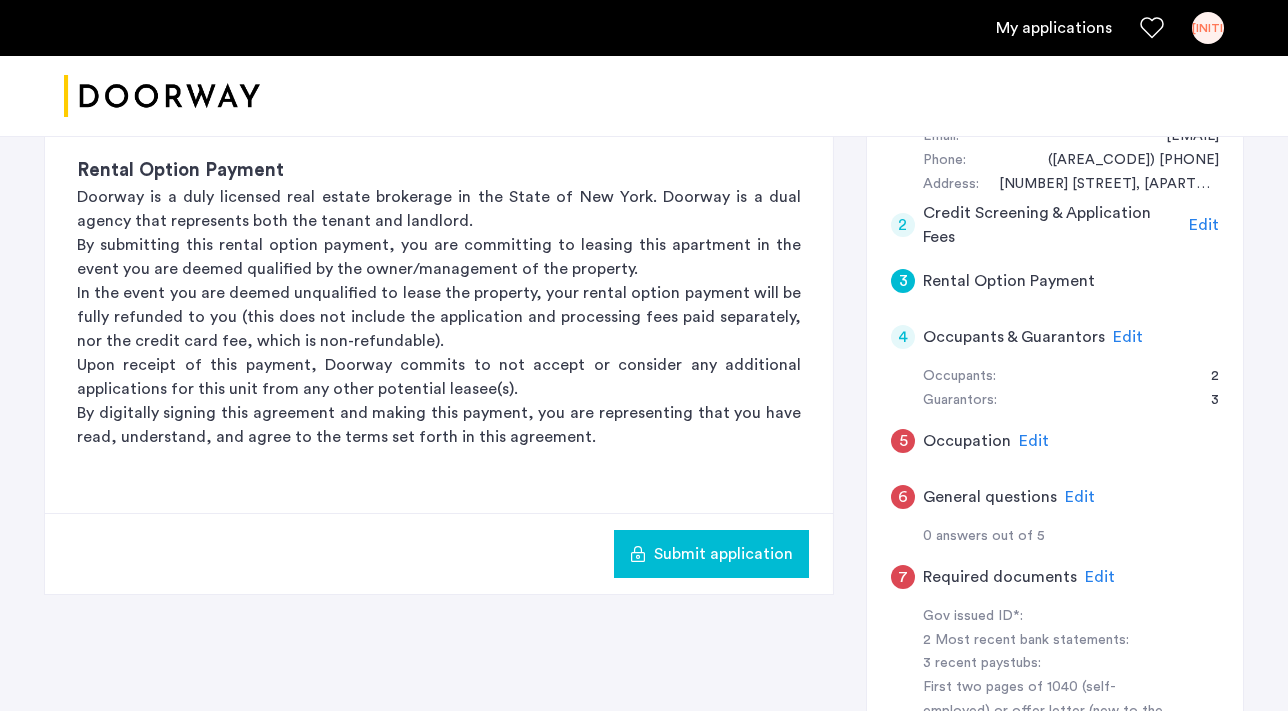 scroll, scrollTop: 431, scrollLeft: 0, axis: vertical 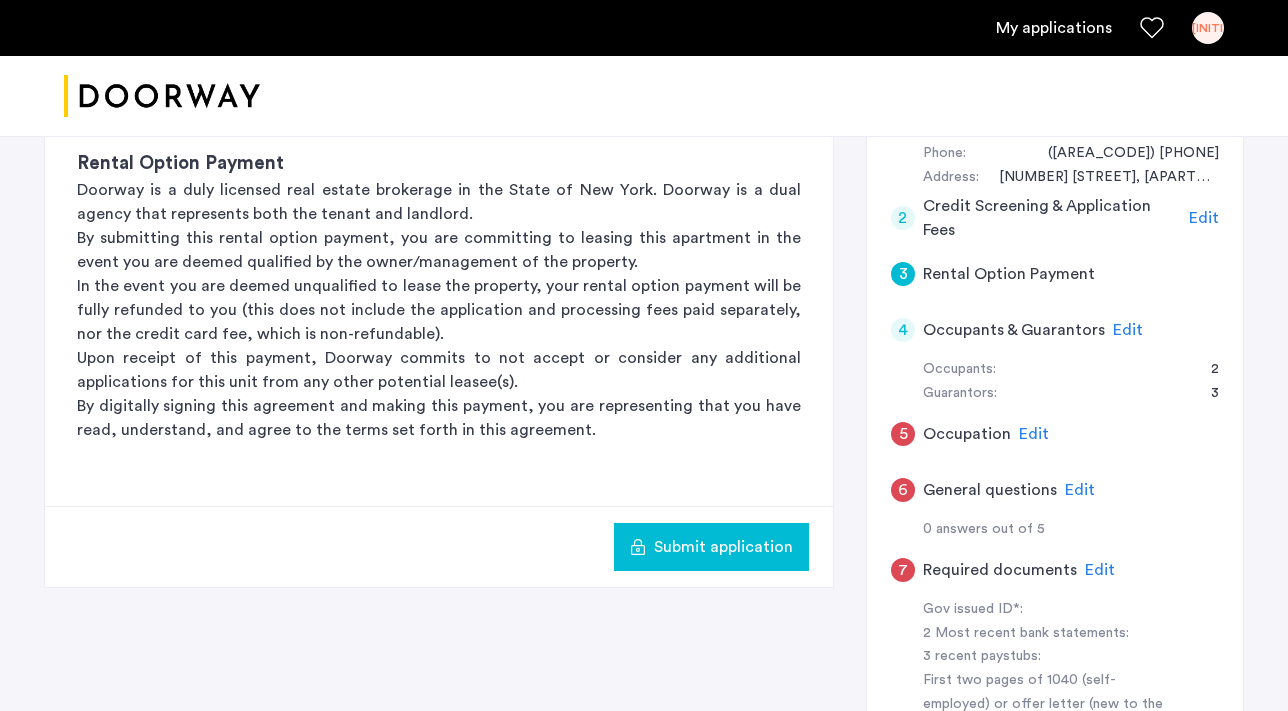 click on "Edit" 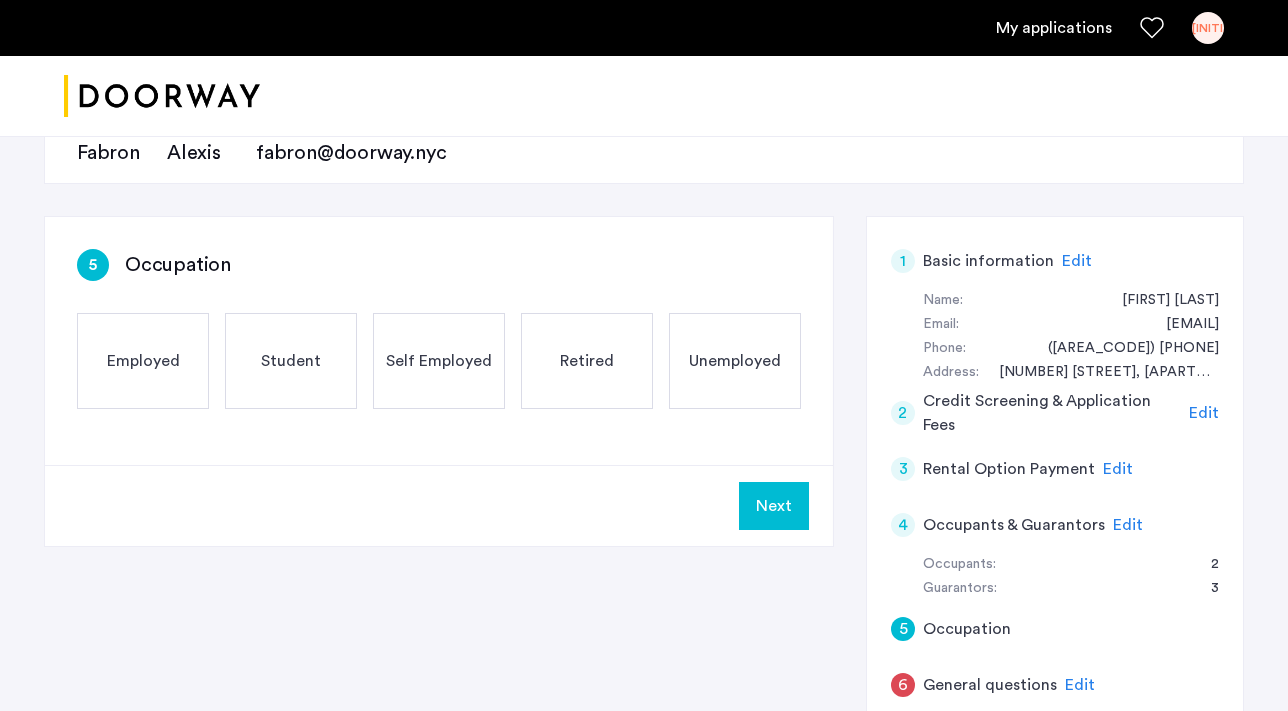scroll, scrollTop: 235, scrollLeft: 0, axis: vertical 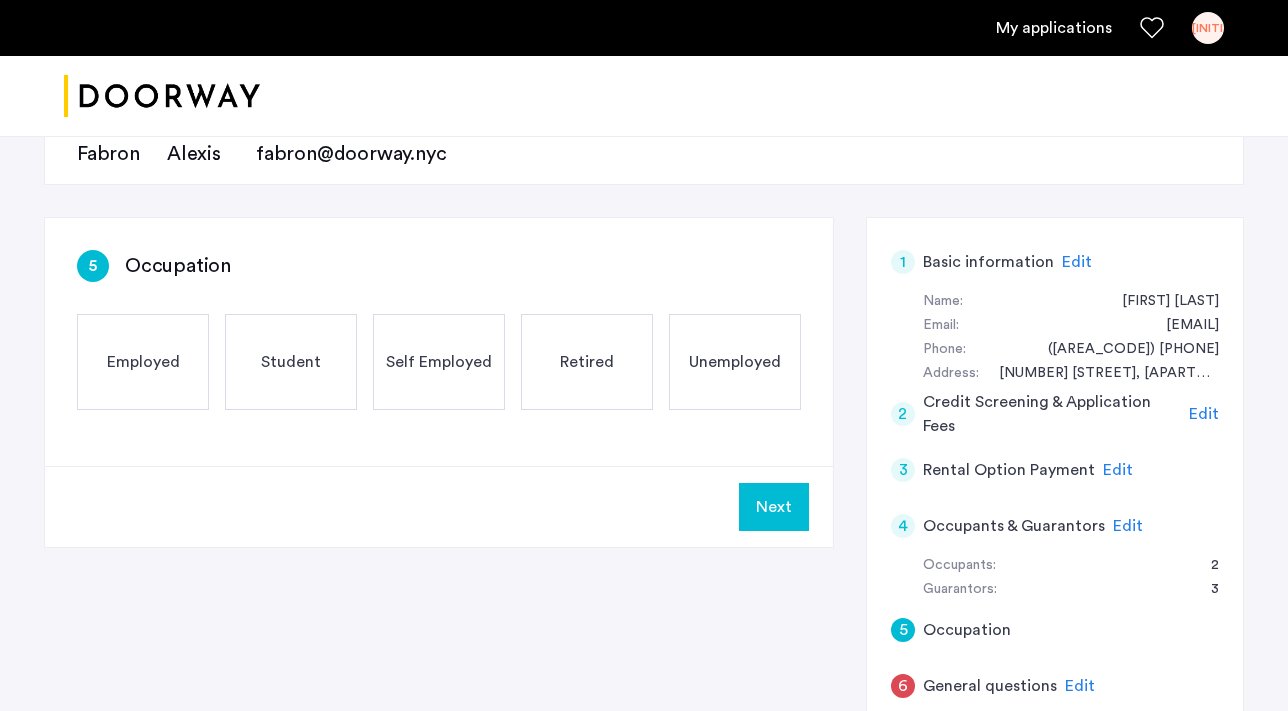 click on "Employed" 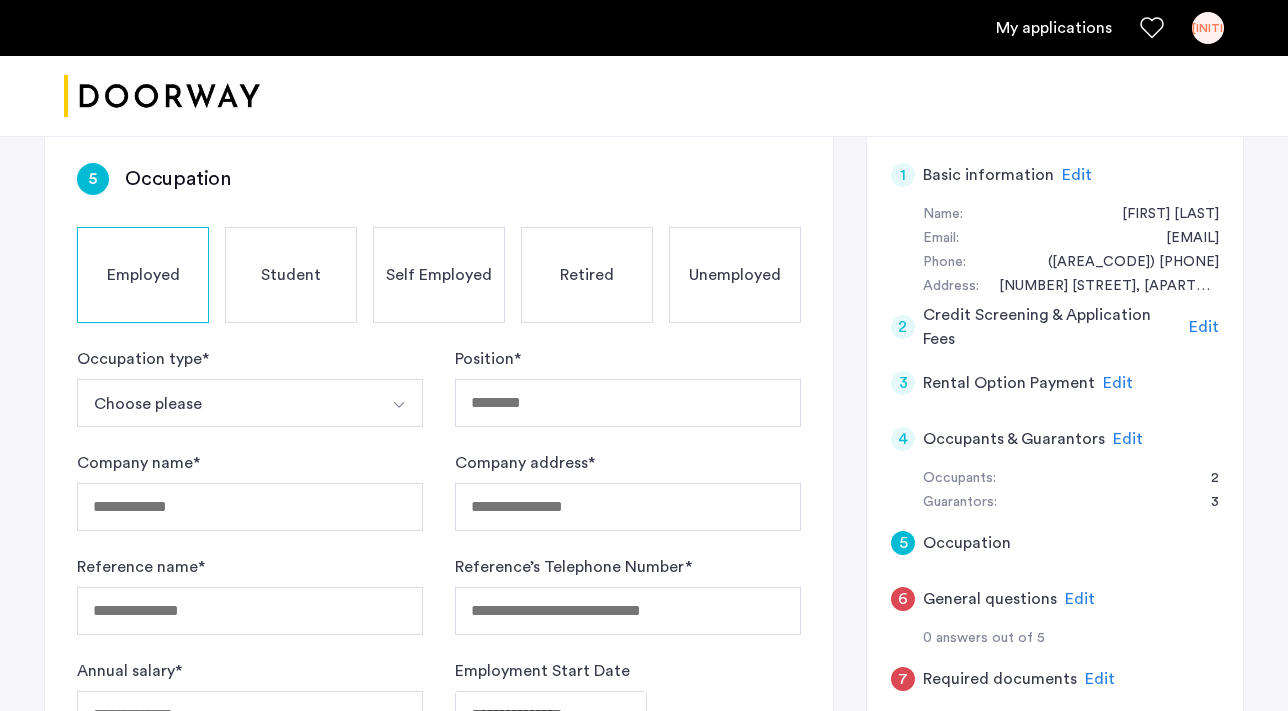 scroll, scrollTop: 323, scrollLeft: 0, axis: vertical 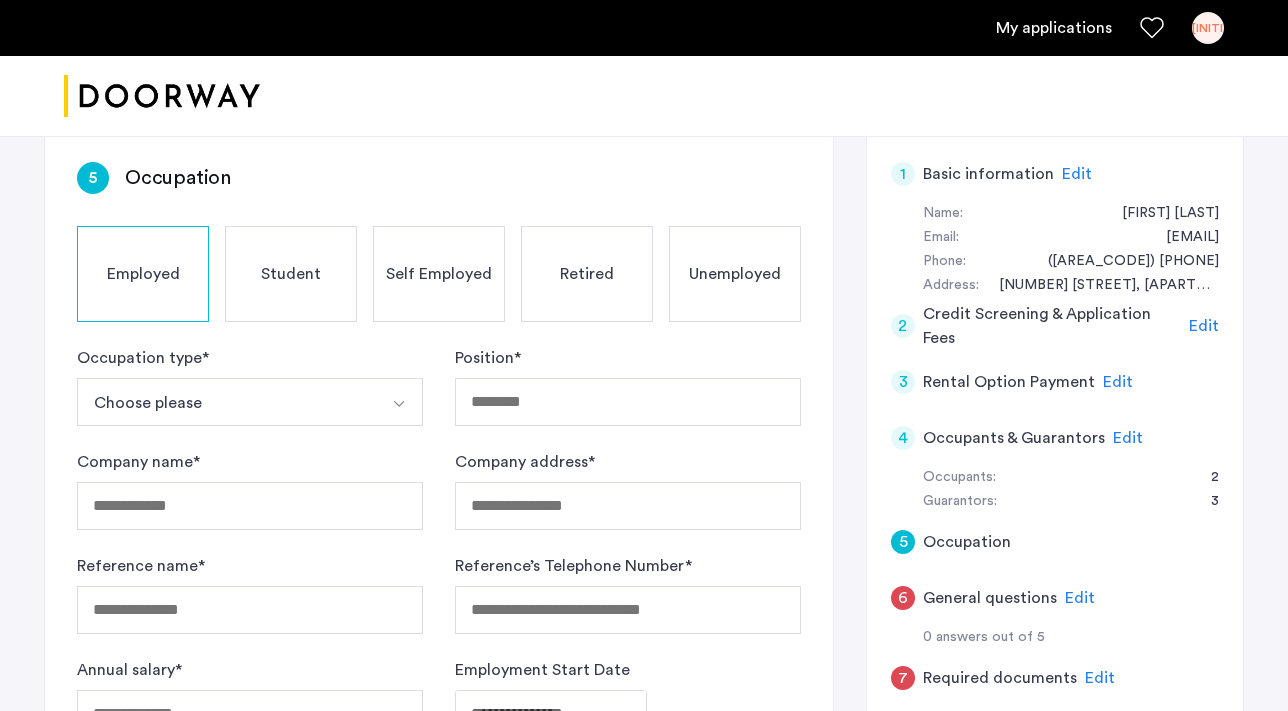 click at bounding box center (399, 402) 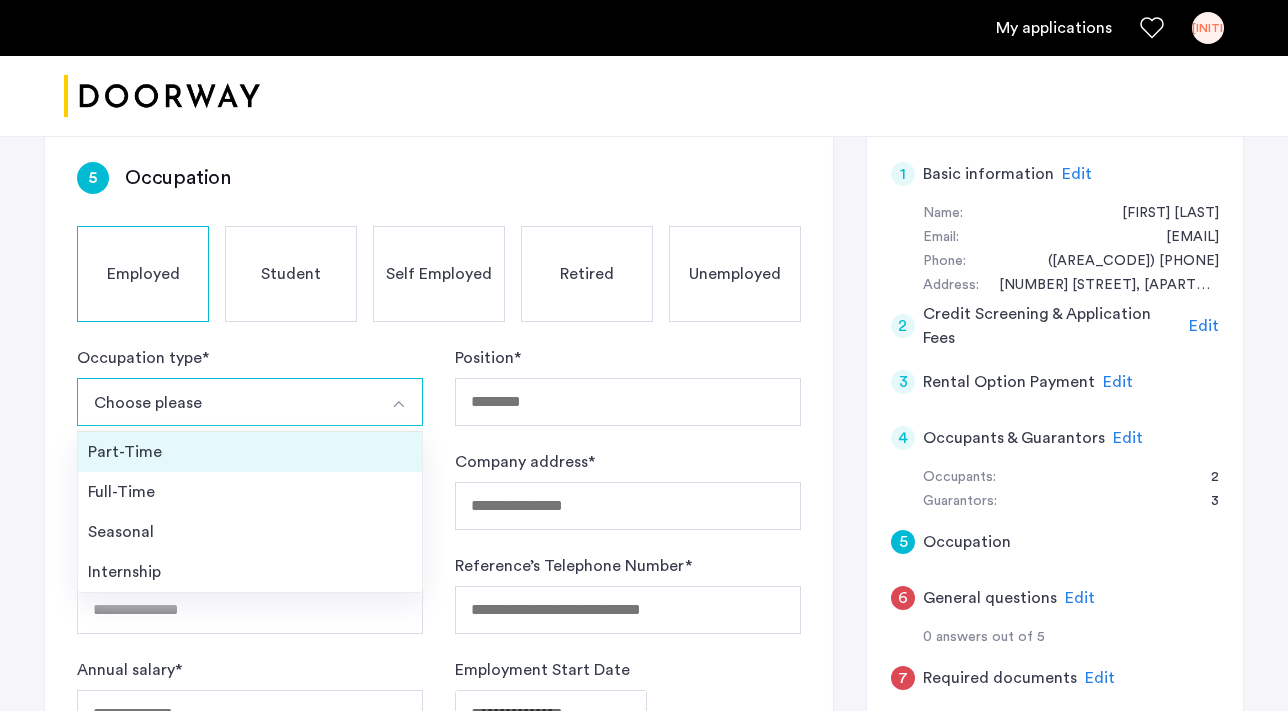 click on "Part-Time" at bounding box center (250, 452) 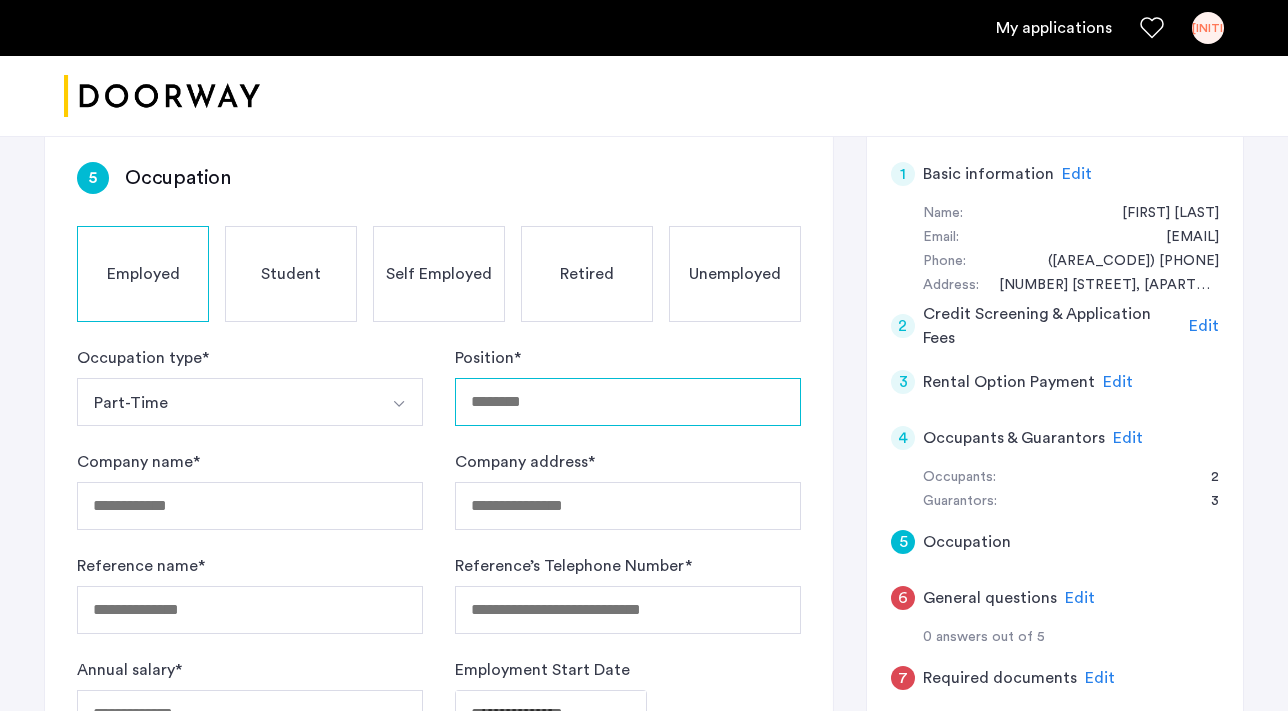 click on "Position  *" at bounding box center [628, 402] 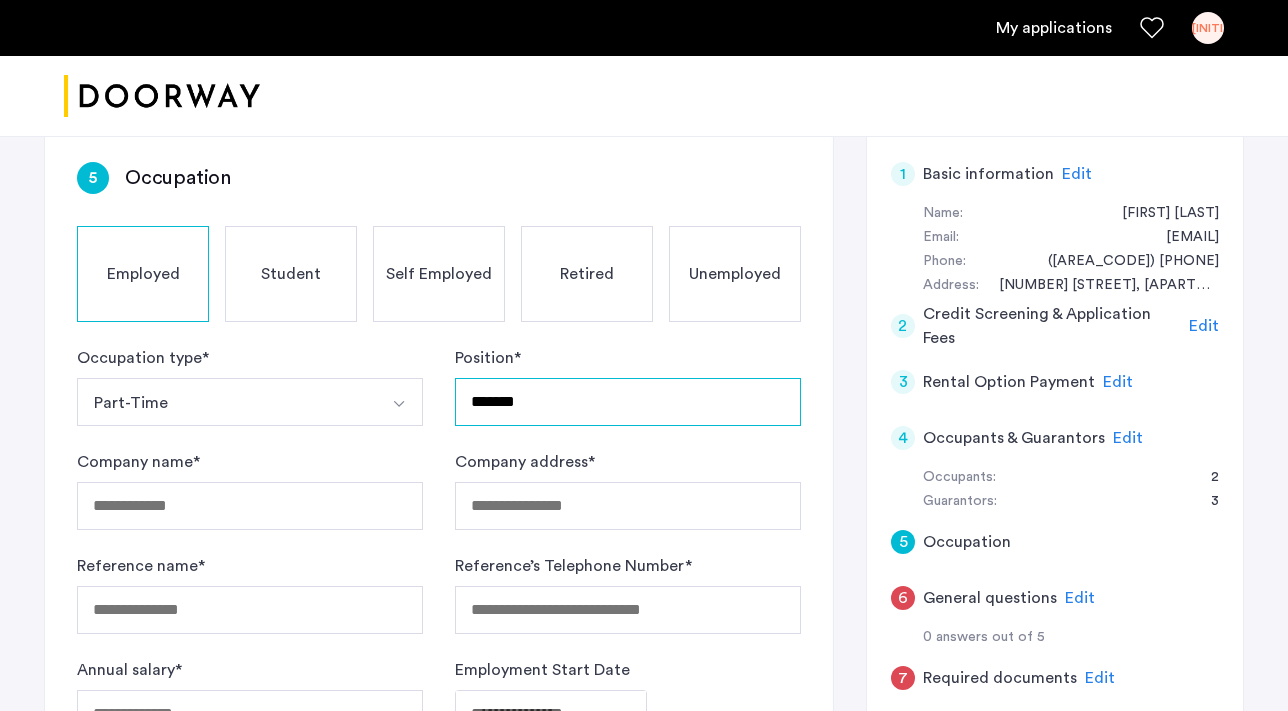 type on "*******" 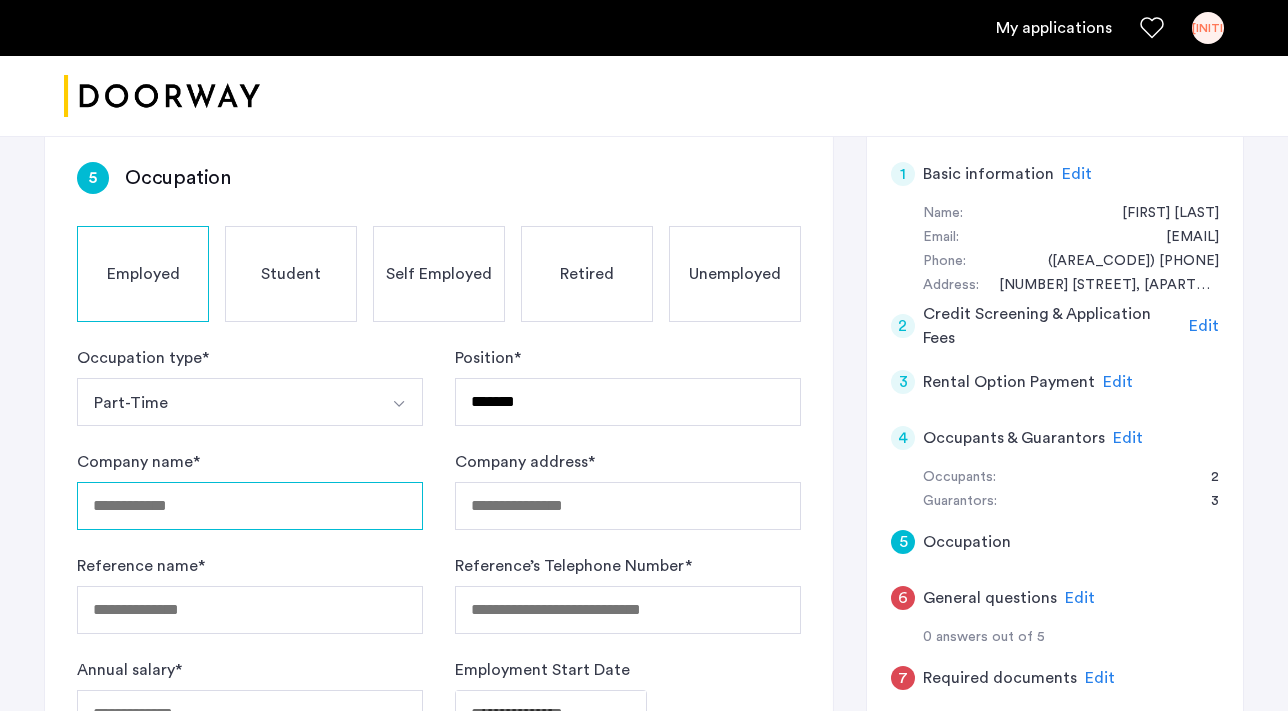 click on "Company name  *" at bounding box center [250, 506] 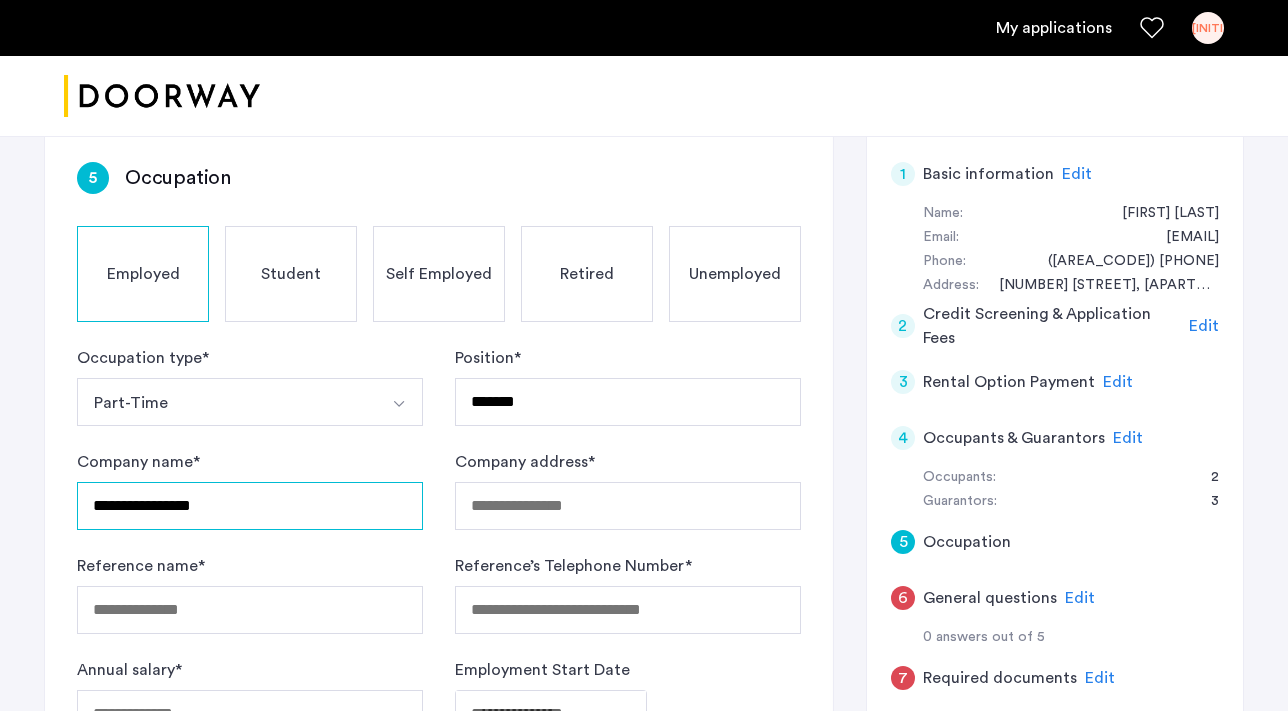 type on "**********" 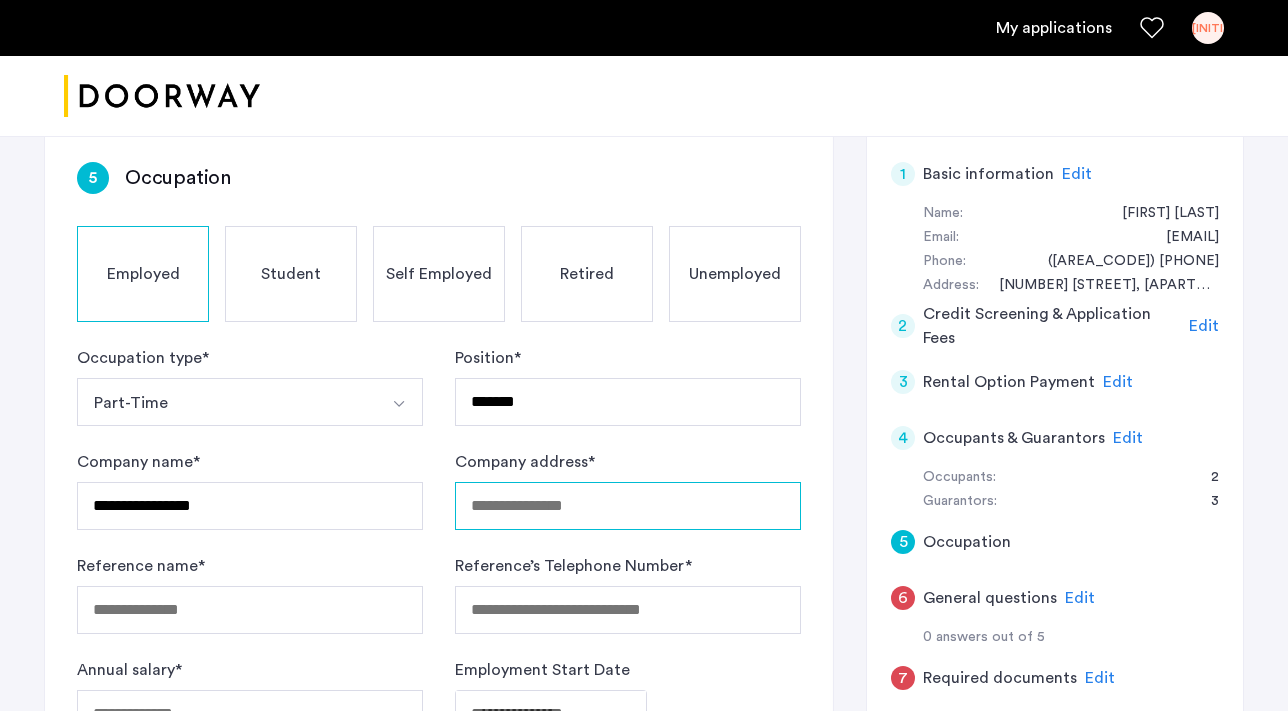 click on "Company address  *" at bounding box center [628, 506] 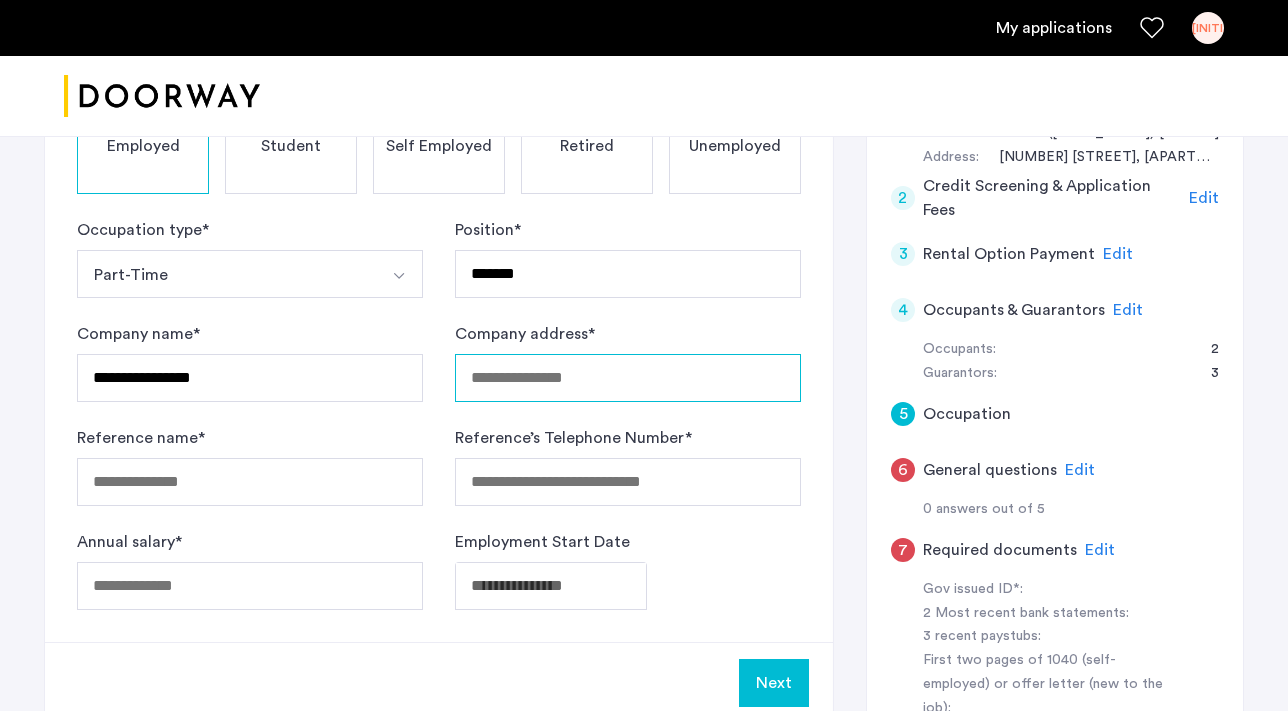 scroll, scrollTop: 447, scrollLeft: 0, axis: vertical 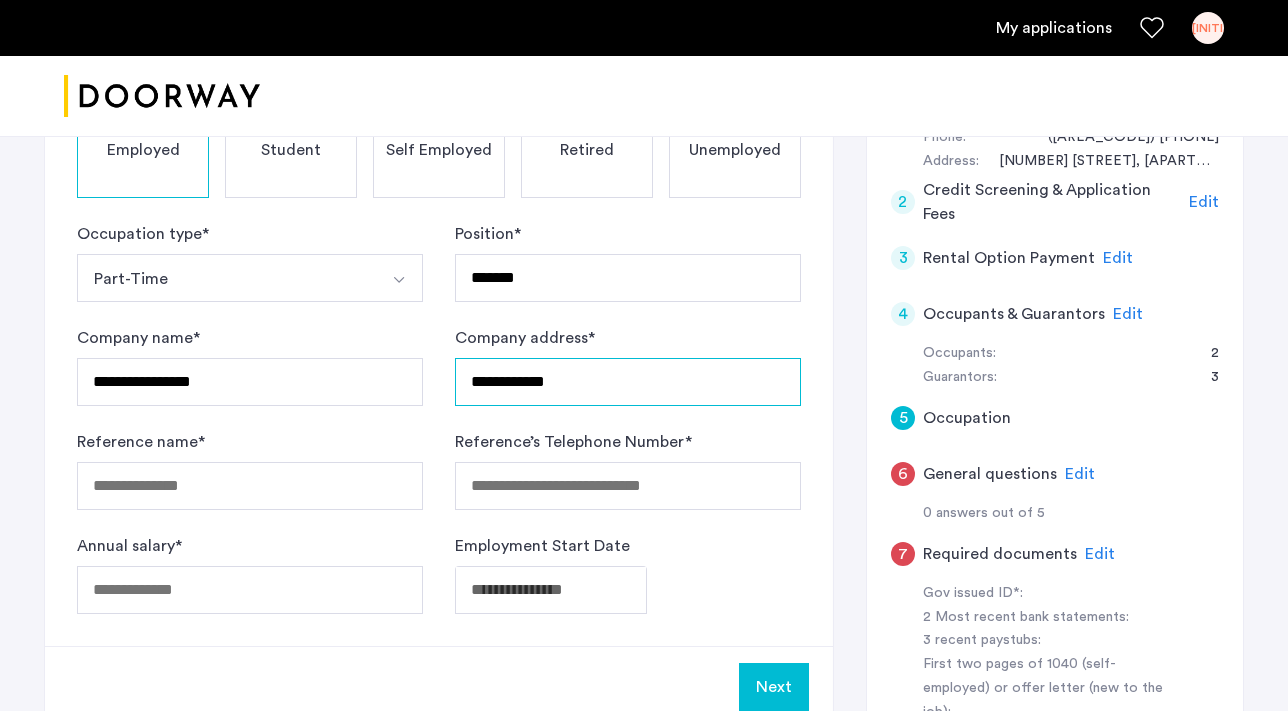 type on "**********" 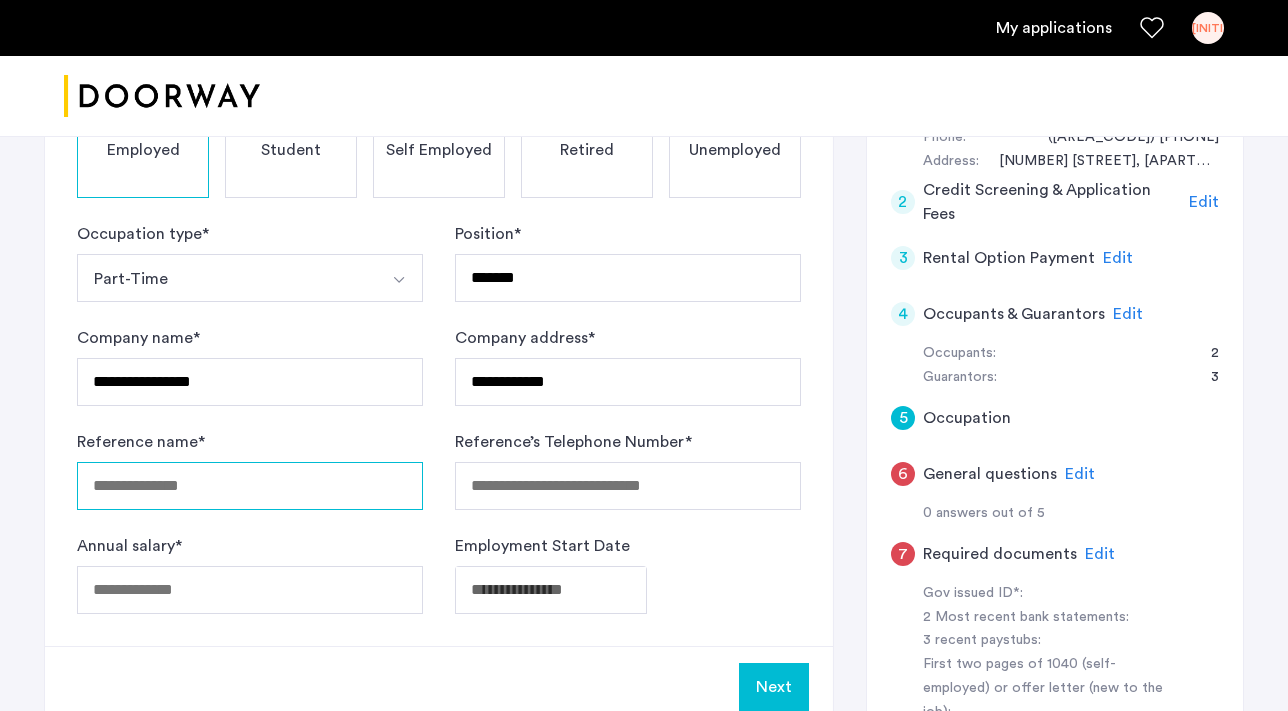 click on "Reference name  *" at bounding box center (250, 486) 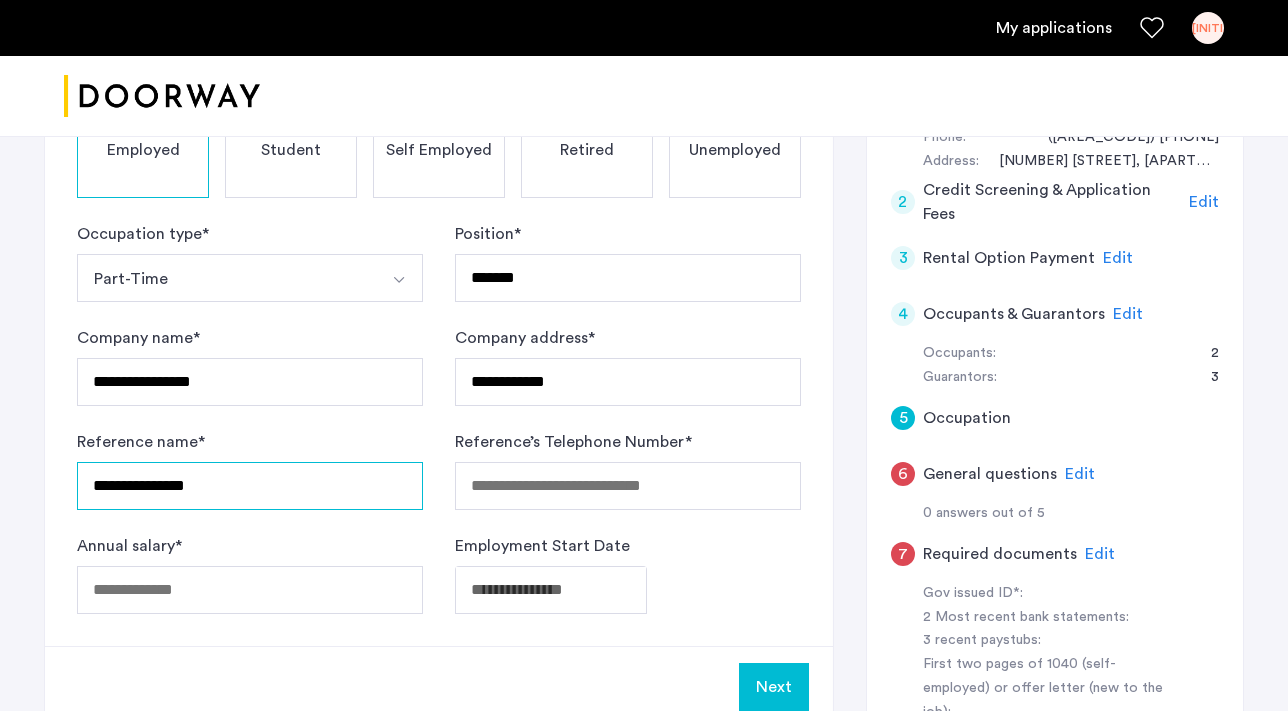 type on "**********" 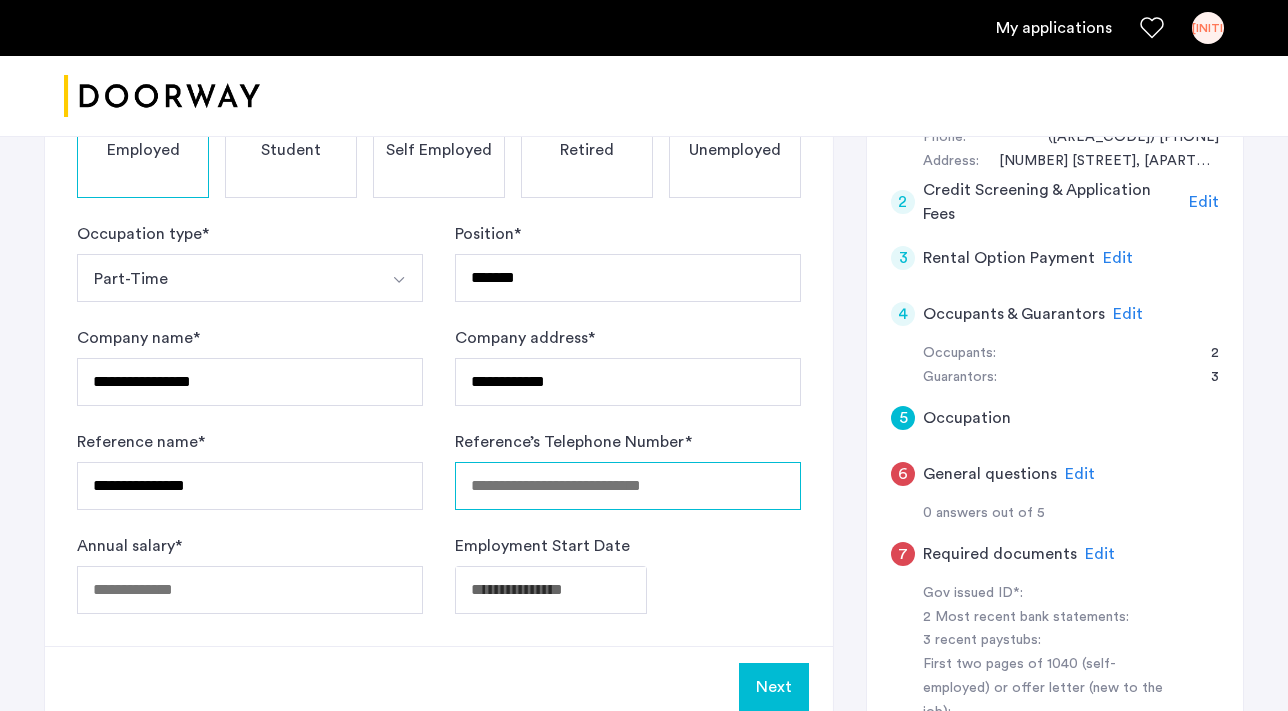 click on "Reference’s Telephone Number  *" at bounding box center (628, 486) 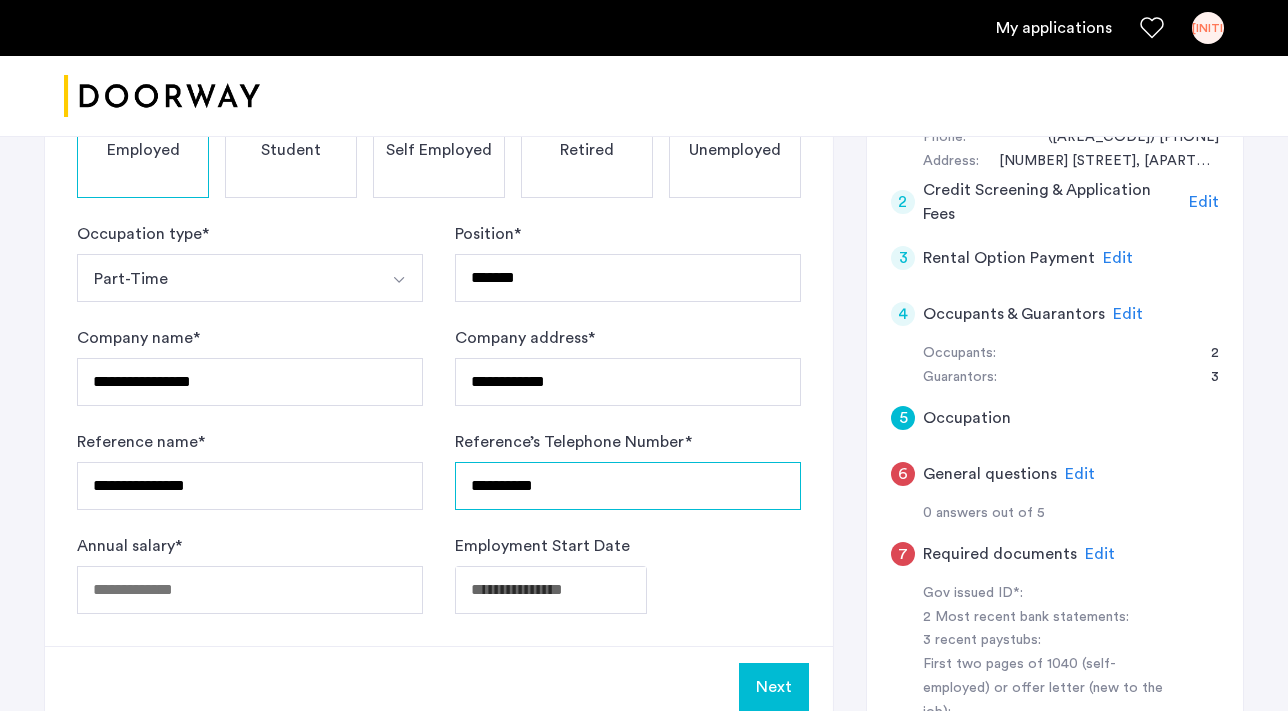 type on "**********" 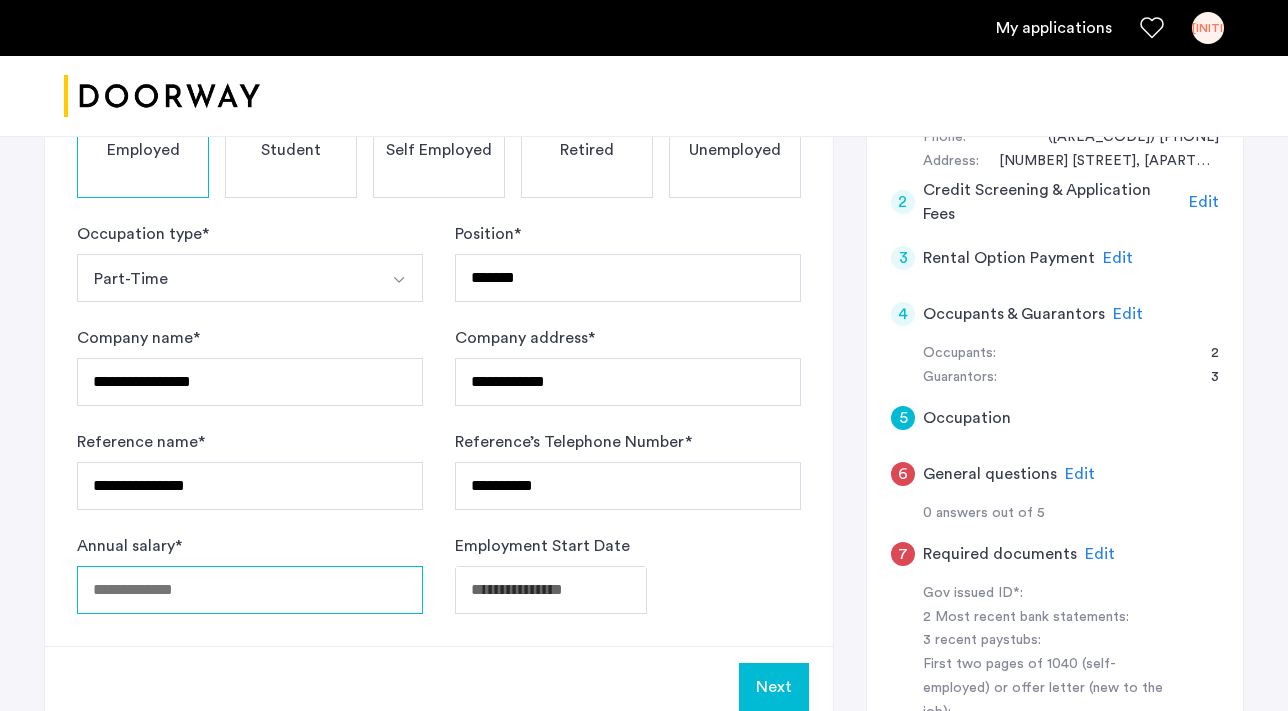 click on "Annual salary  *" at bounding box center (250, 590) 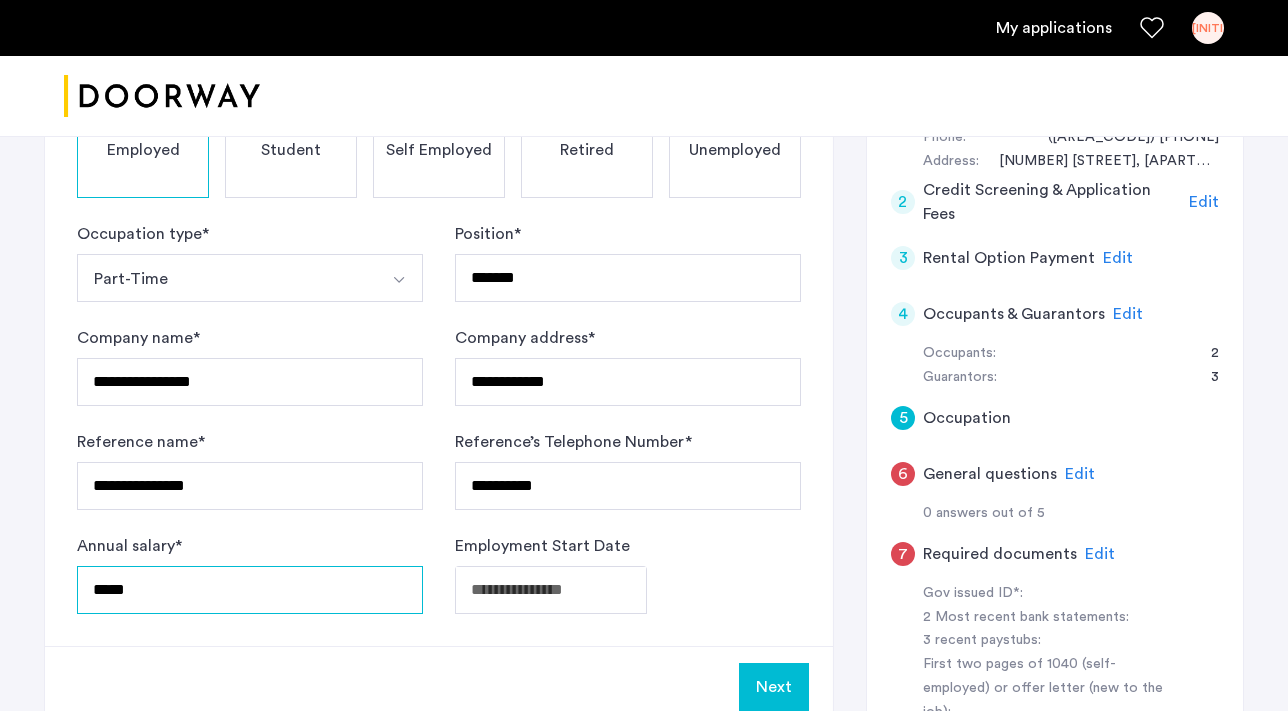 type on "*****" 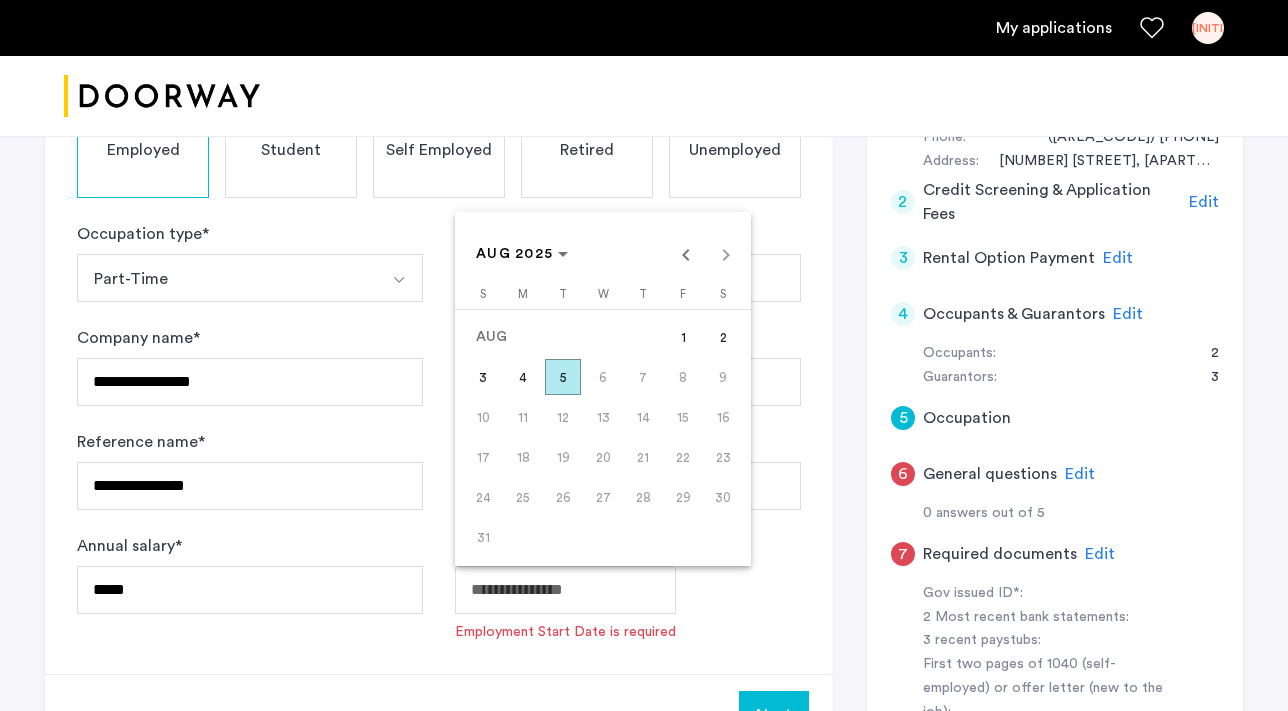 click on "**********" at bounding box center [644, -92] 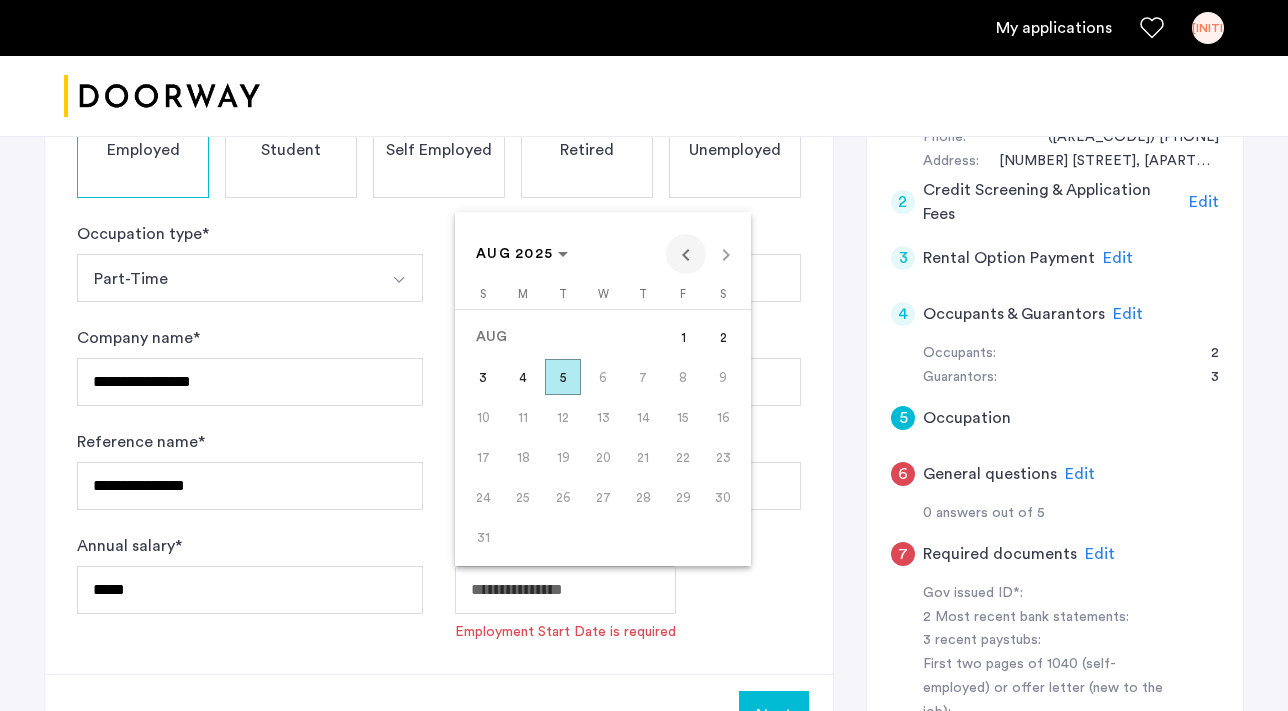 click at bounding box center [686, 254] 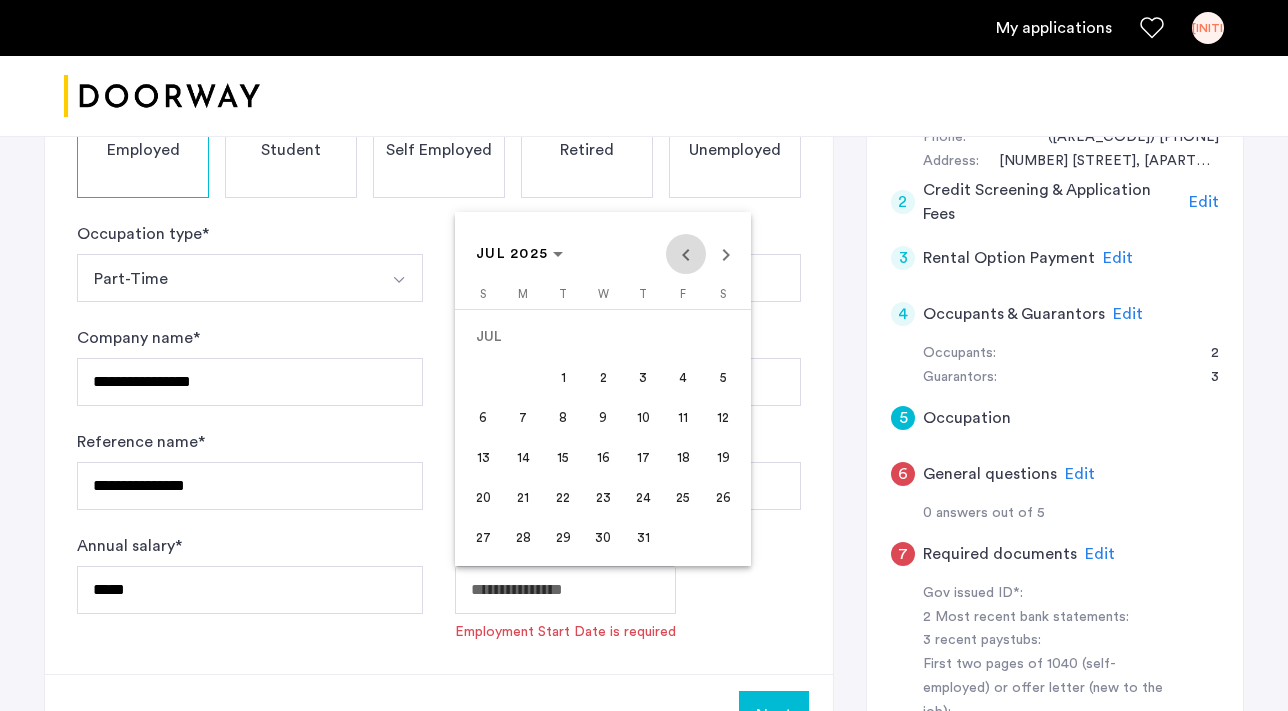 click at bounding box center (686, 254) 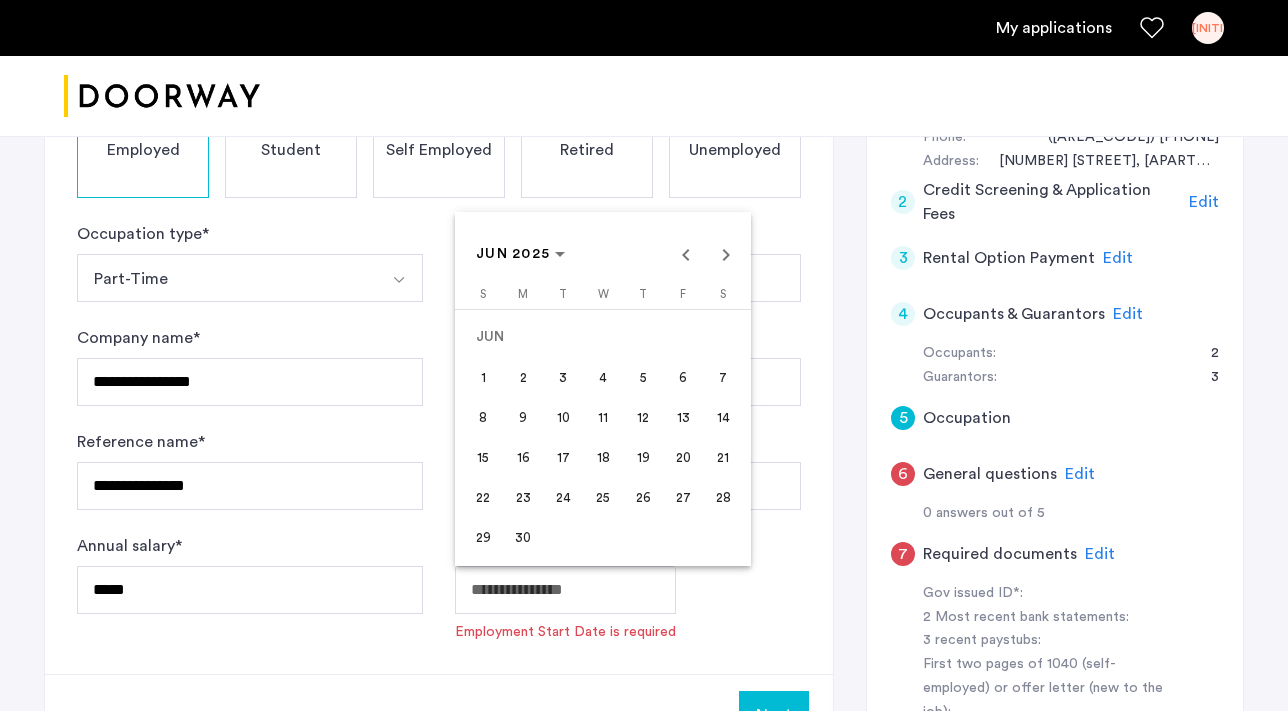click on "24" at bounding box center (563, 497) 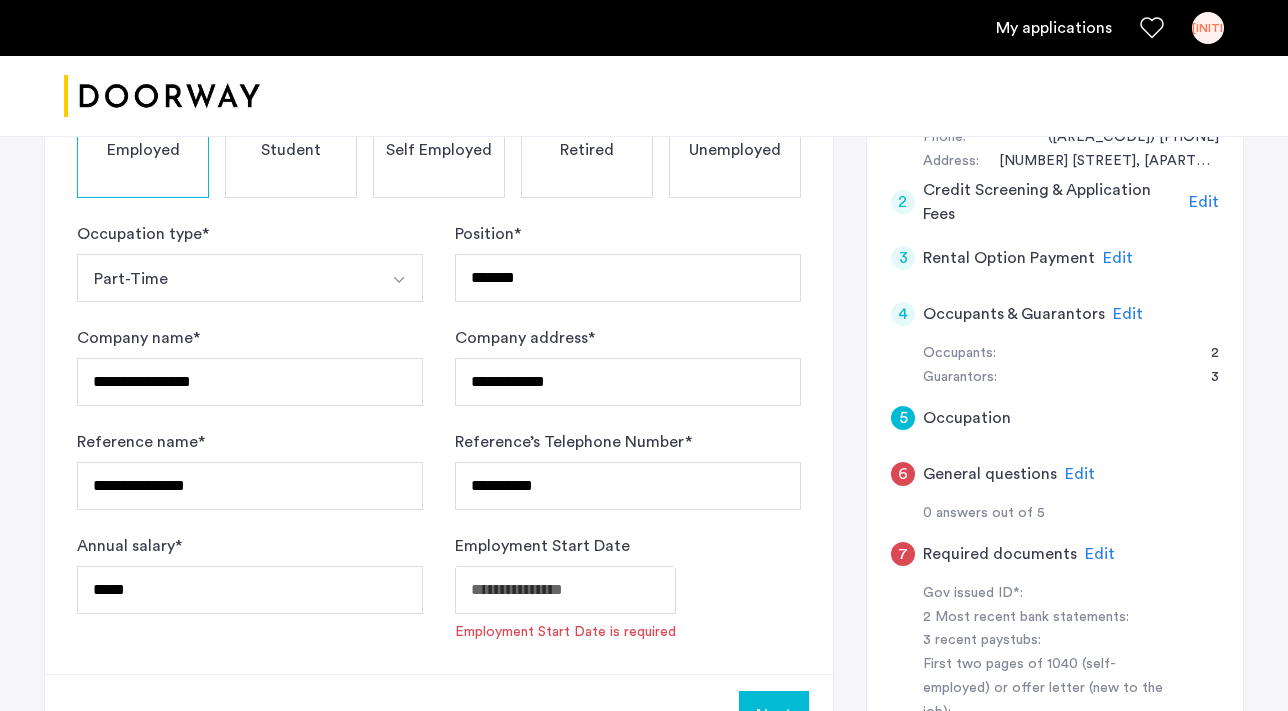 type on "**********" 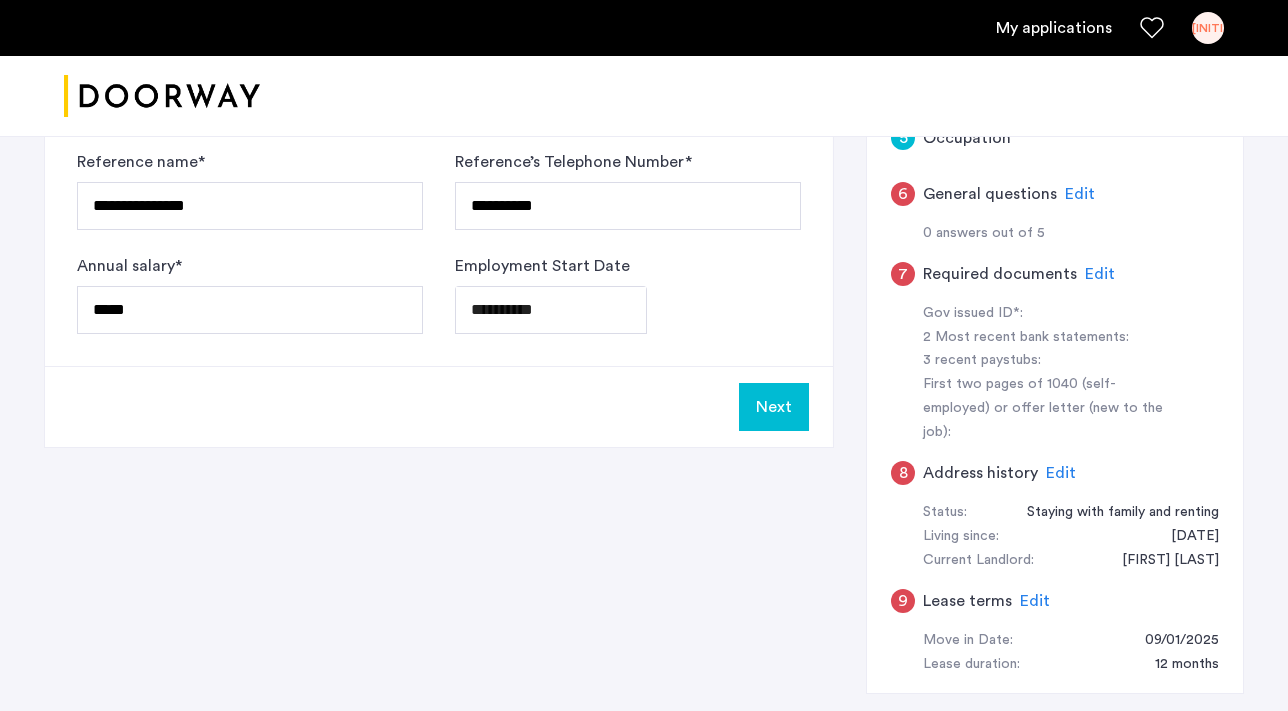 scroll, scrollTop: 770, scrollLeft: 0, axis: vertical 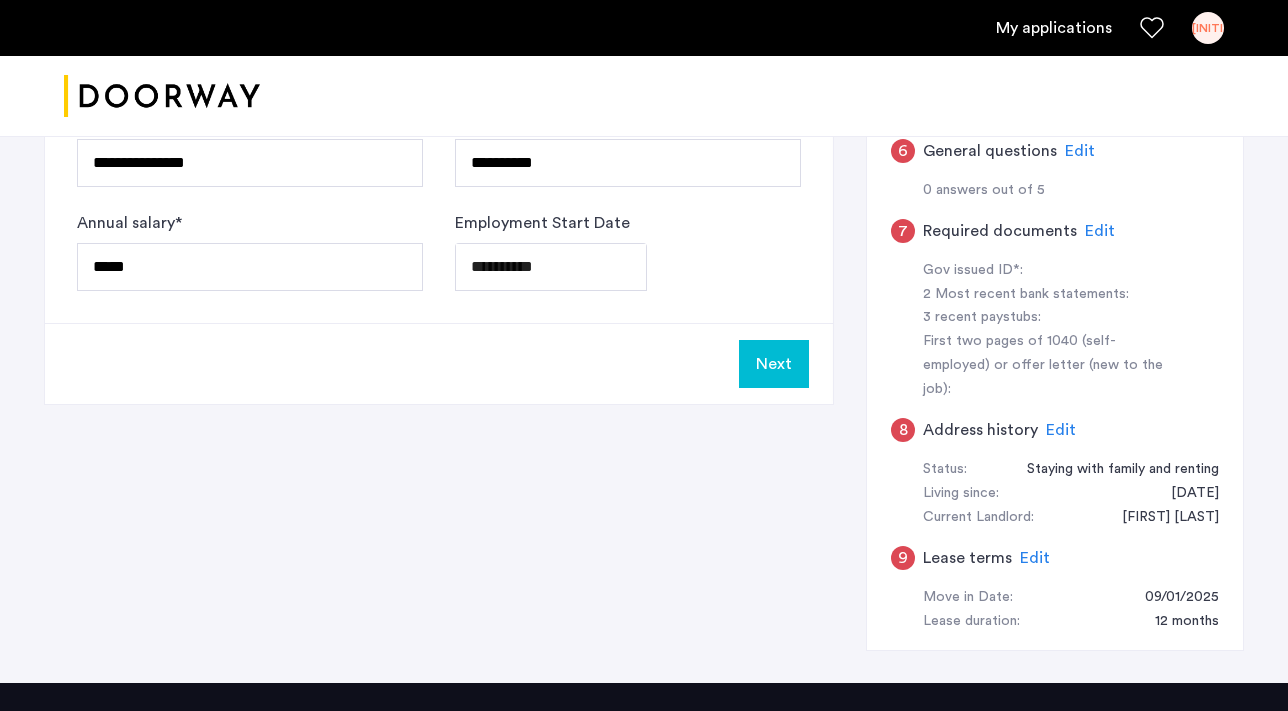 click on "Next" 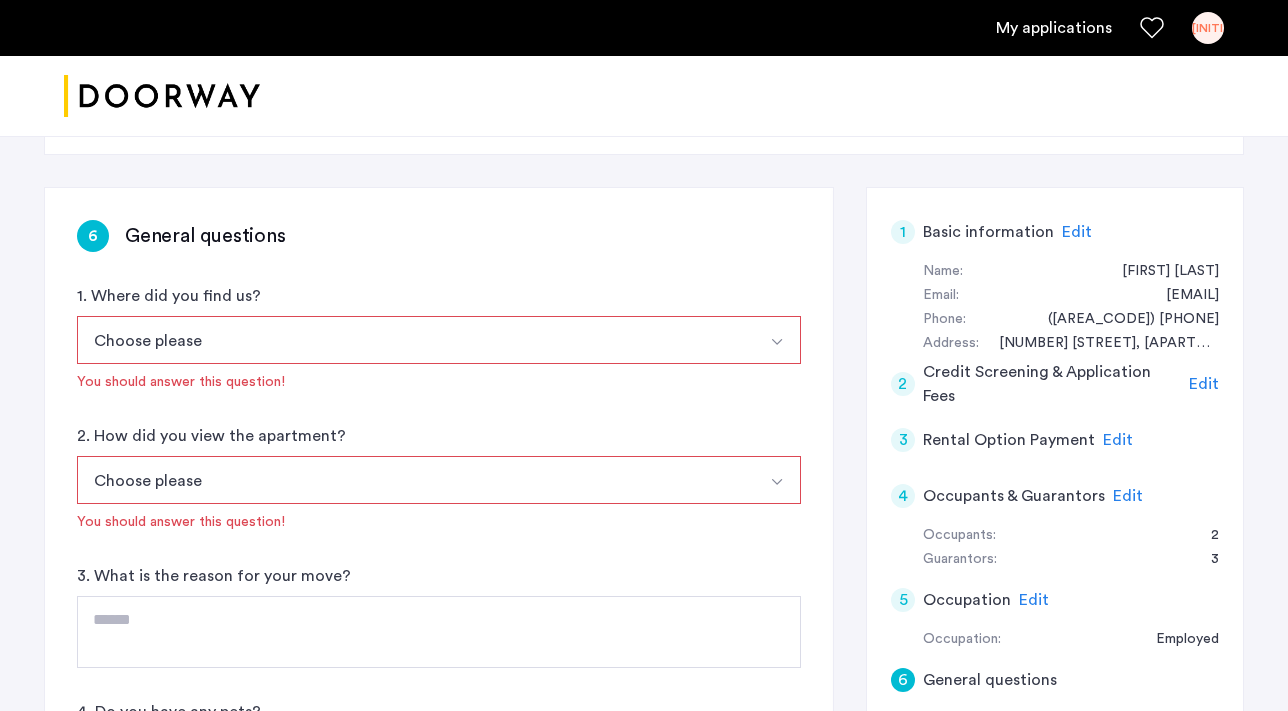 scroll, scrollTop: 292, scrollLeft: 0, axis: vertical 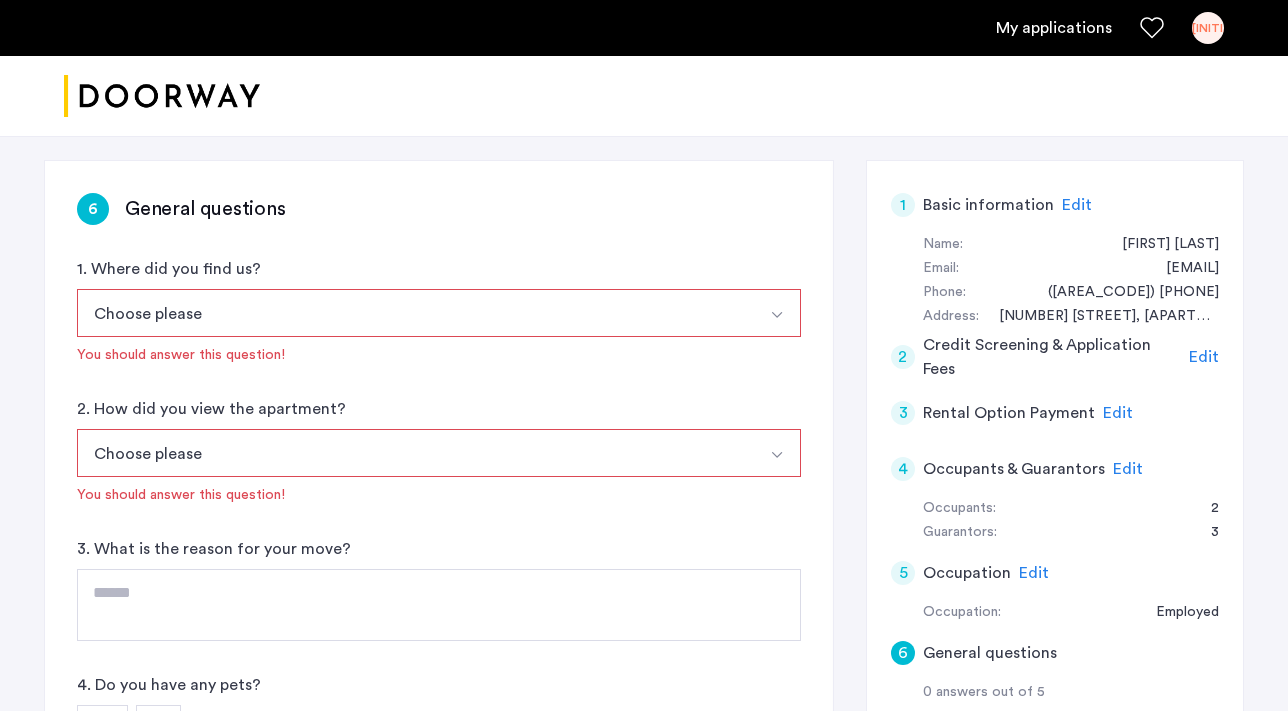 click on "Choose please" at bounding box center [415, 313] 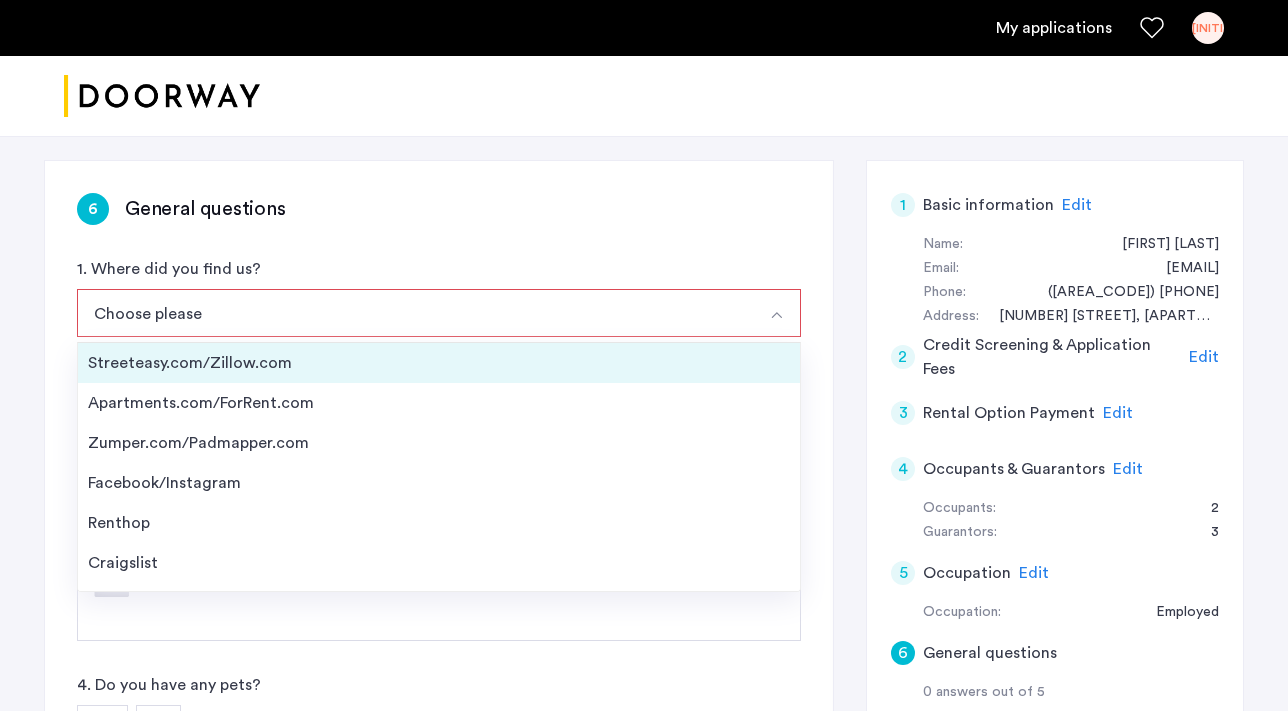 click on "Streeteasy.com/Zillow.com" at bounding box center [439, 363] 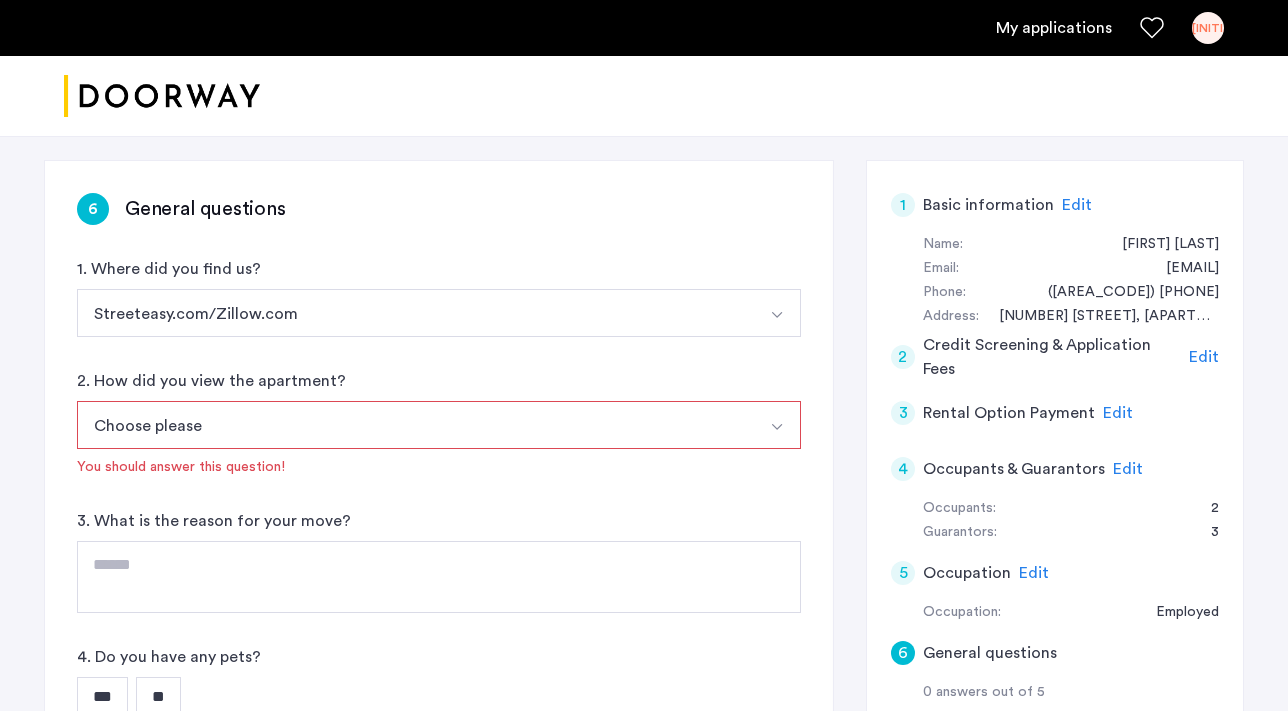 click on "Choose please" at bounding box center (415, 425) 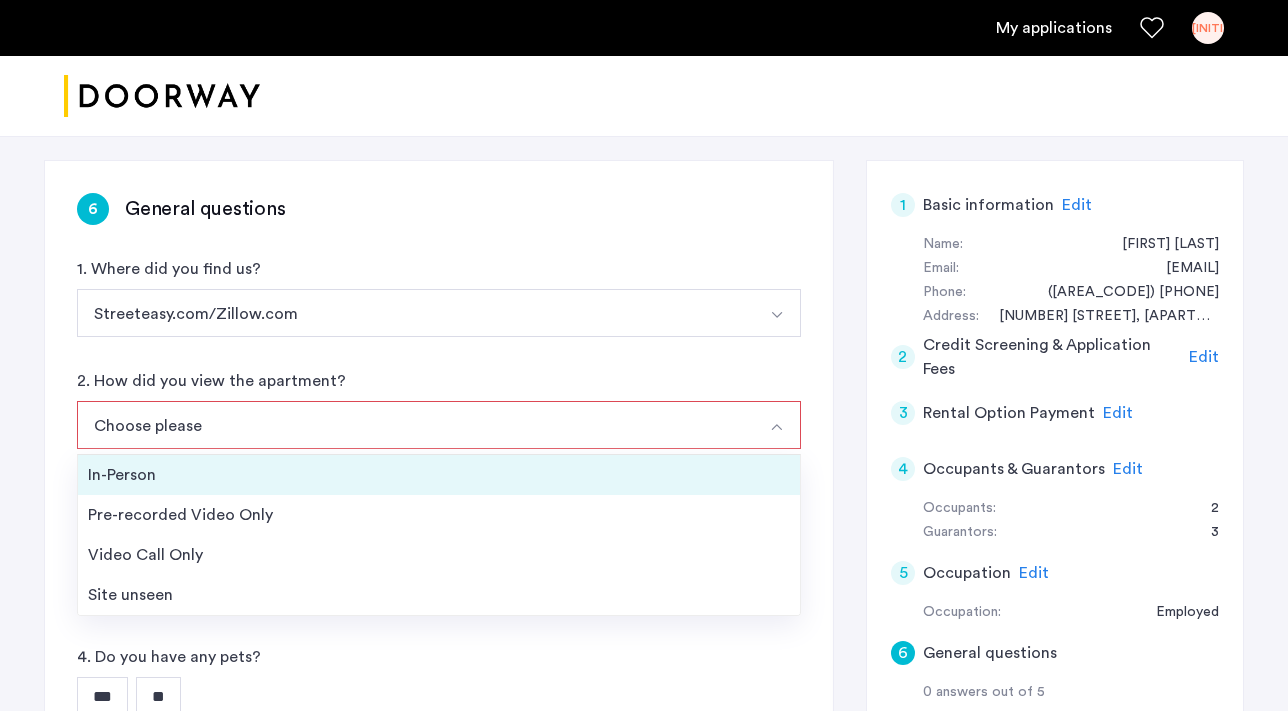 click on "In-Person" at bounding box center [439, 475] 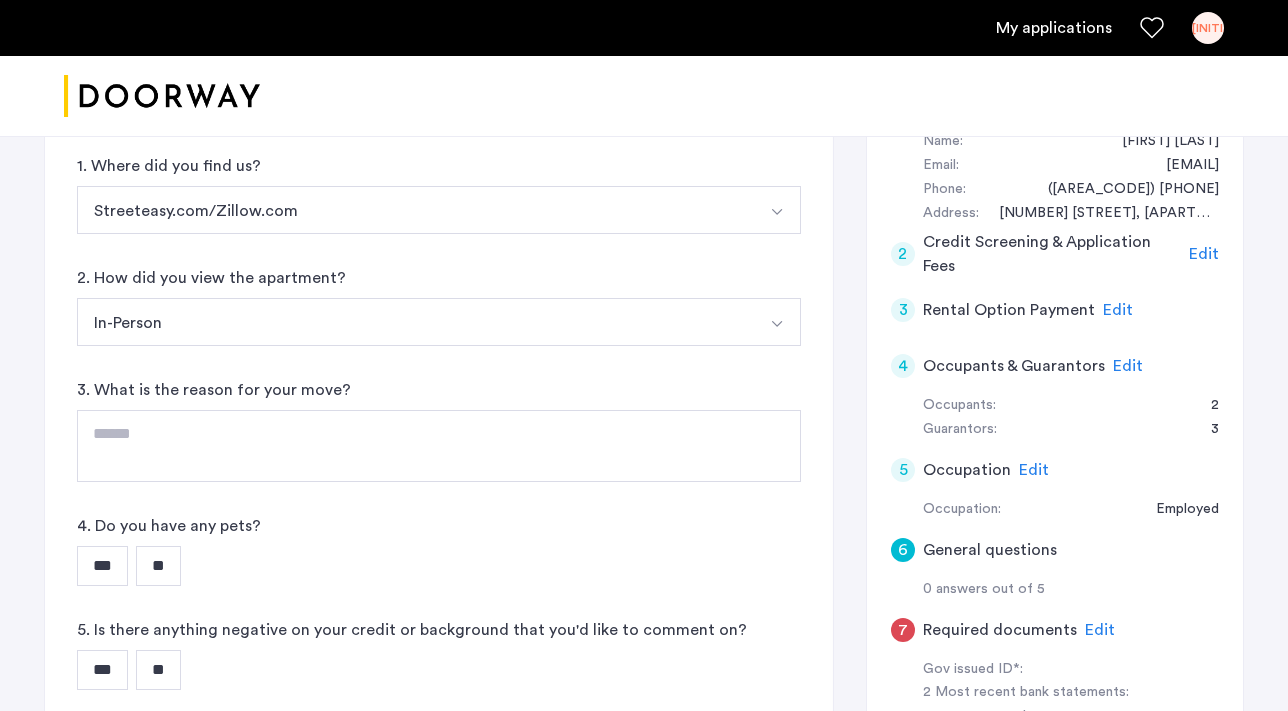 scroll, scrollTop: 430, scrollLeft: 0, axis: vertical 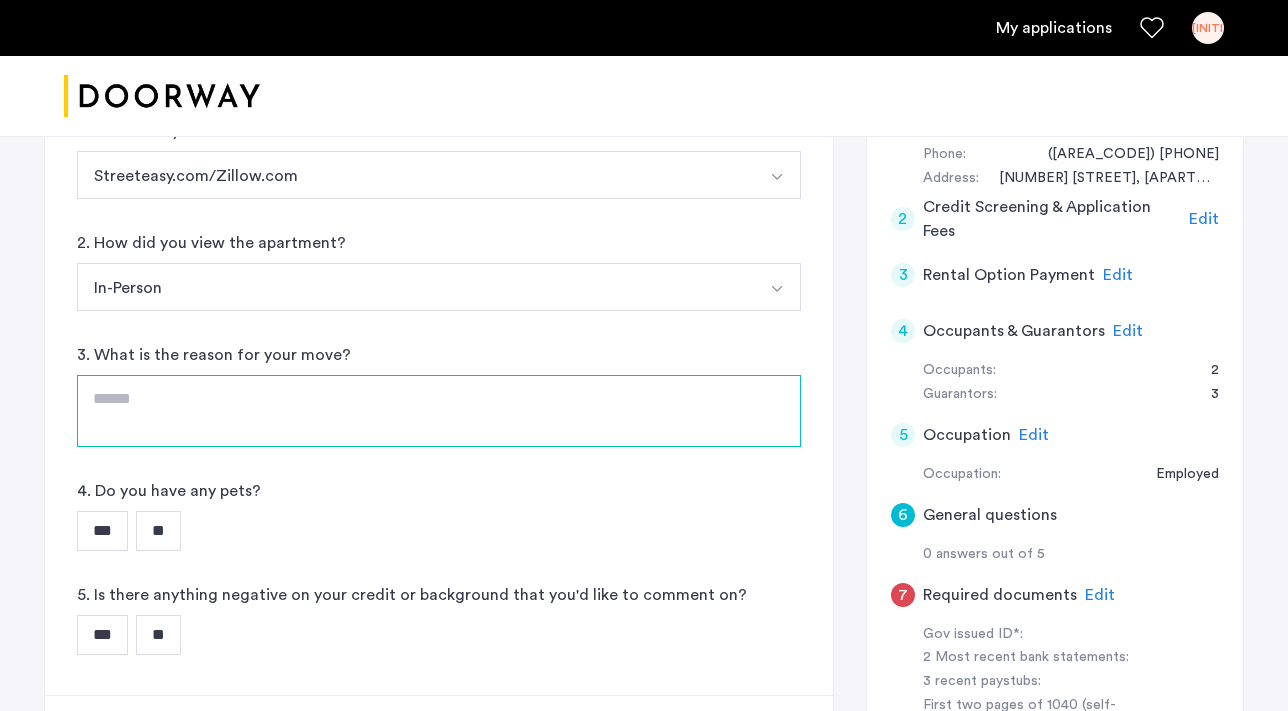 click 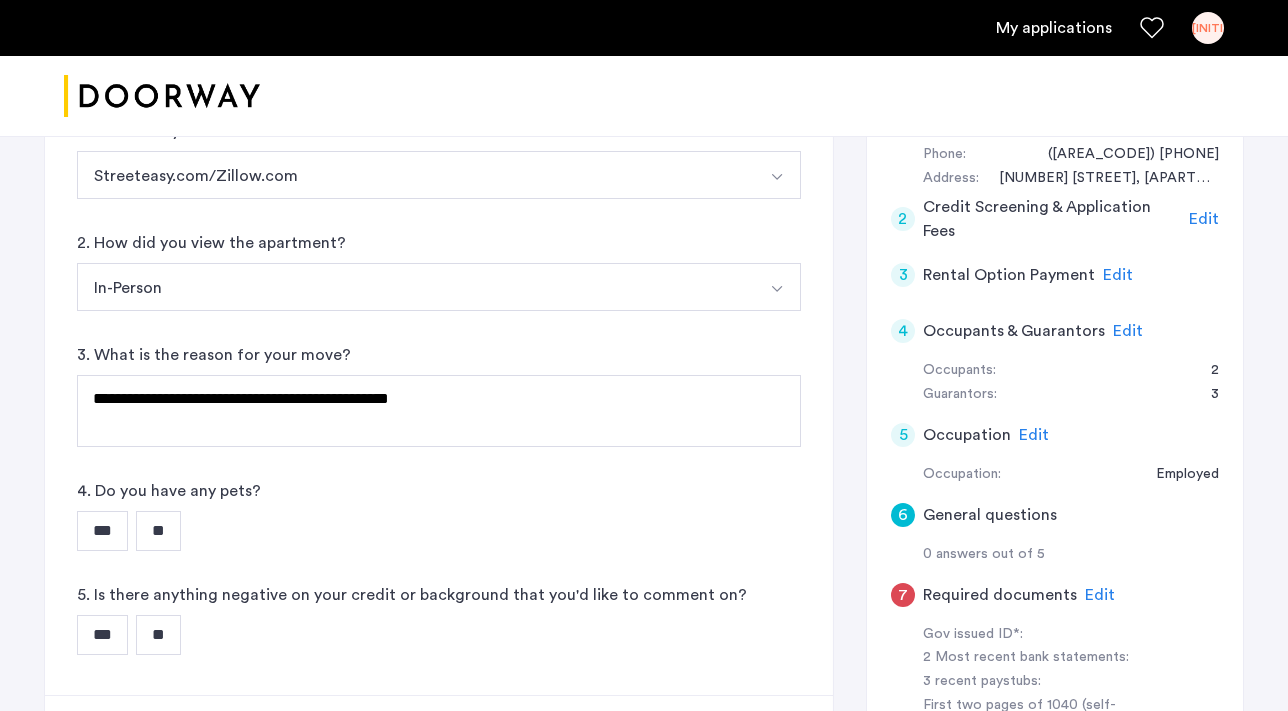 click on "**" at bounding box center (158, 531) 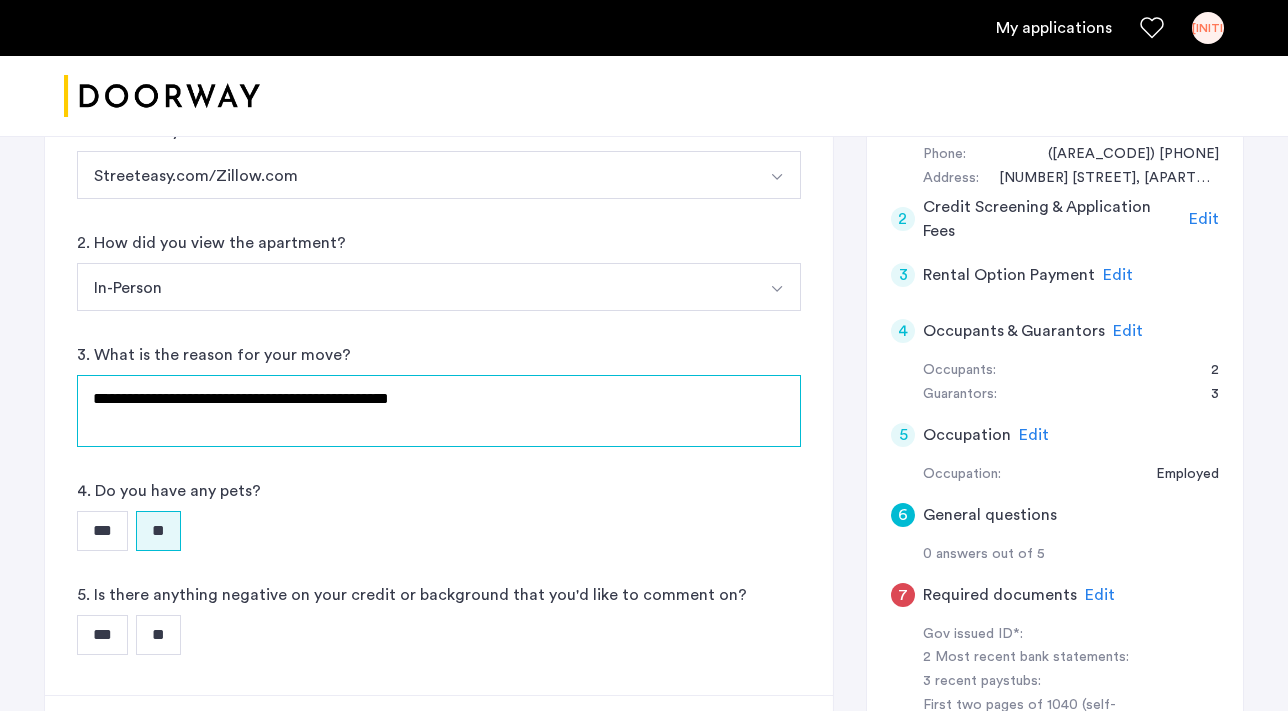 click on "**********" 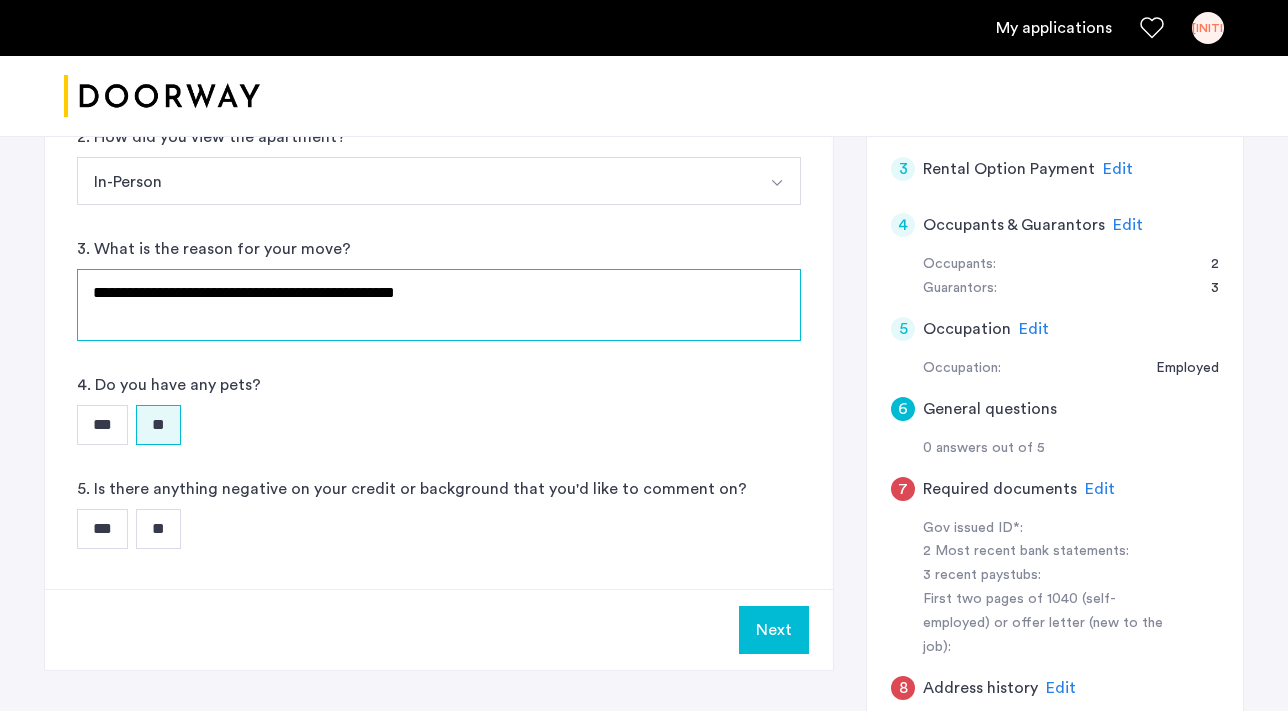 scroll, scrollTop: 538, scrollLeft: 0, axis: vertical 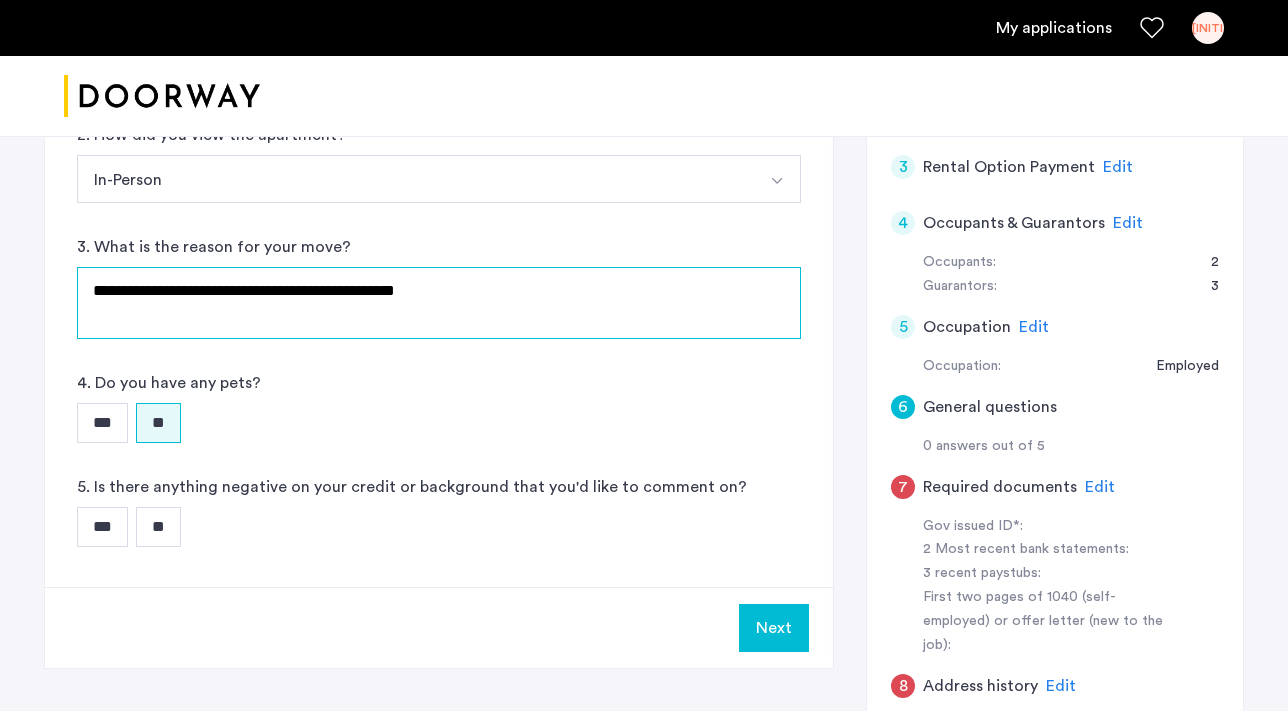 click on "**********" 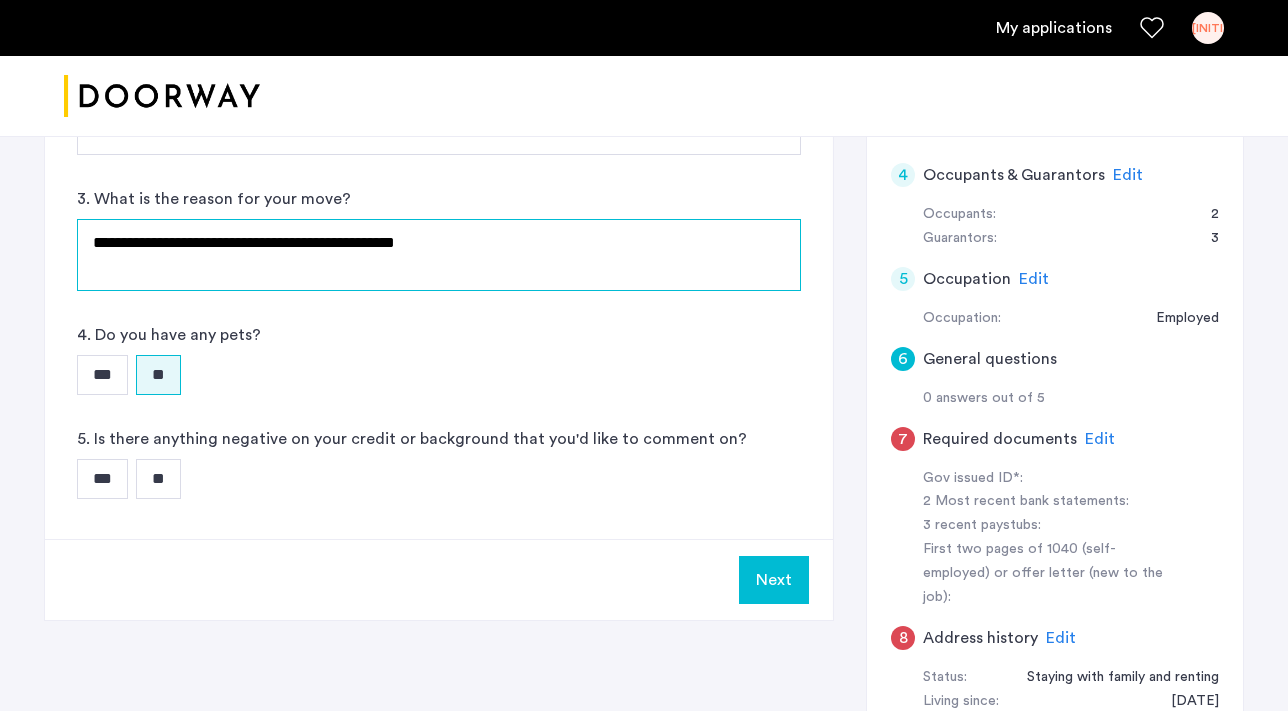 scroll, scrollTop: 588, scrollLeft: 0, axis: vertical 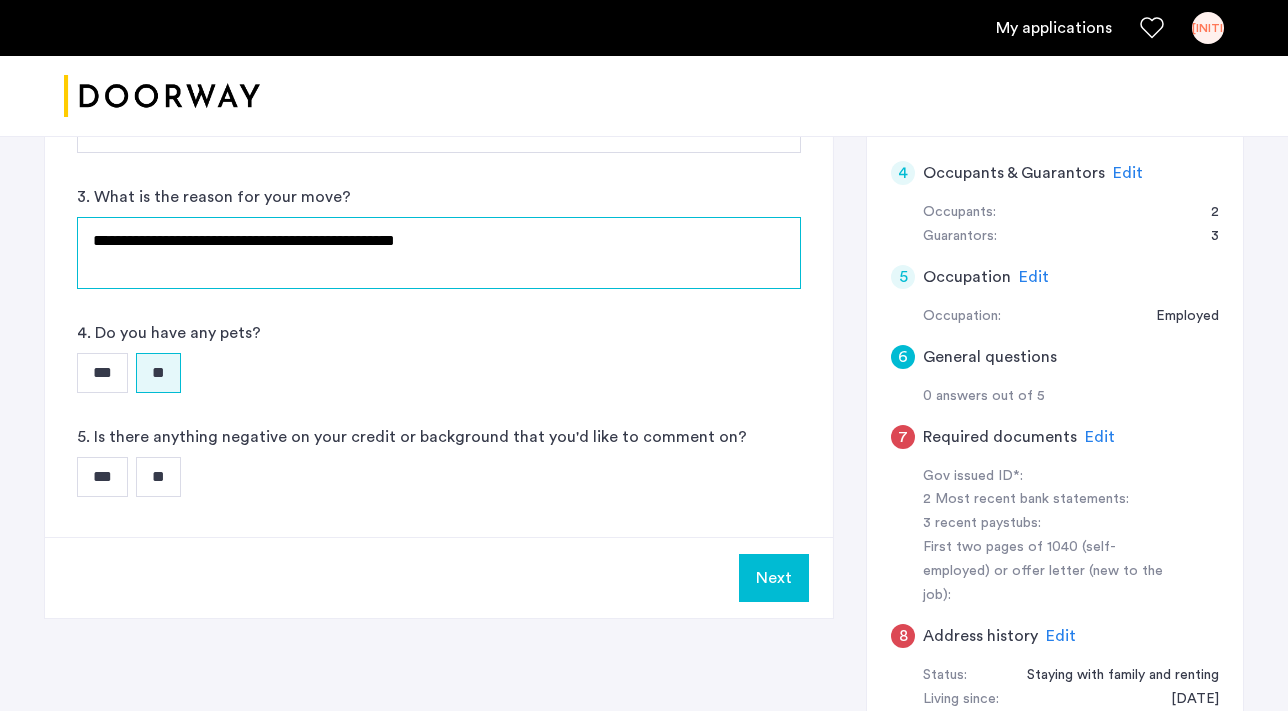 type on "**********" 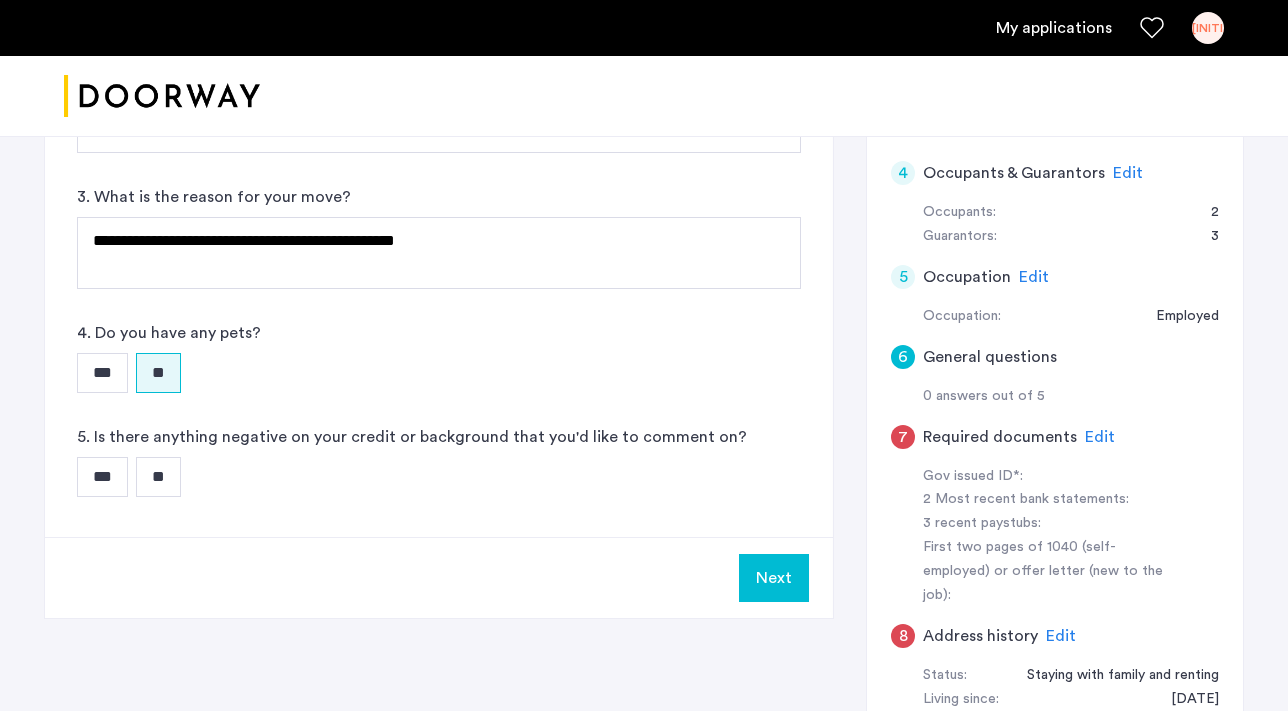 click on "**" at bounding box center [158, 477] 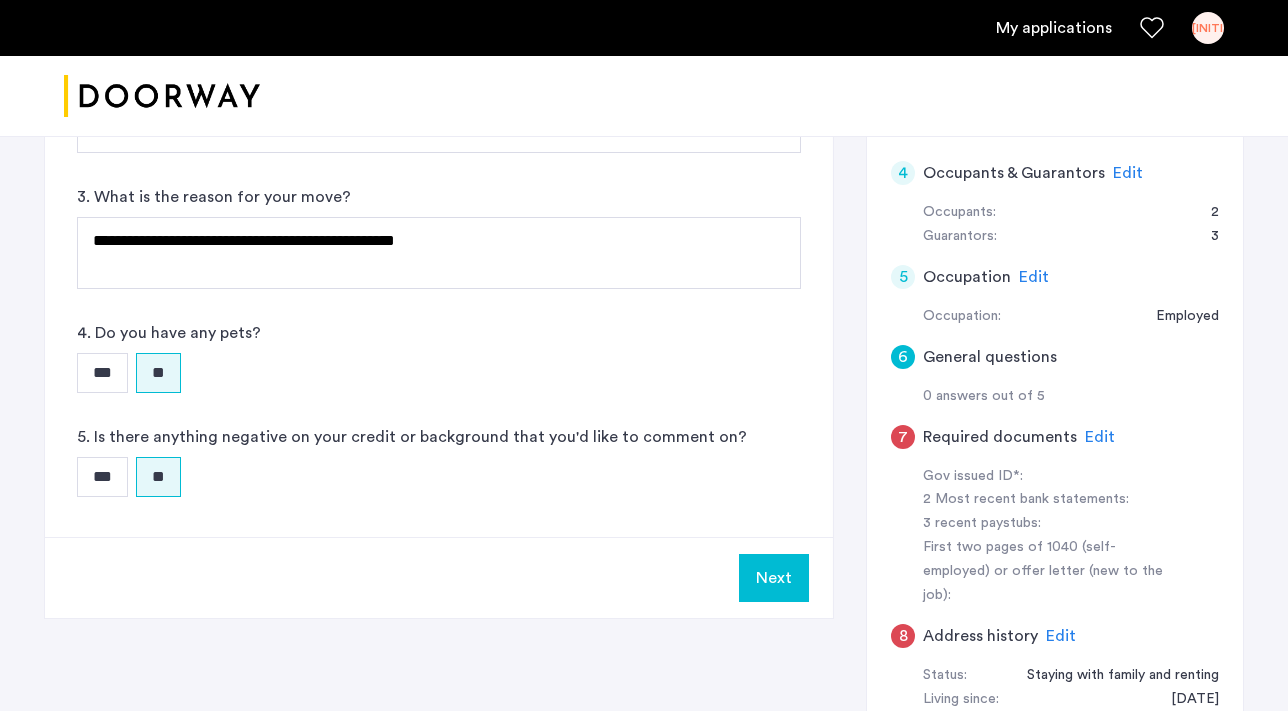 click on "Next" at bounding box center (774, 578) 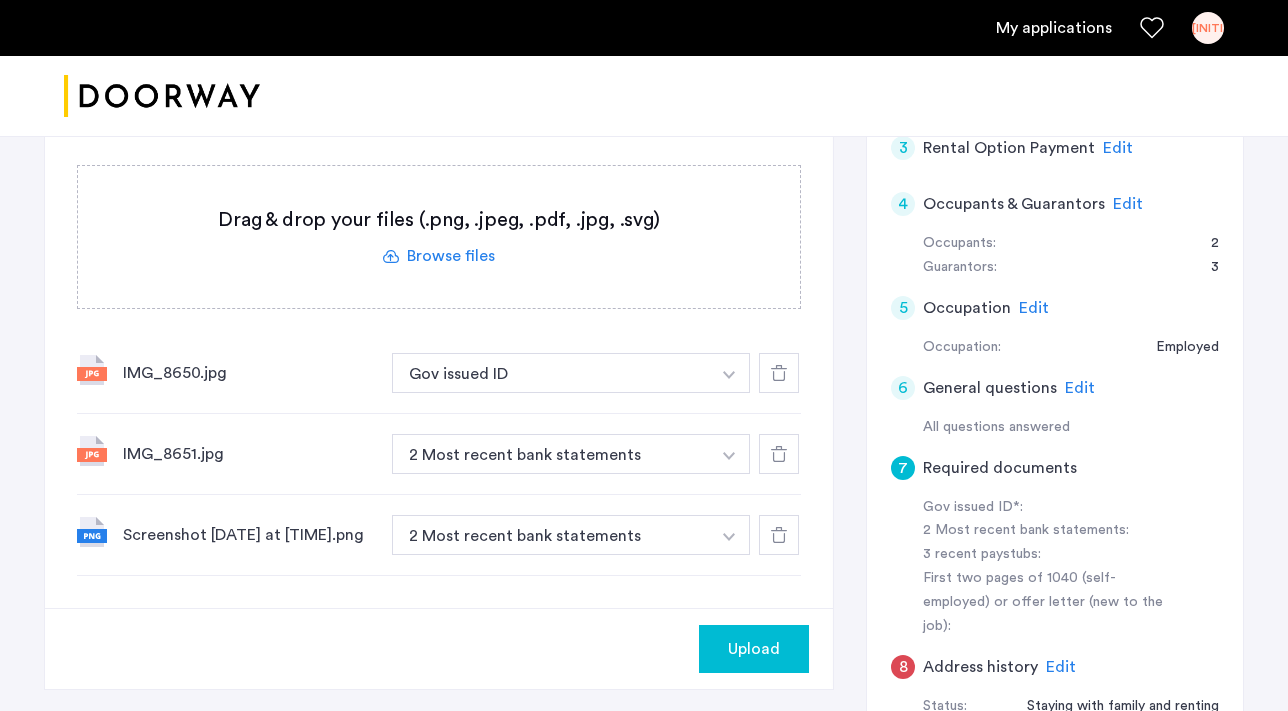 scroll, scrollTop: 748, scrollLeft: 0, axis: vertical 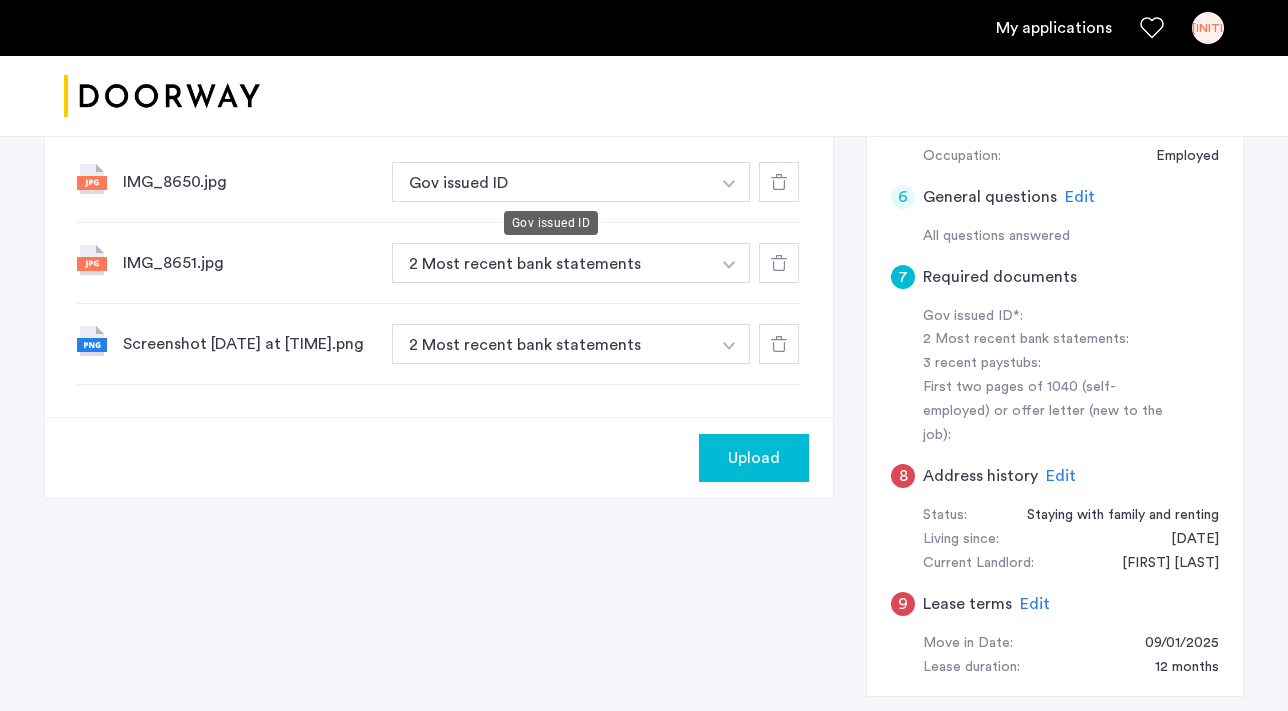 click on "Gov issued ID" at bounding box center (551, 182) 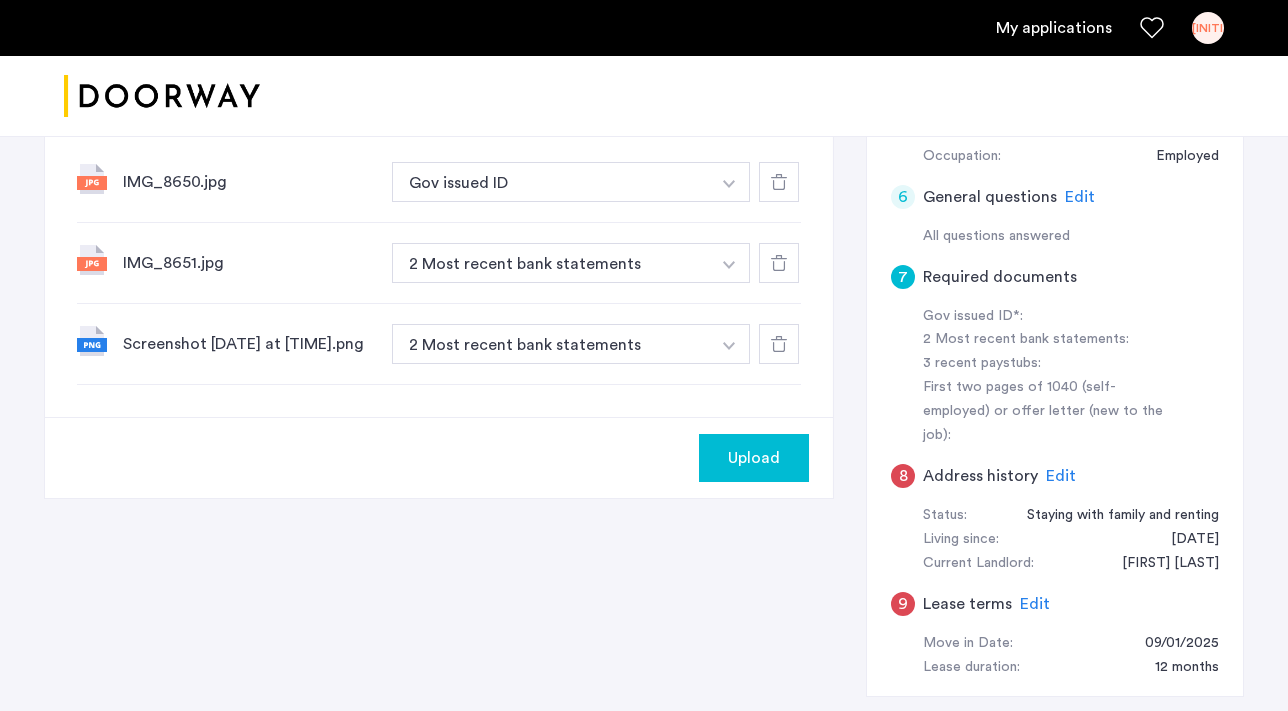click at bounding box center (729, 184) 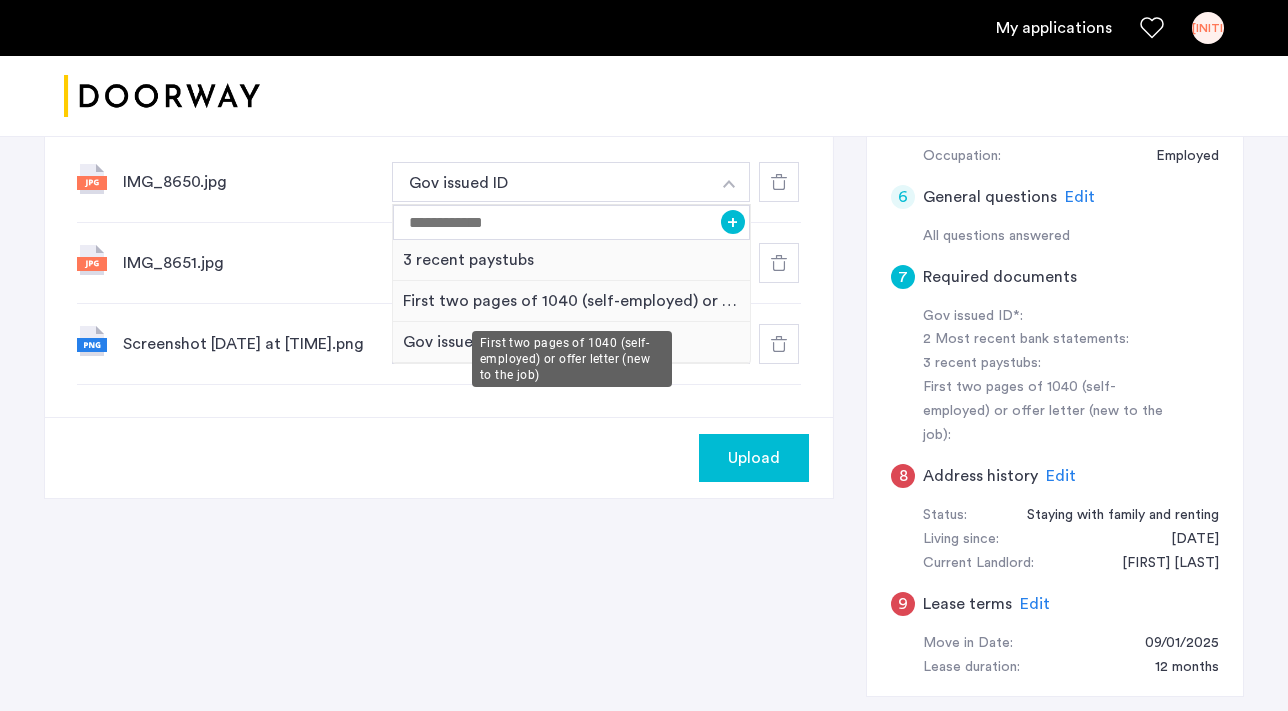 click on "First two pages of 1040 (self-employed) or offer letter (new to the job)" at bounding box center (571, 301) 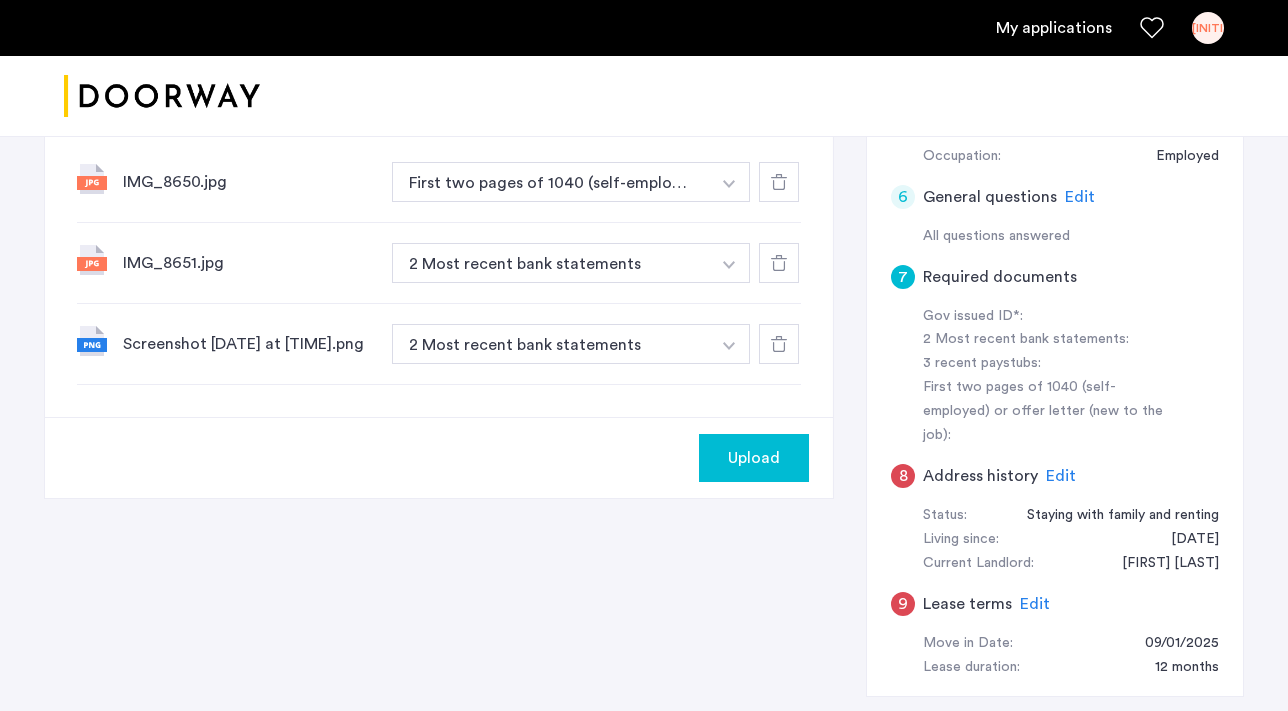 click at bounding box center [729, 182] 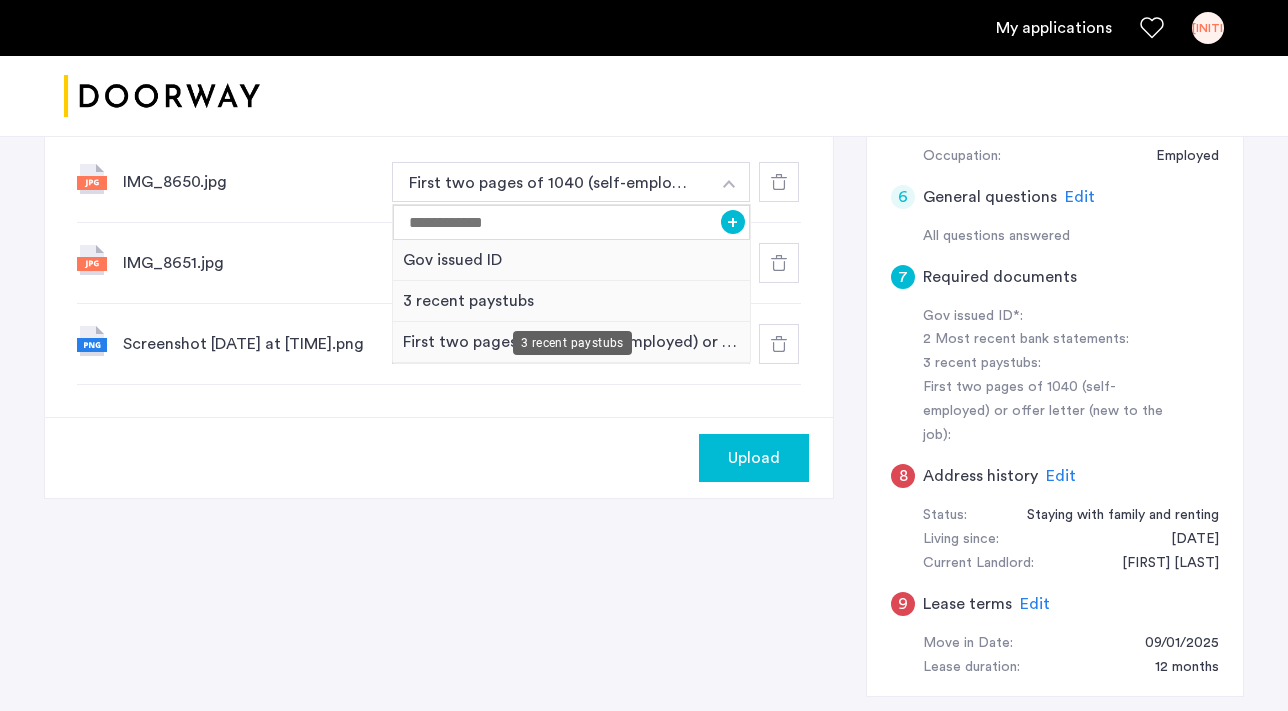 click on "3 recent paystubs" at bounding box center (571, 301) 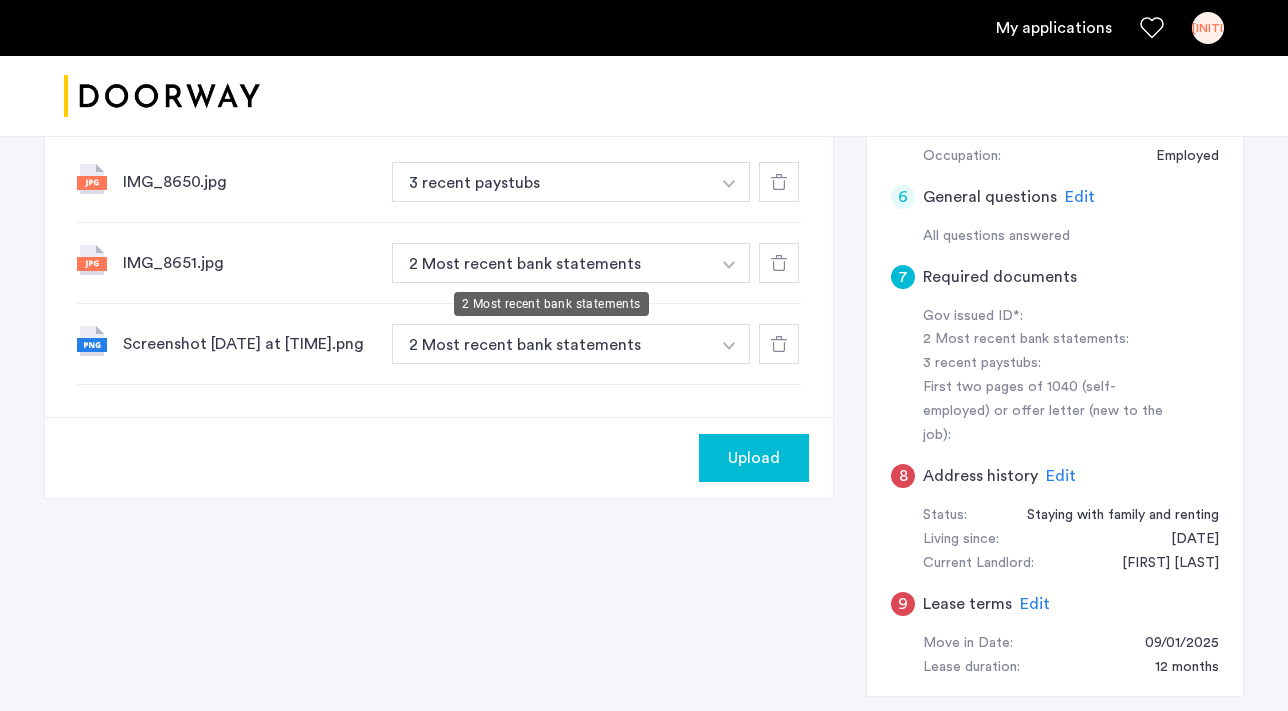 click on "2 Most recent bank statements" at bounding box center [551, 263] 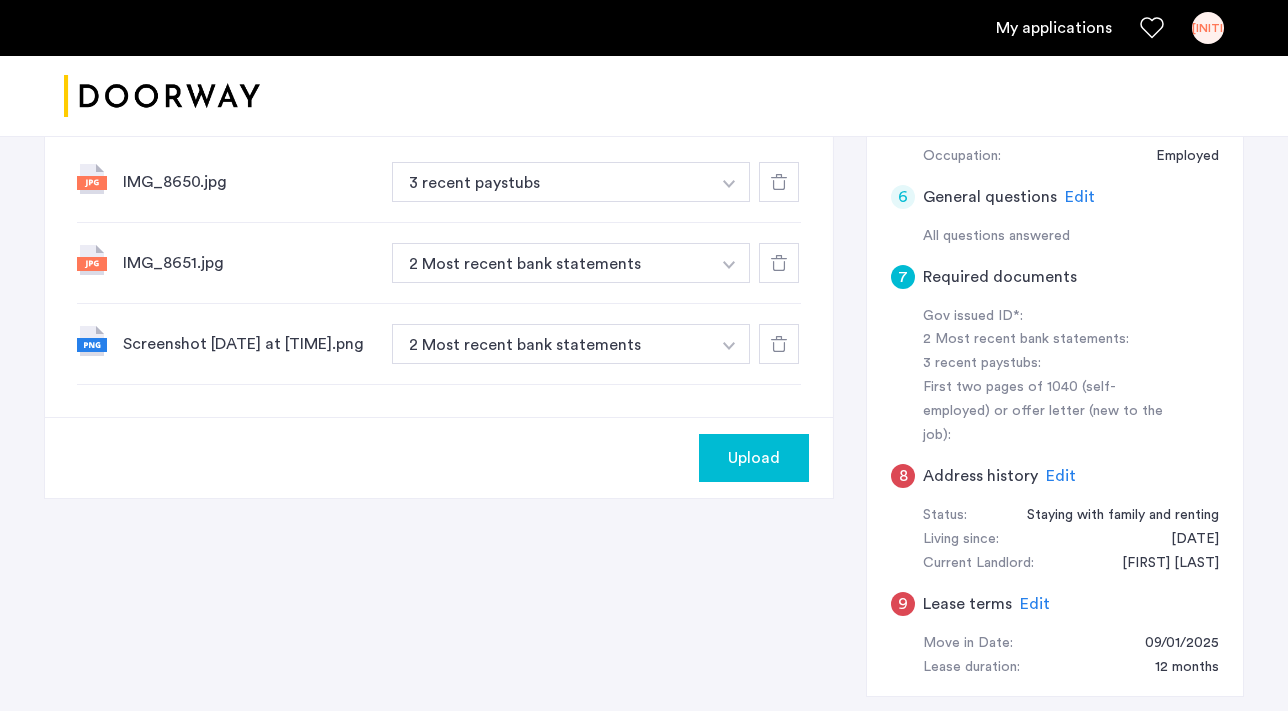 click at bounding box center (729, 182) 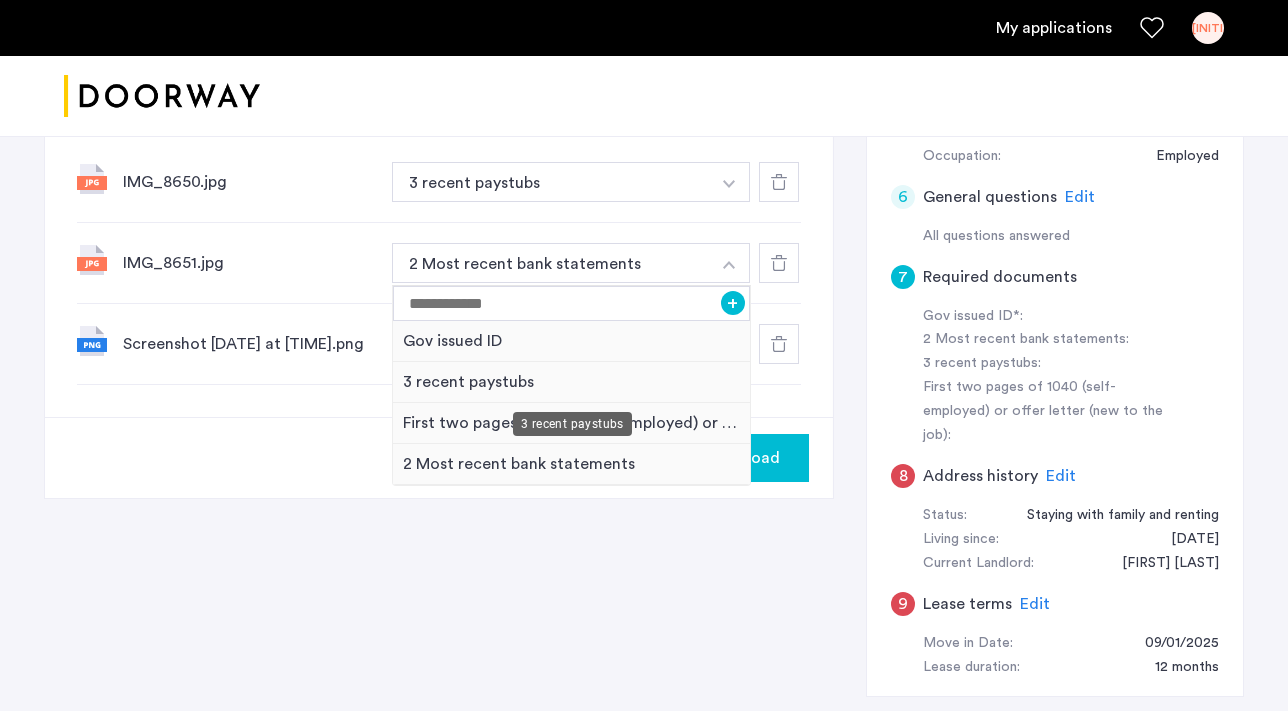 click on "3 recent paystubs" at bounding box center [571, 382] 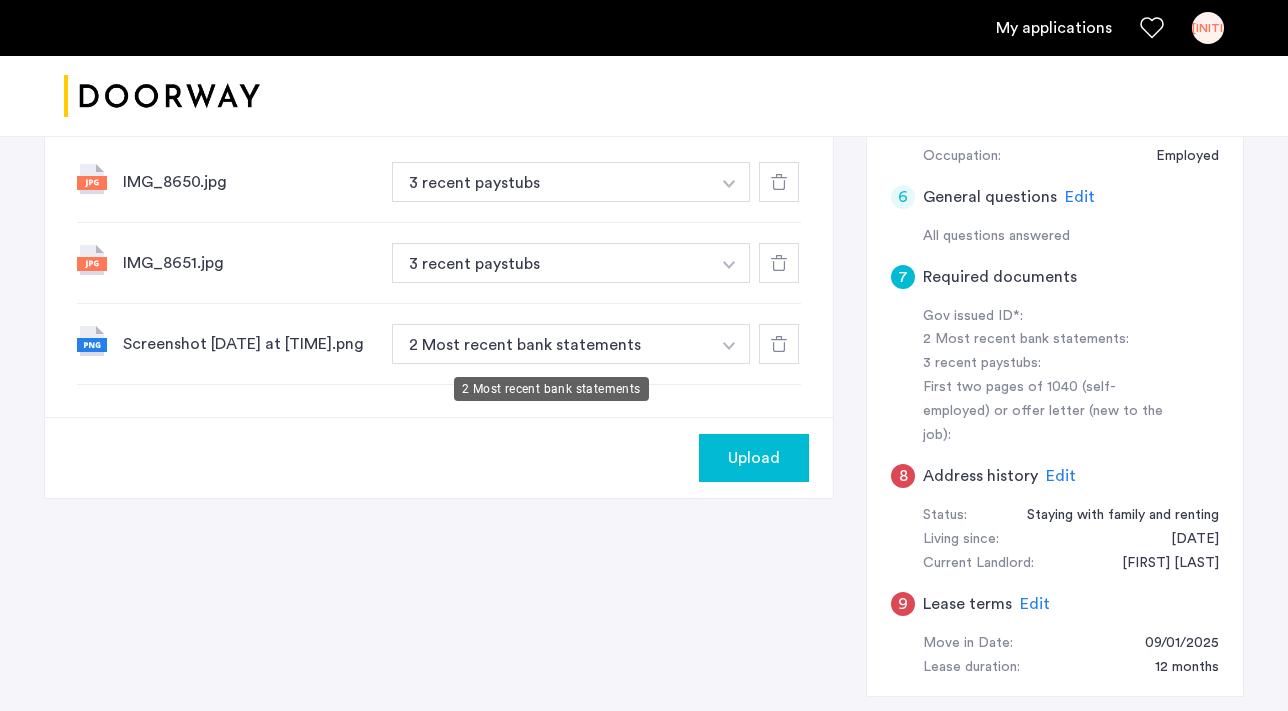 click on "2 Most recent bank statements" at bounding box center [551, 344] 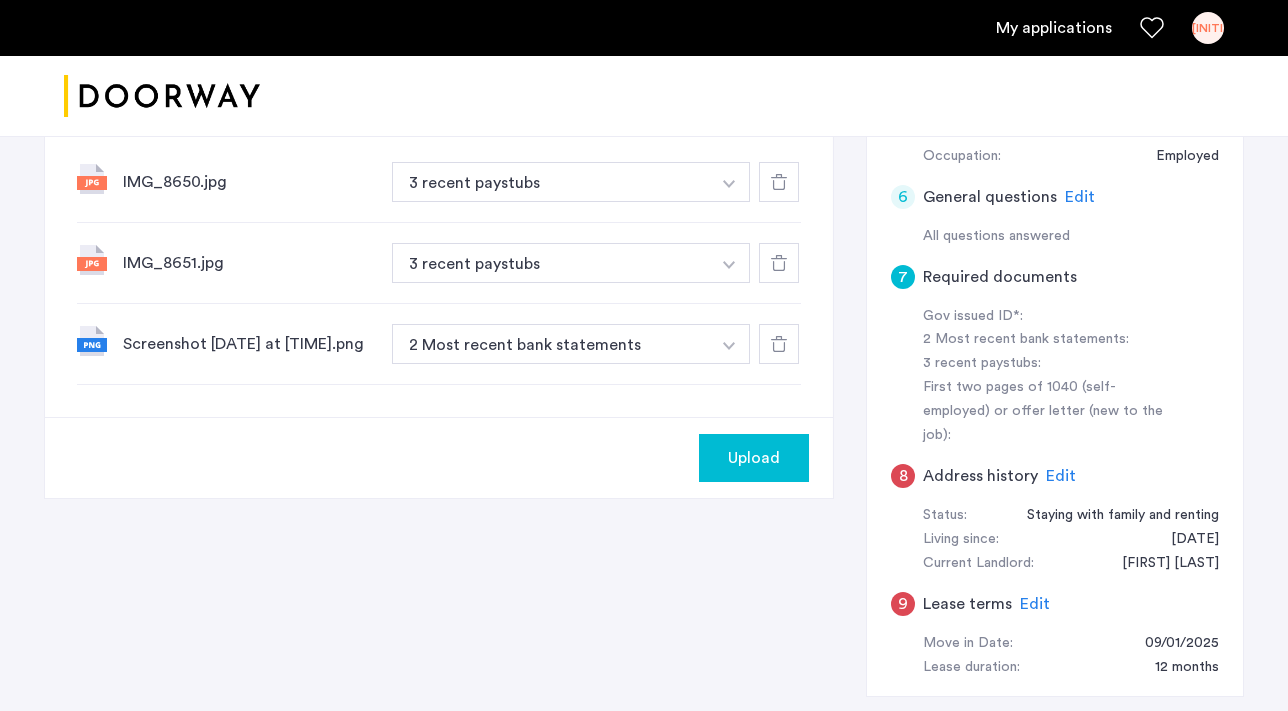 click at bounding box center (729, 184) 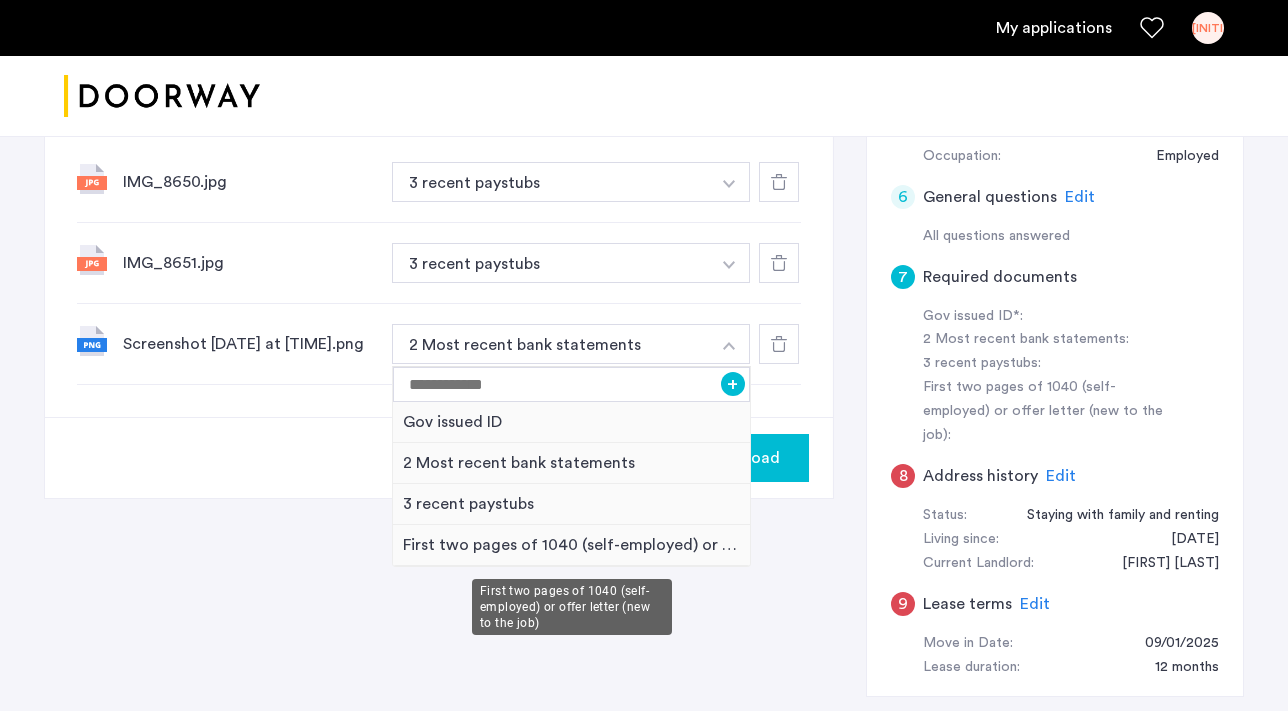 click on "First two pages of 1040 (self-employed) or offer letter (new to the job)" at bounding box center (571, 545) 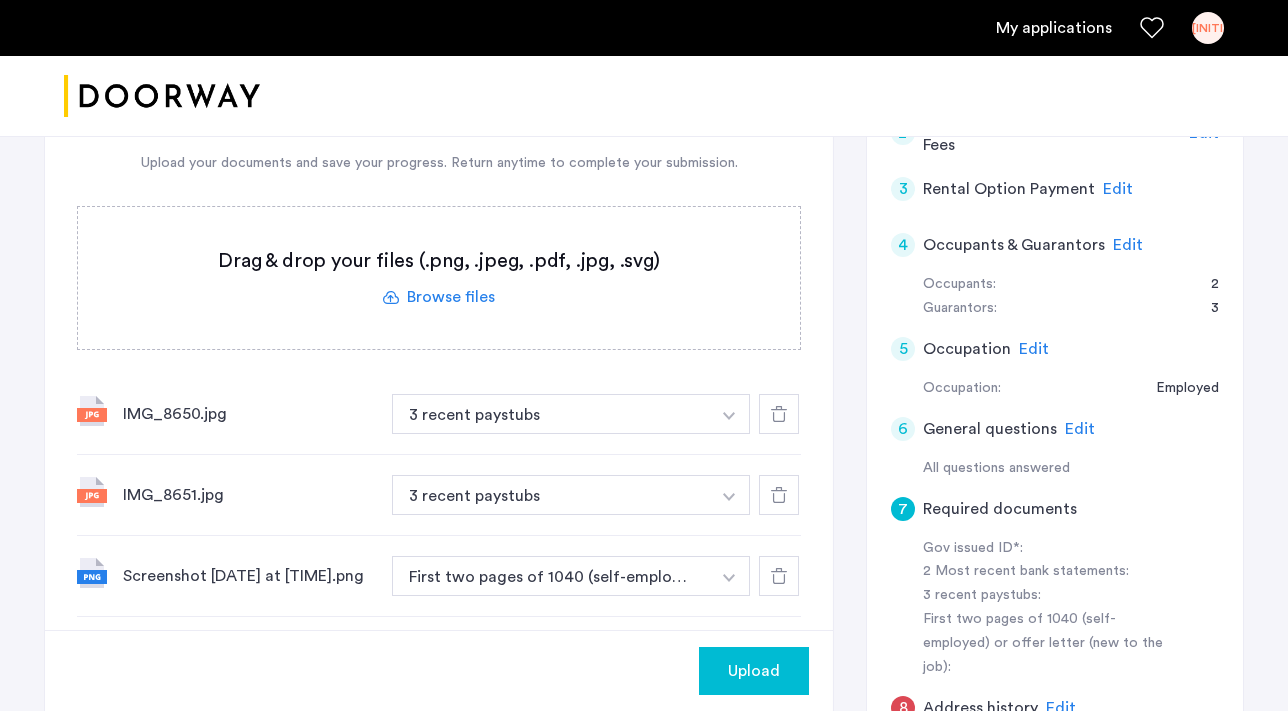 scroll, scrollTop: 513, scrollLeft: 0, axis: vertical 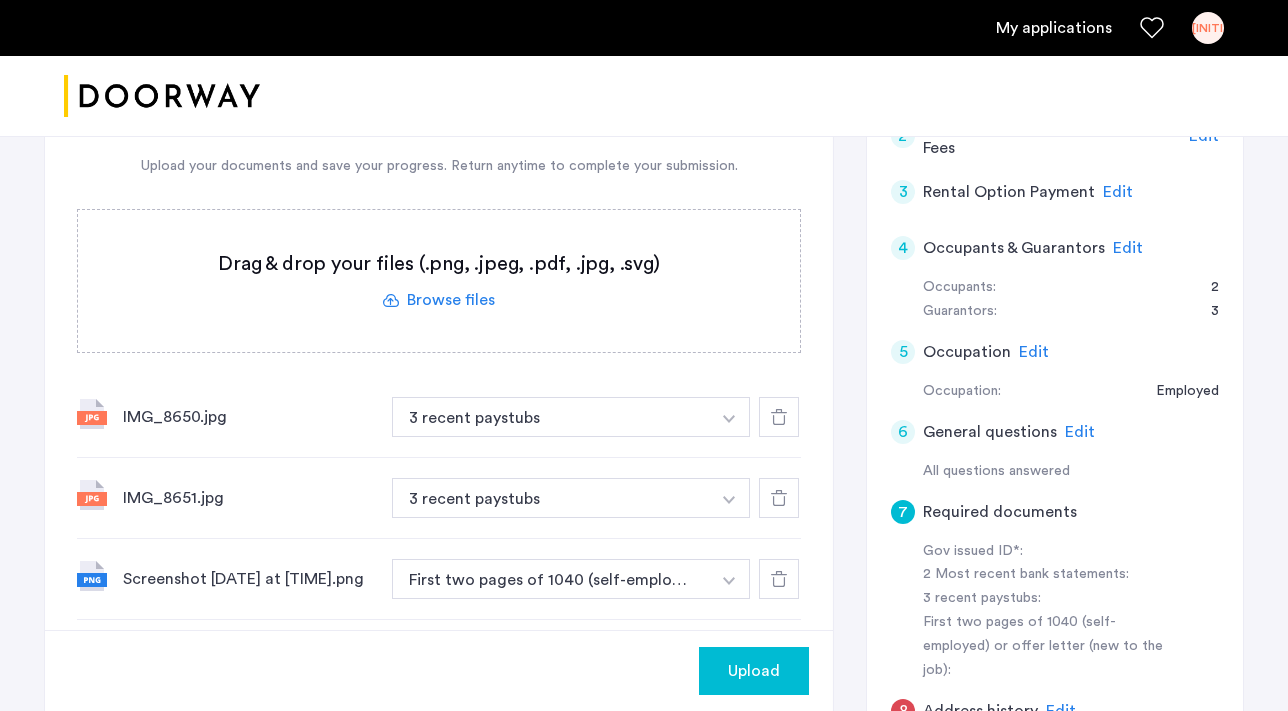 click 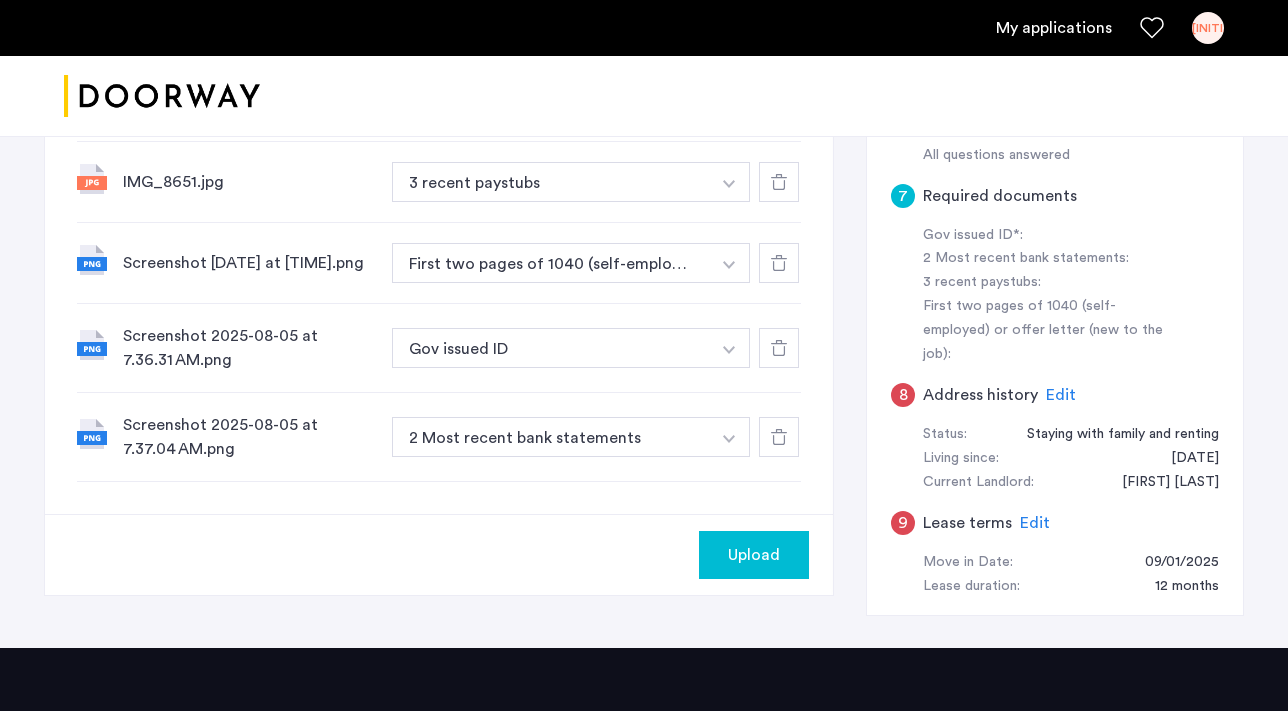 scroll, scrollTop: 831, scrollLeft: 0, axis: vertical 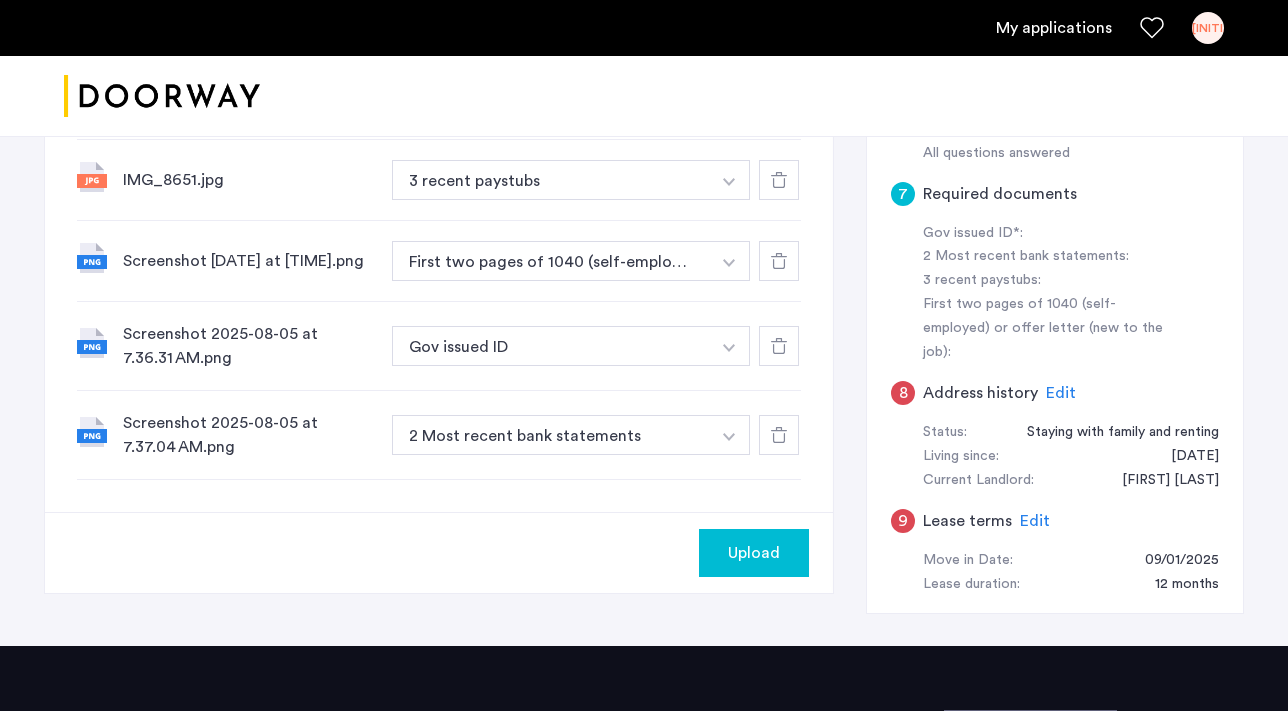 click at bounding box center [729, 99] 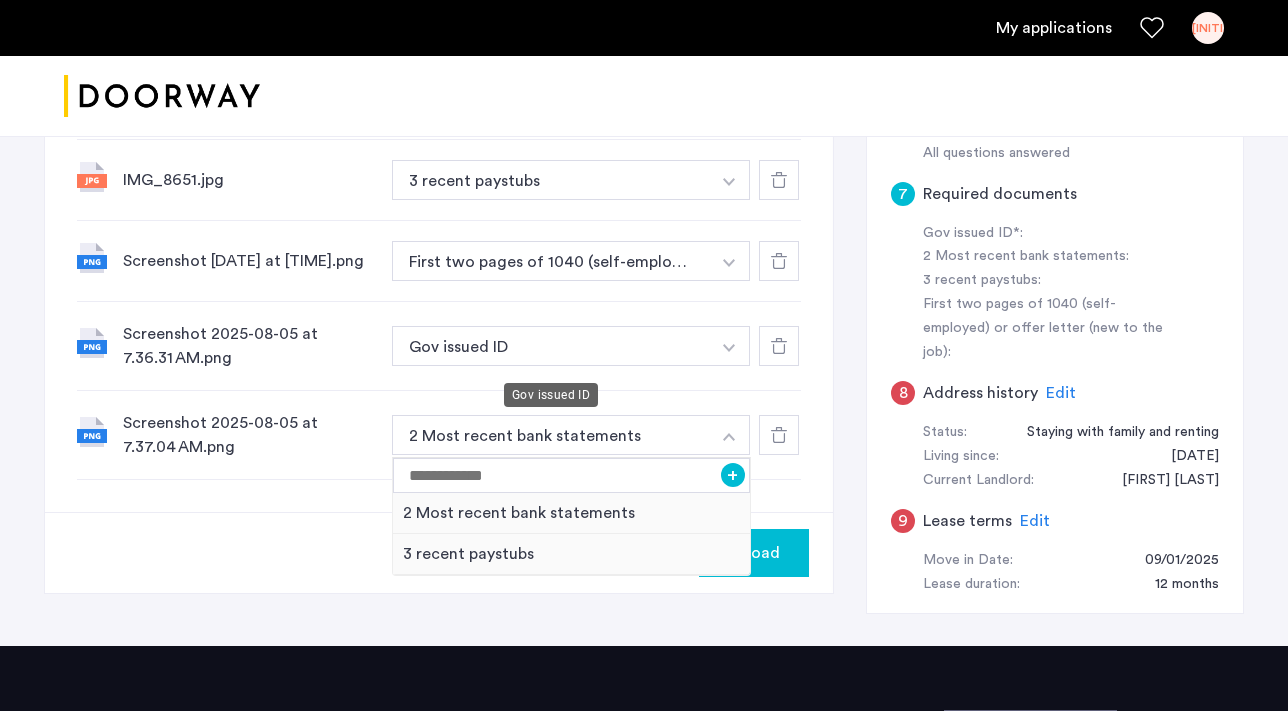 click on "Gov issued ID" at bounding box center [551, 346] 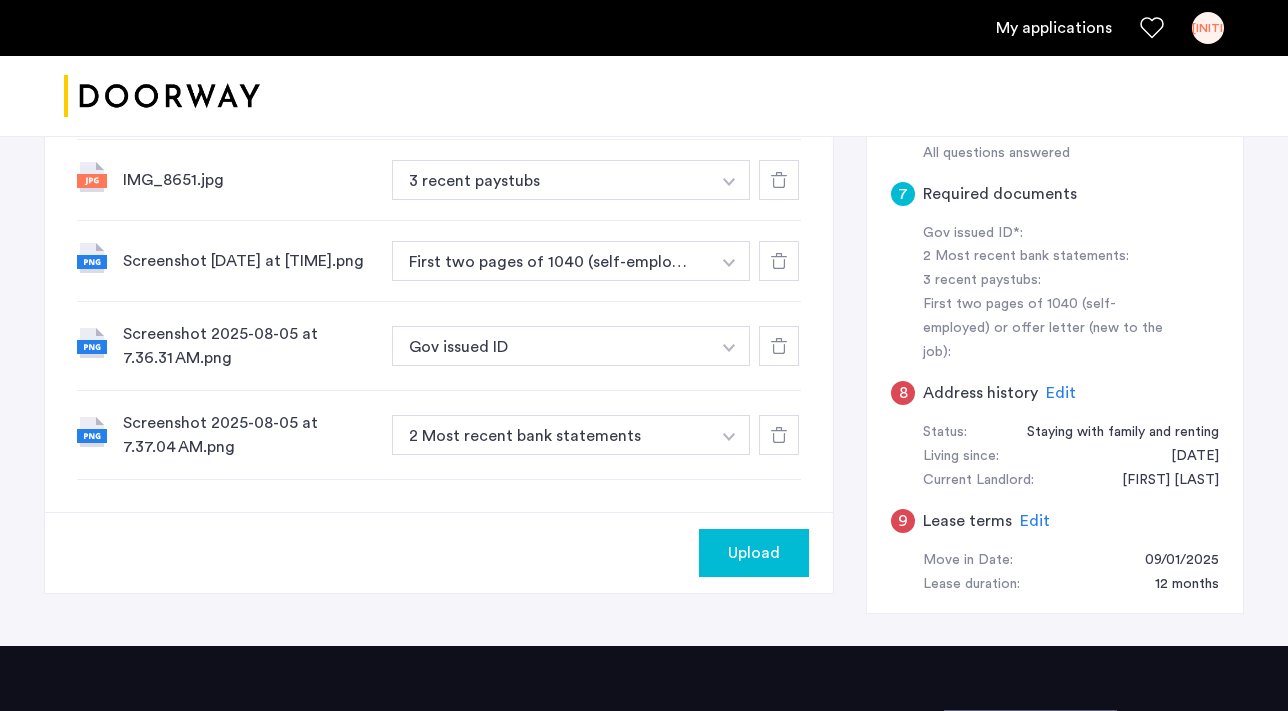 click 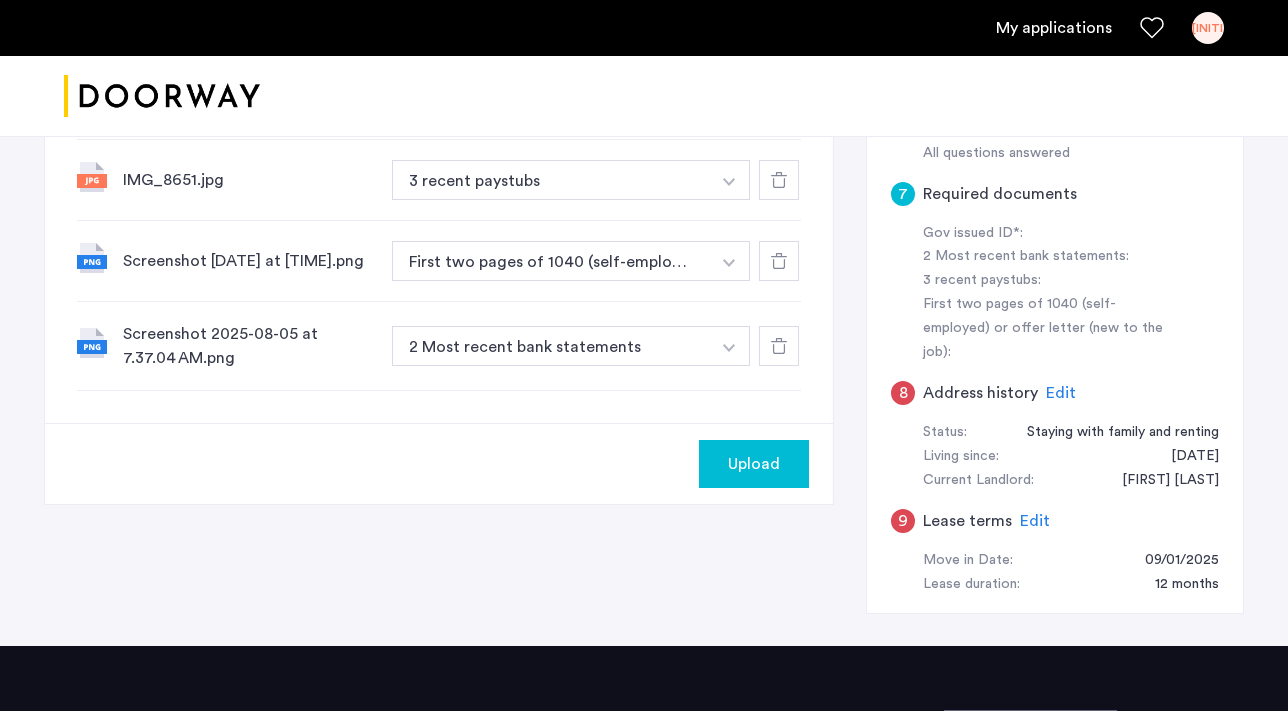 click at bounding box center [729, 99] 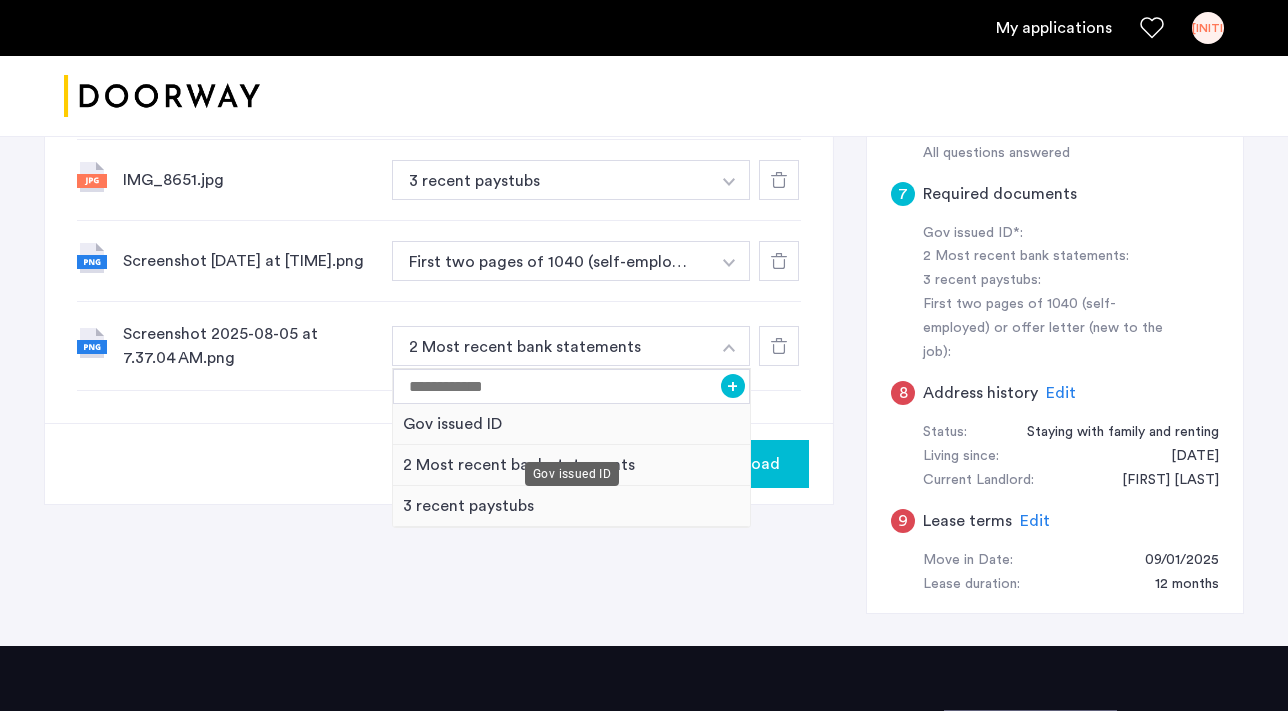 click on "Gov issued ID" at bounding box center [571, 424] 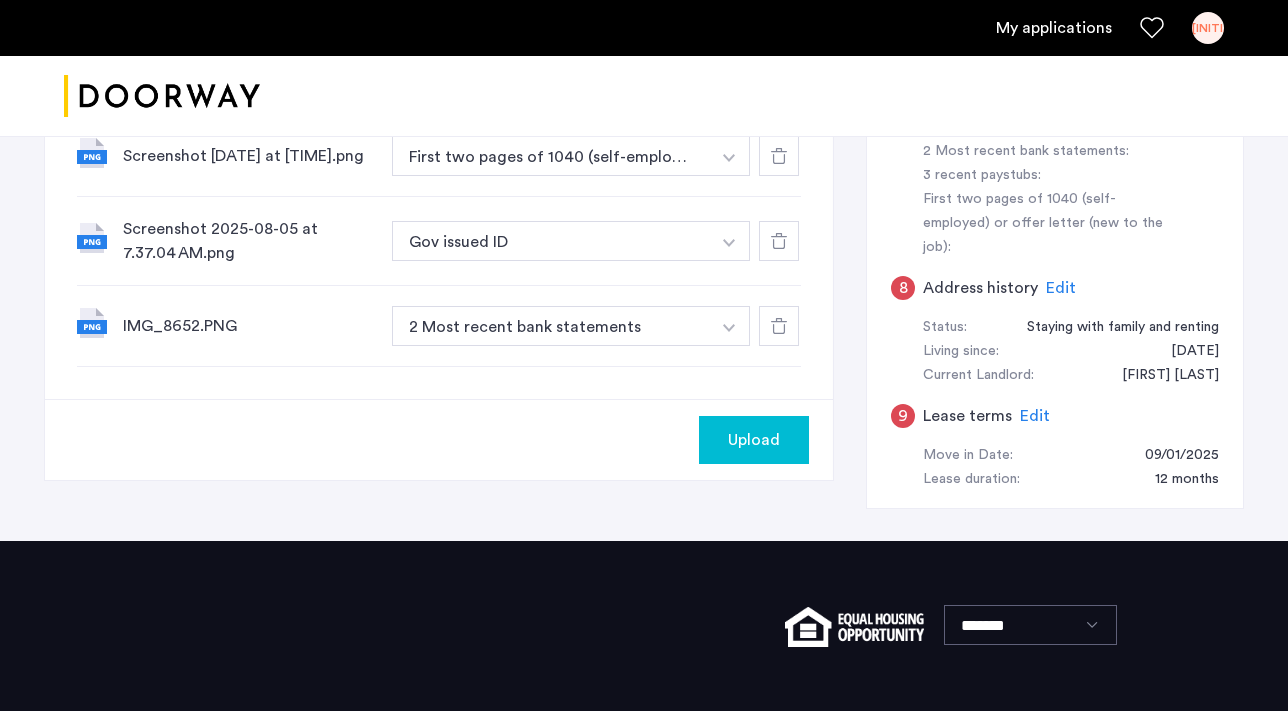 scroll, scrollTop: 940, scrollLeft: 0, axis: vertical 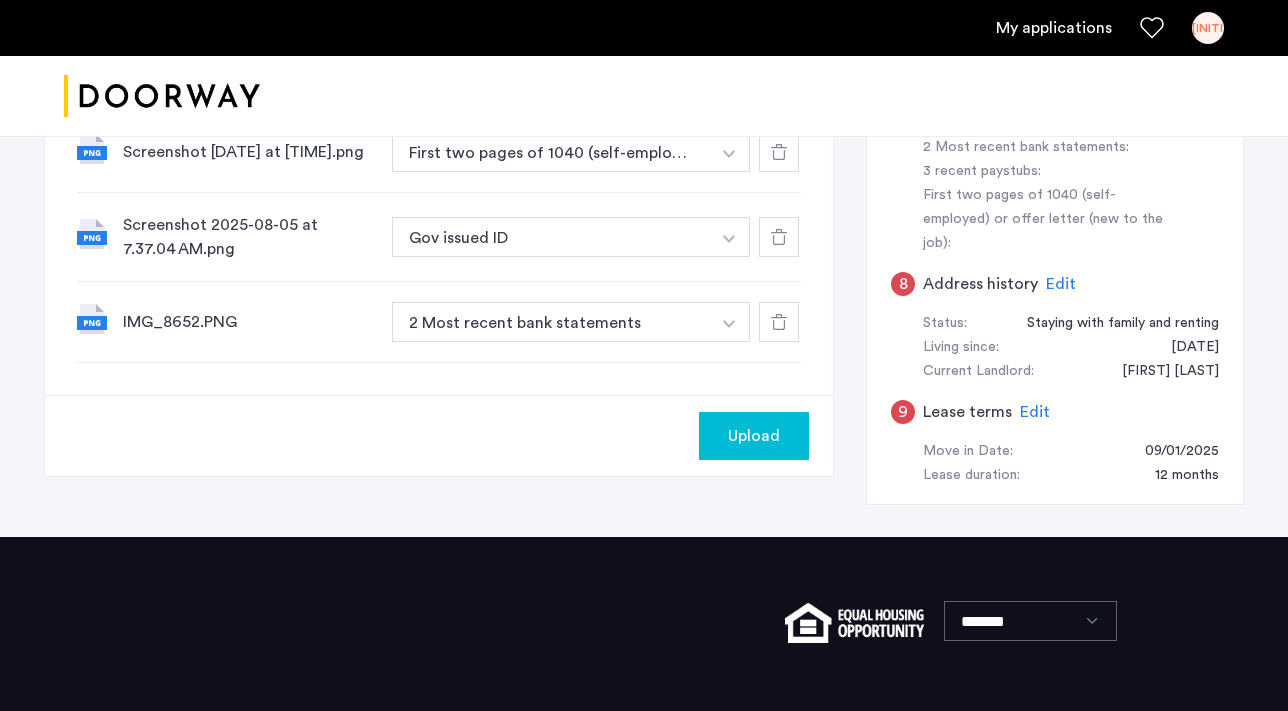 click 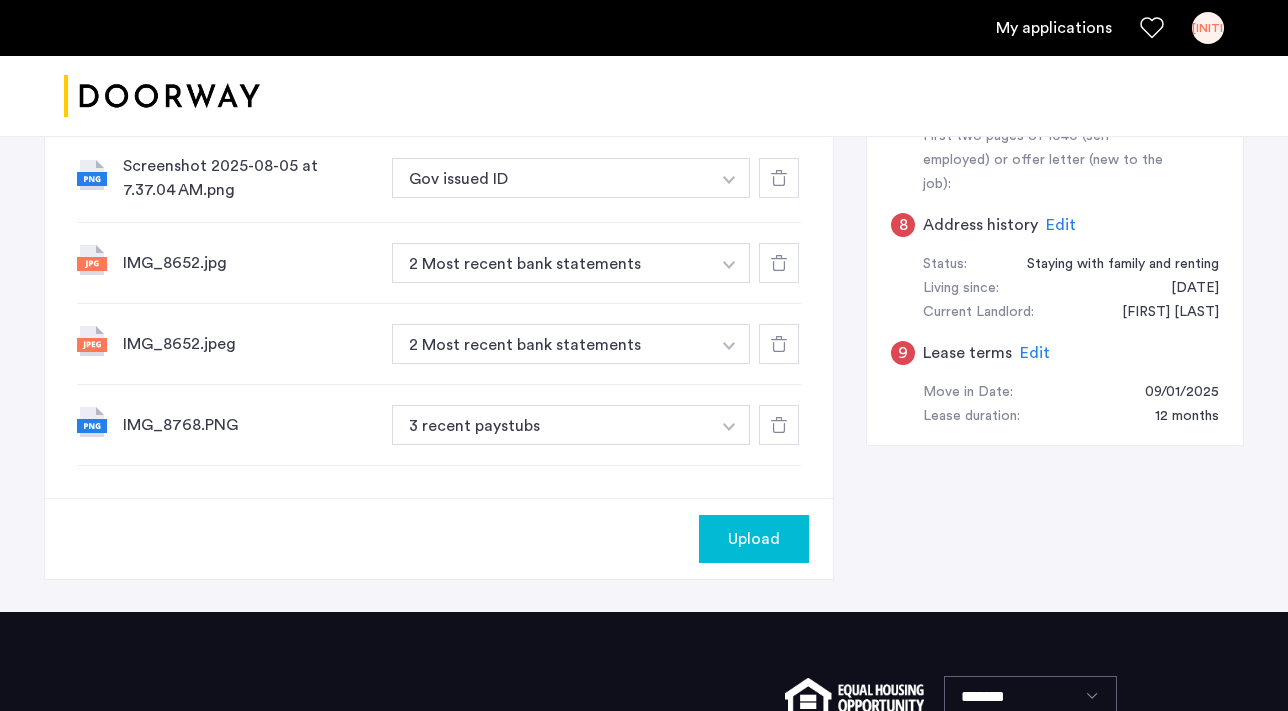 scroll, scrollTop: 996, scrollLeft: 0, axis: vertical 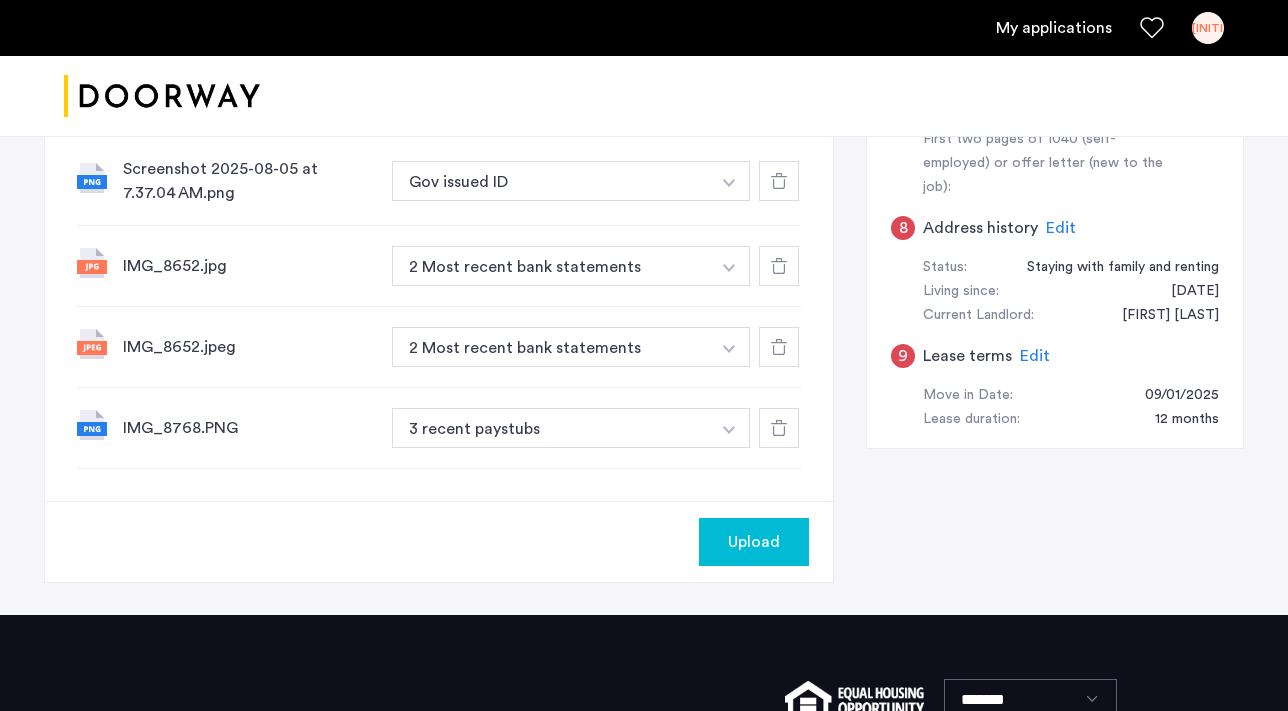 click on "Upload" 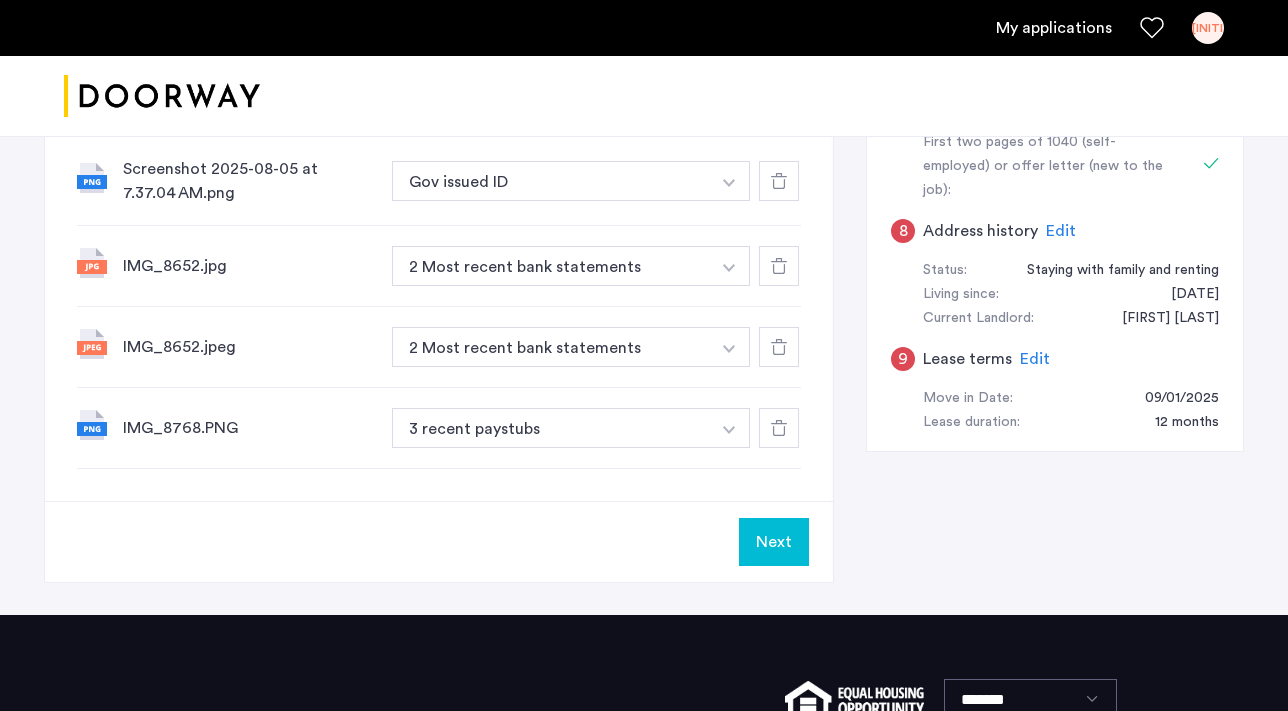 click on "Next" 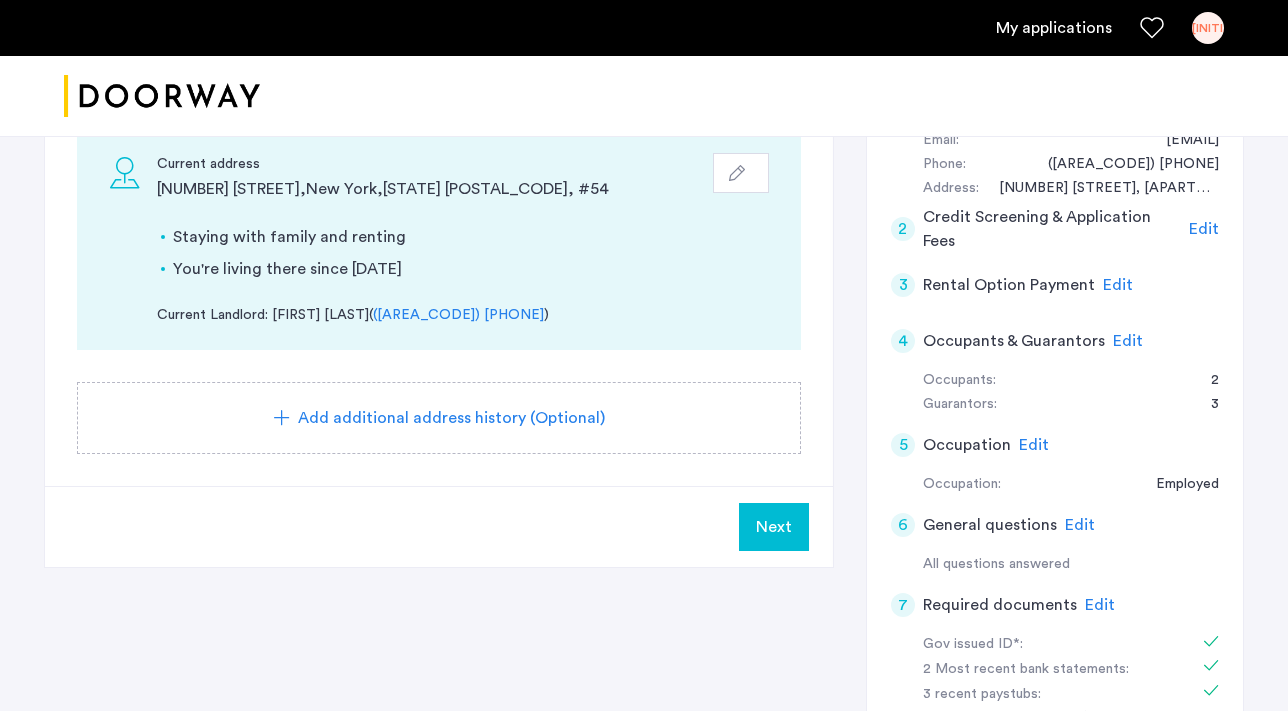 scroll, scrollTop: 421, scrollLeft: 0, axis: vertical 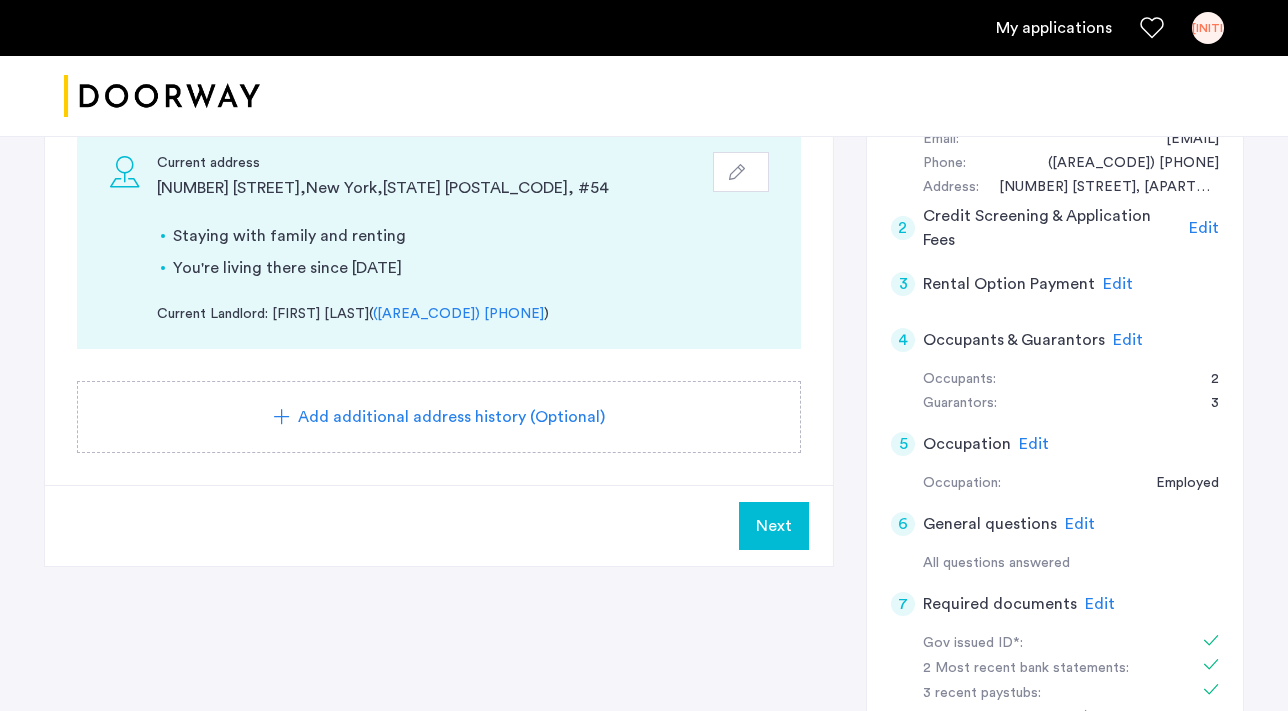 click on "Next" 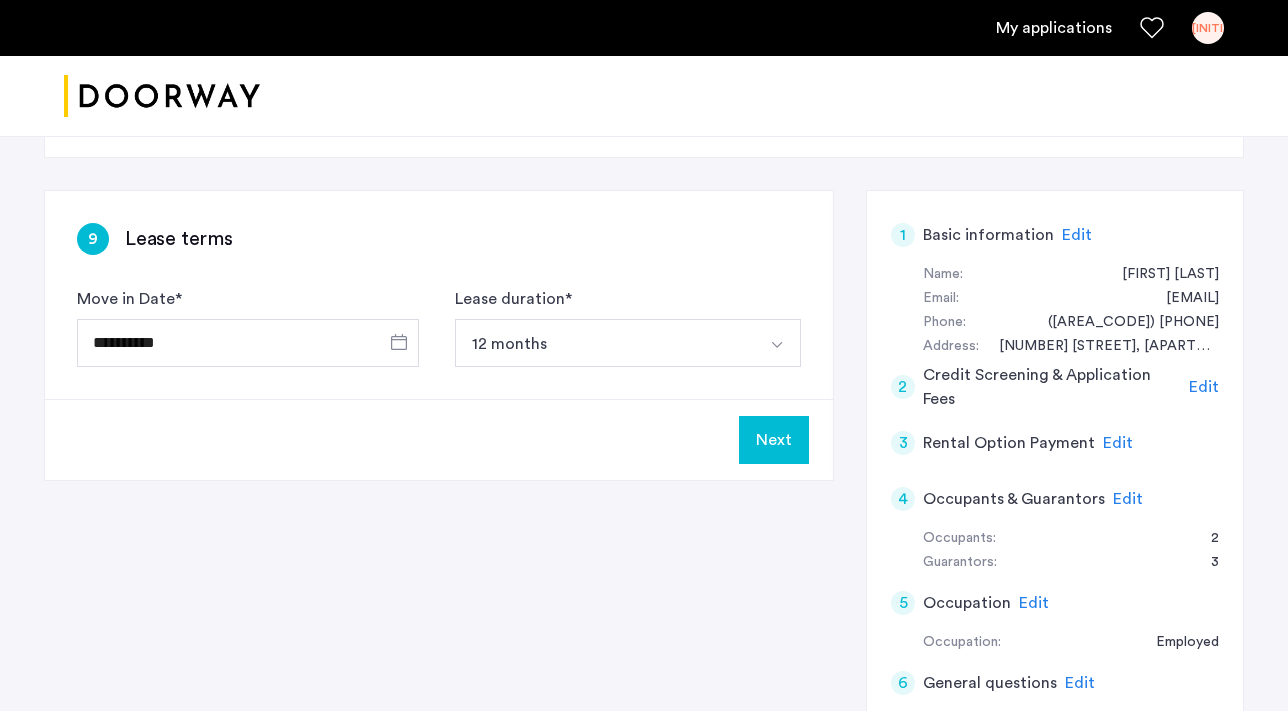 scroll, scrollTop: 265, scrollLeft: 0, axis: vertical 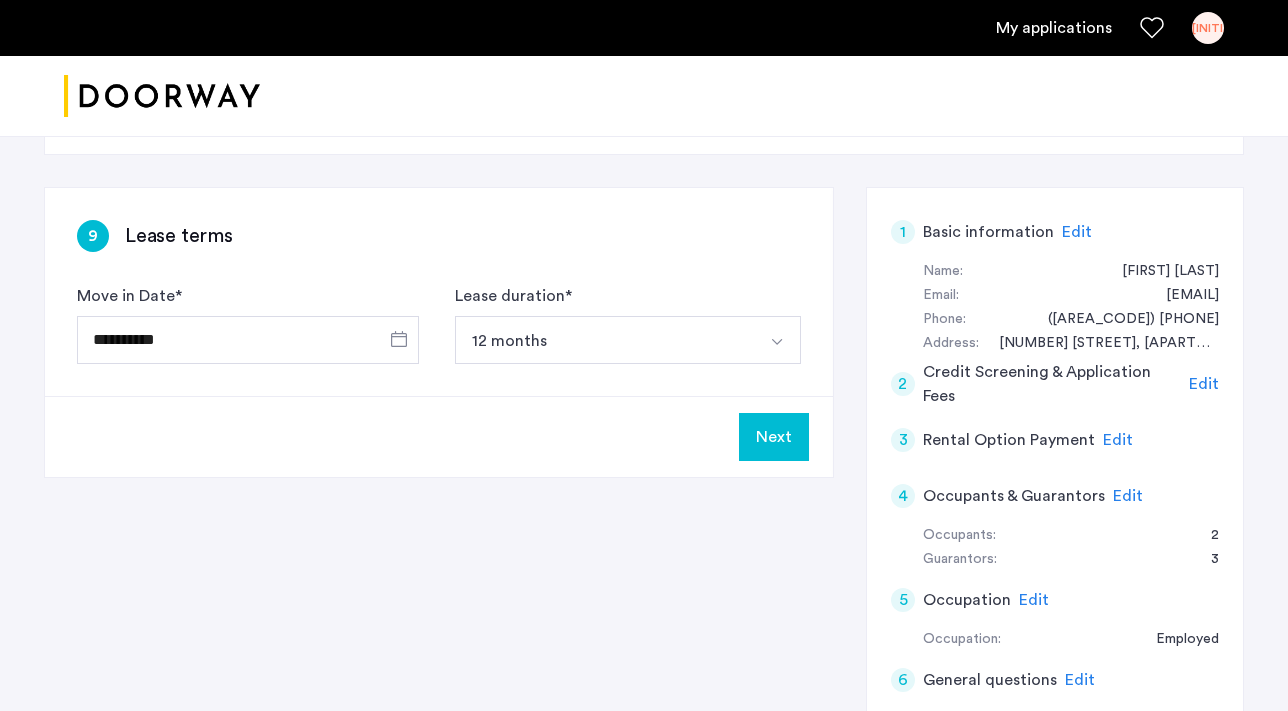 click on "Next" 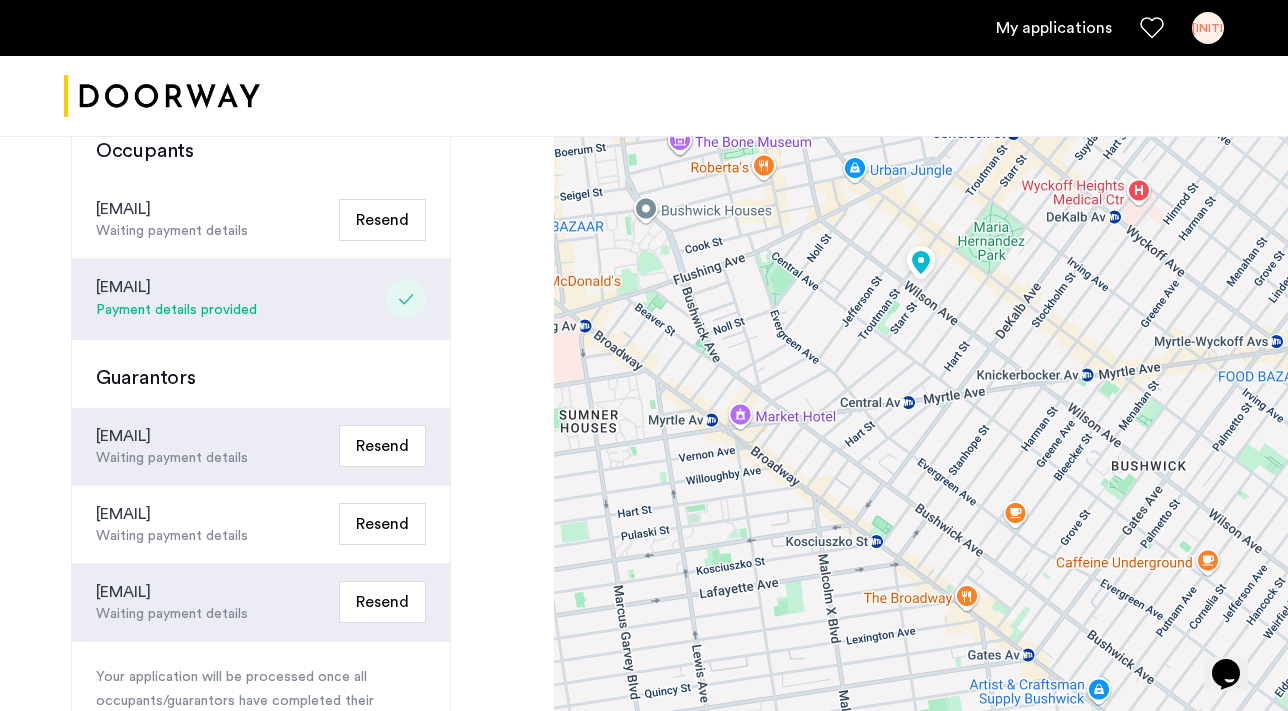 scroll, scrollTop: 454, scrollLeft: 0, axis: vertical 